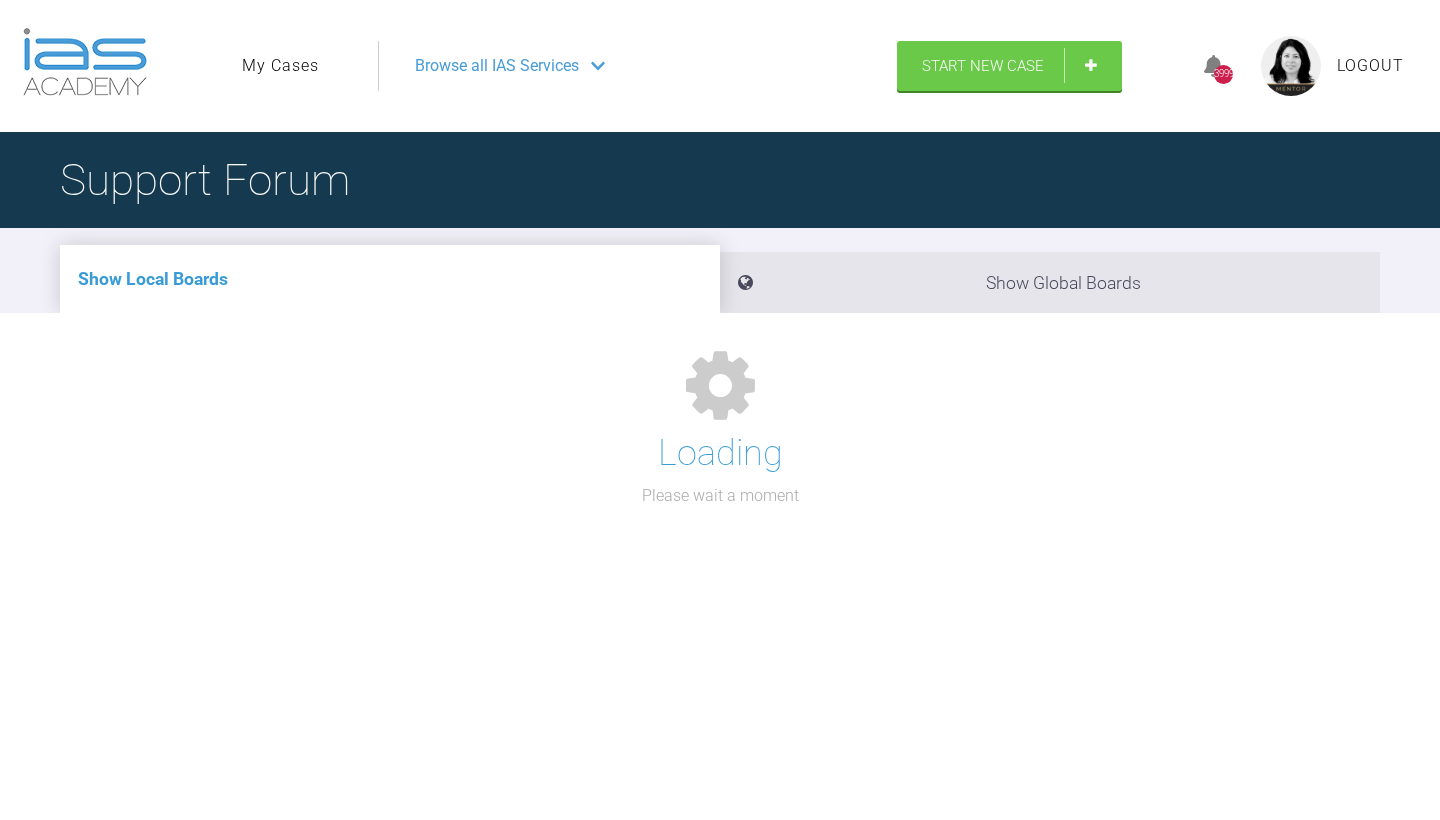 scroll, scrollTop: 0, scrollLeft: 0, axis: both 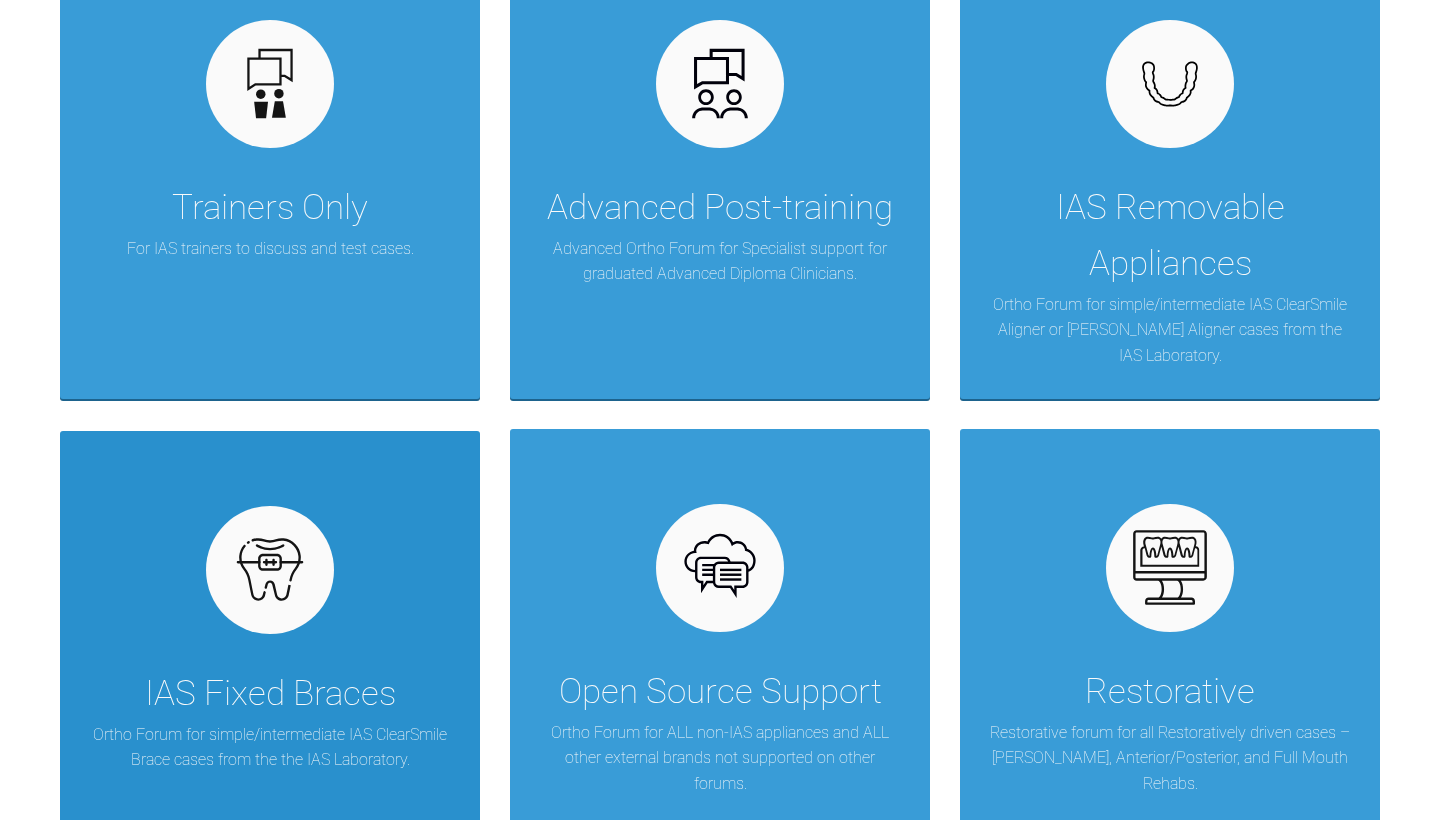 click on "IAS Fixed Braces Ortho Forum for simple/intermediate IAS ClearSmile Brace cases from the the IAS Laboratory." at bounding box center [270, 658] 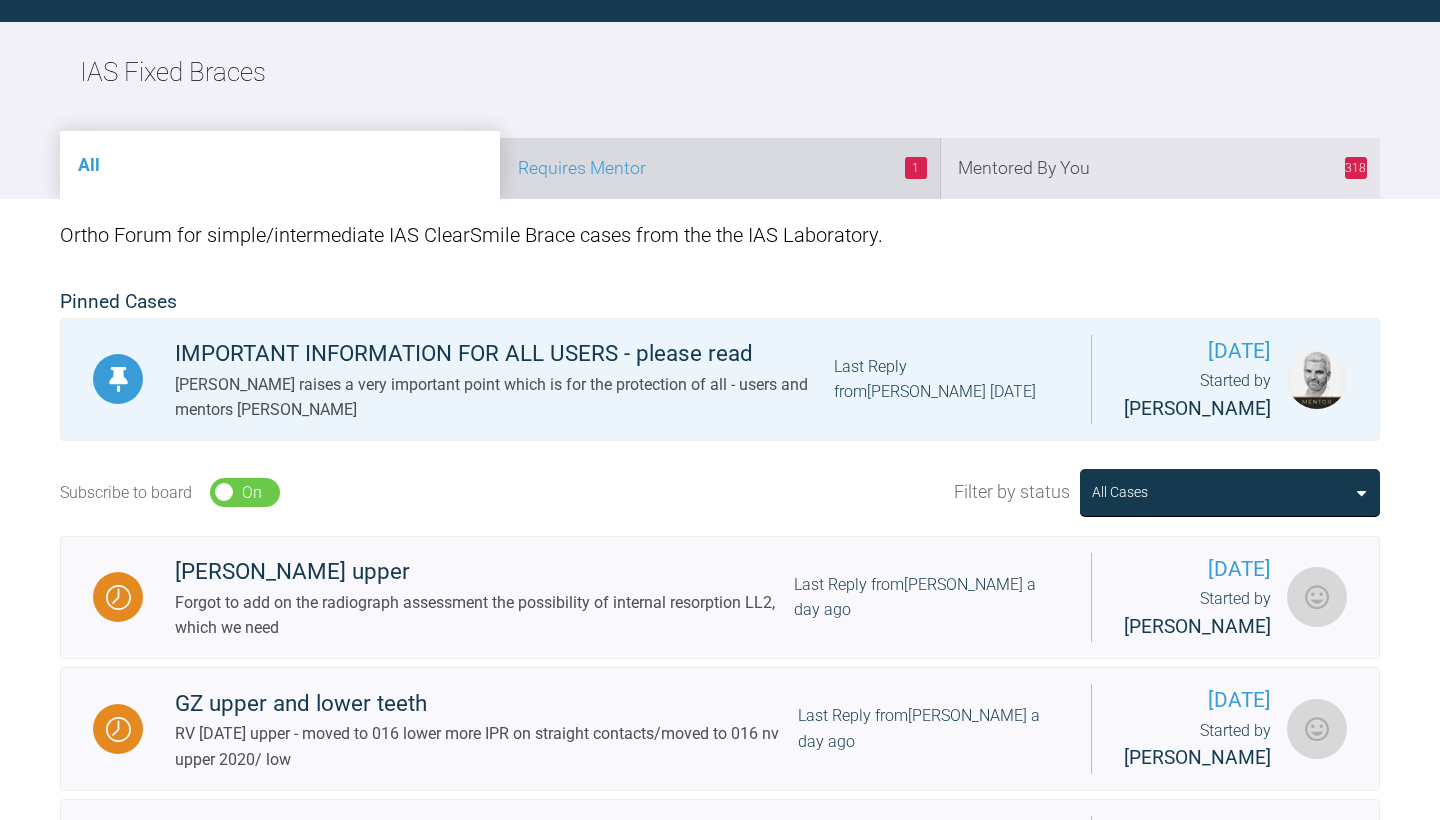 click on "1 Requires Mentor" at bounding box center [720, 168] 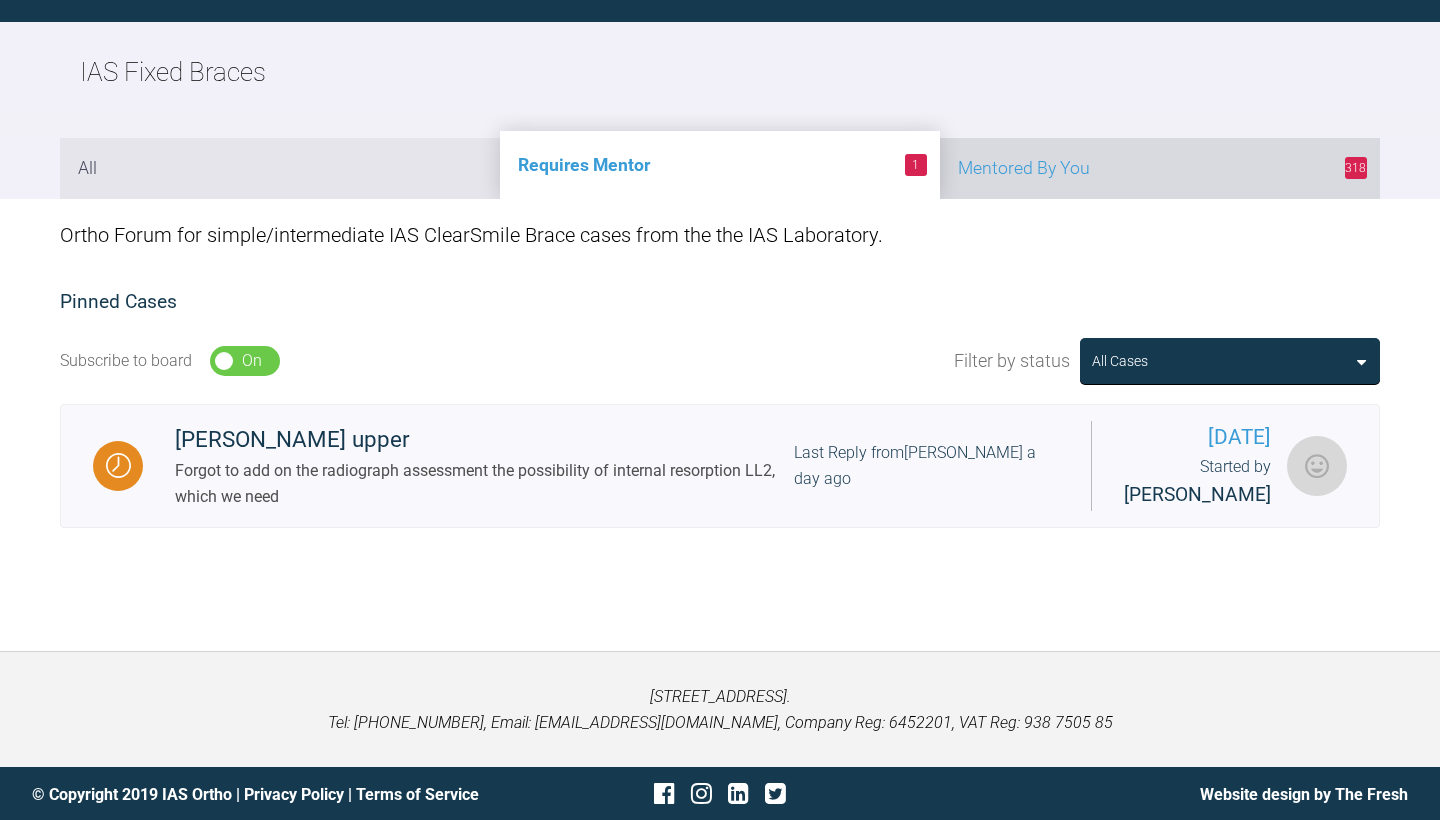 click on "318 Mentored By You" at bounding box center (1160, 168) 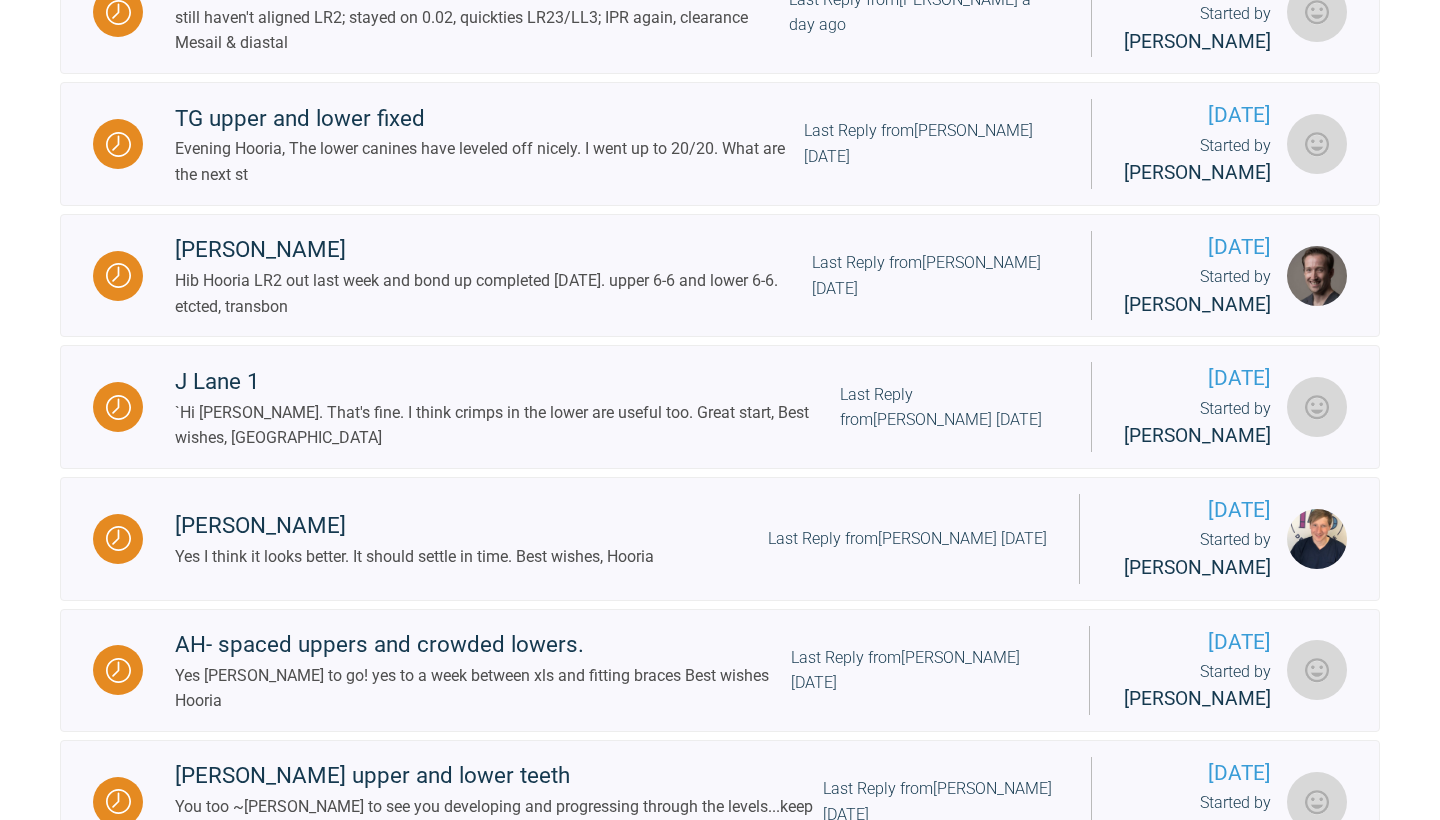 scroll, scrollTop: 780, scrollLeft: 0, axis: vertical 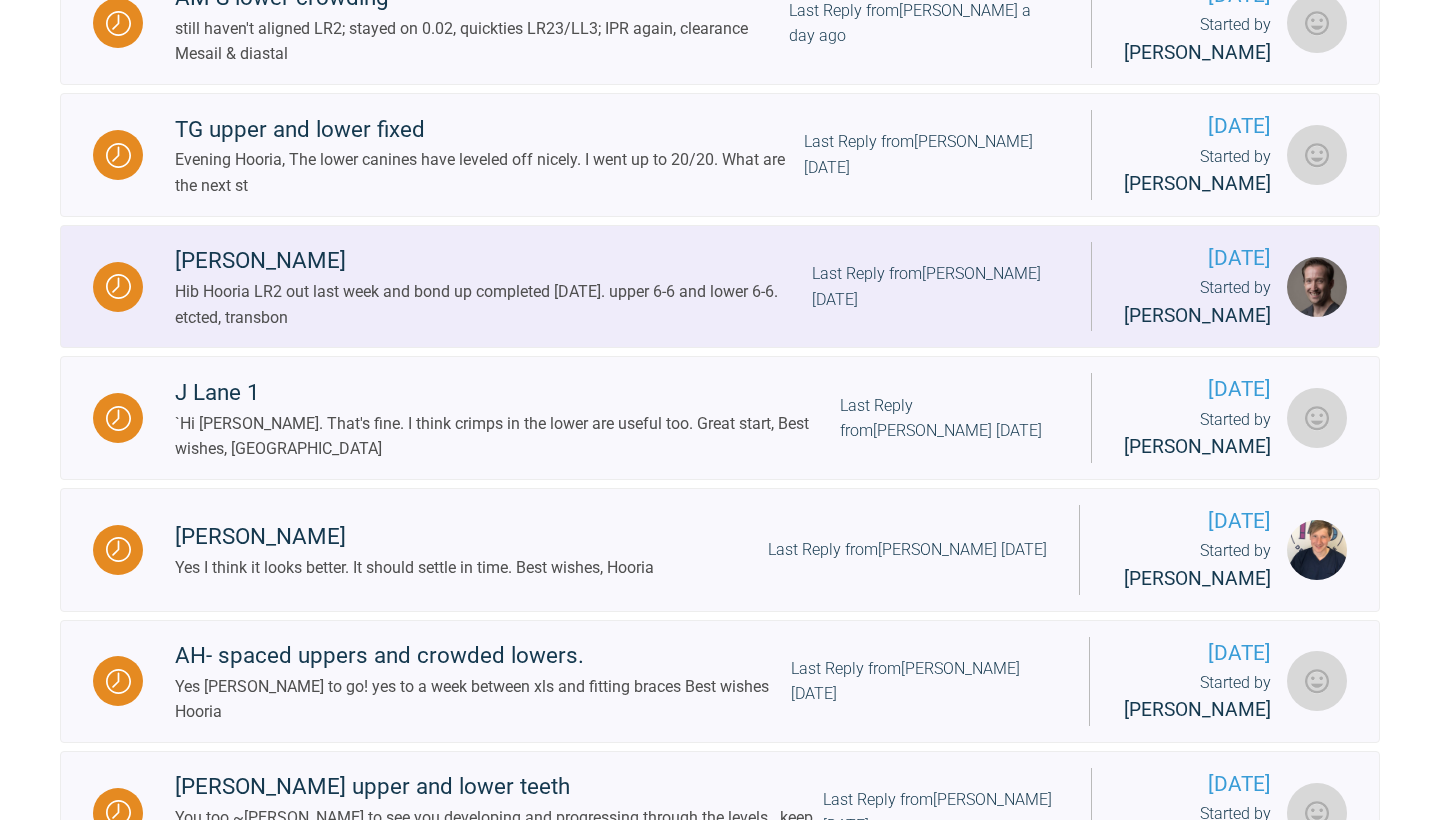 click on "Last Reply from  [PERSON_NAME]   [DATE]" at bounding box center (935, 286) 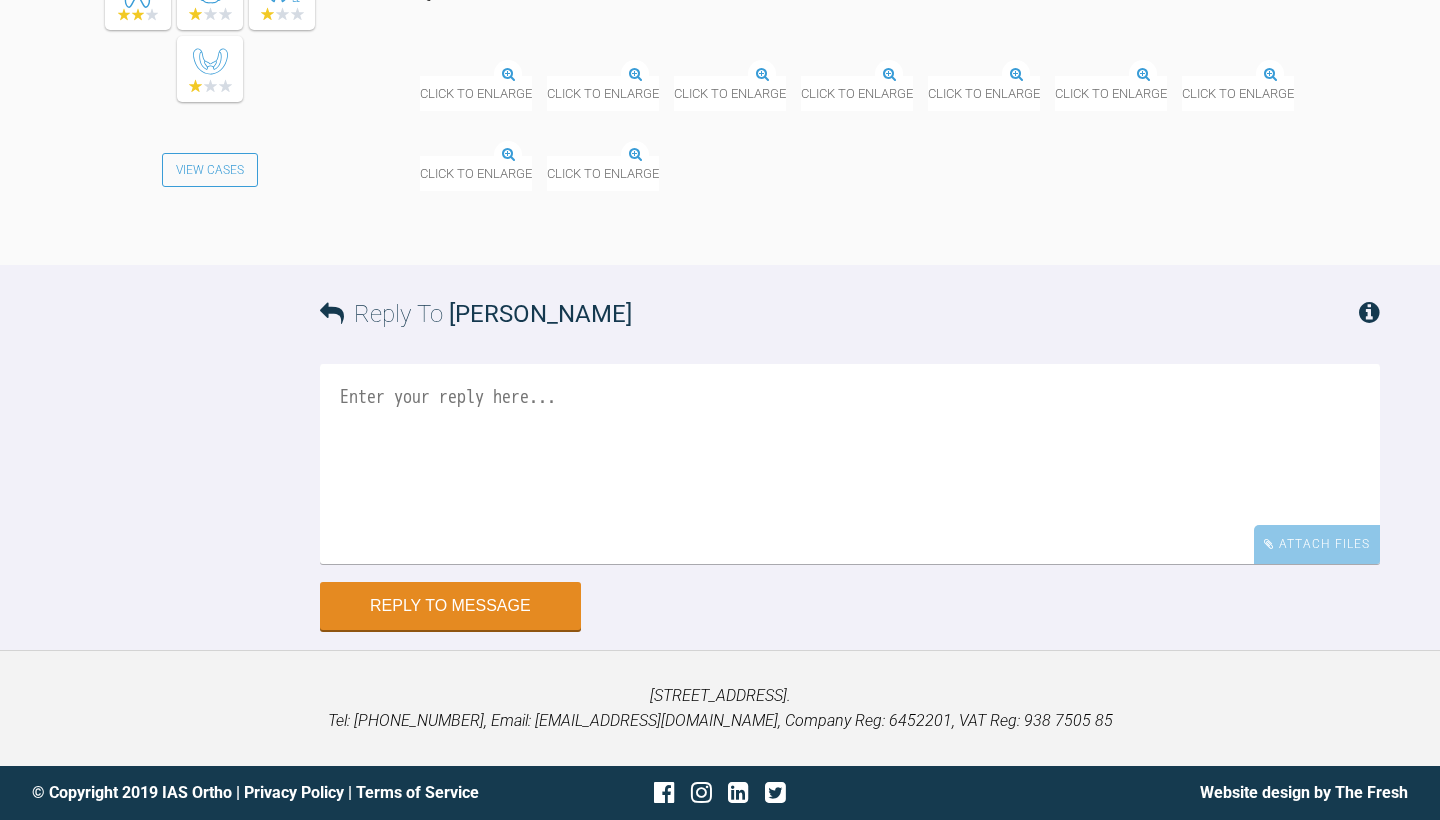 scroll, scrollTop: 12037, scrollLeft: 0, axis: vertical 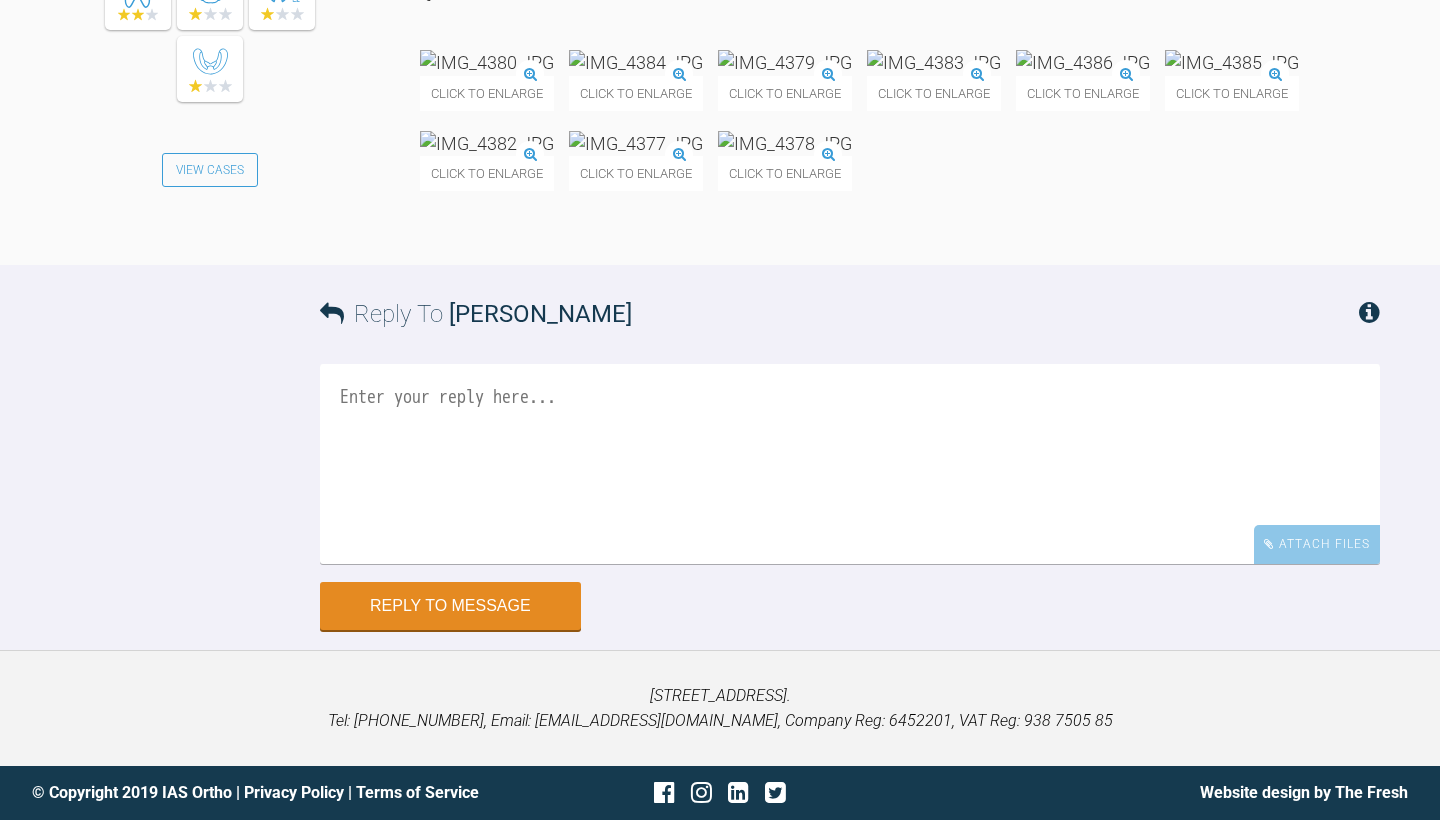 click at bounding box center [1083, 62] 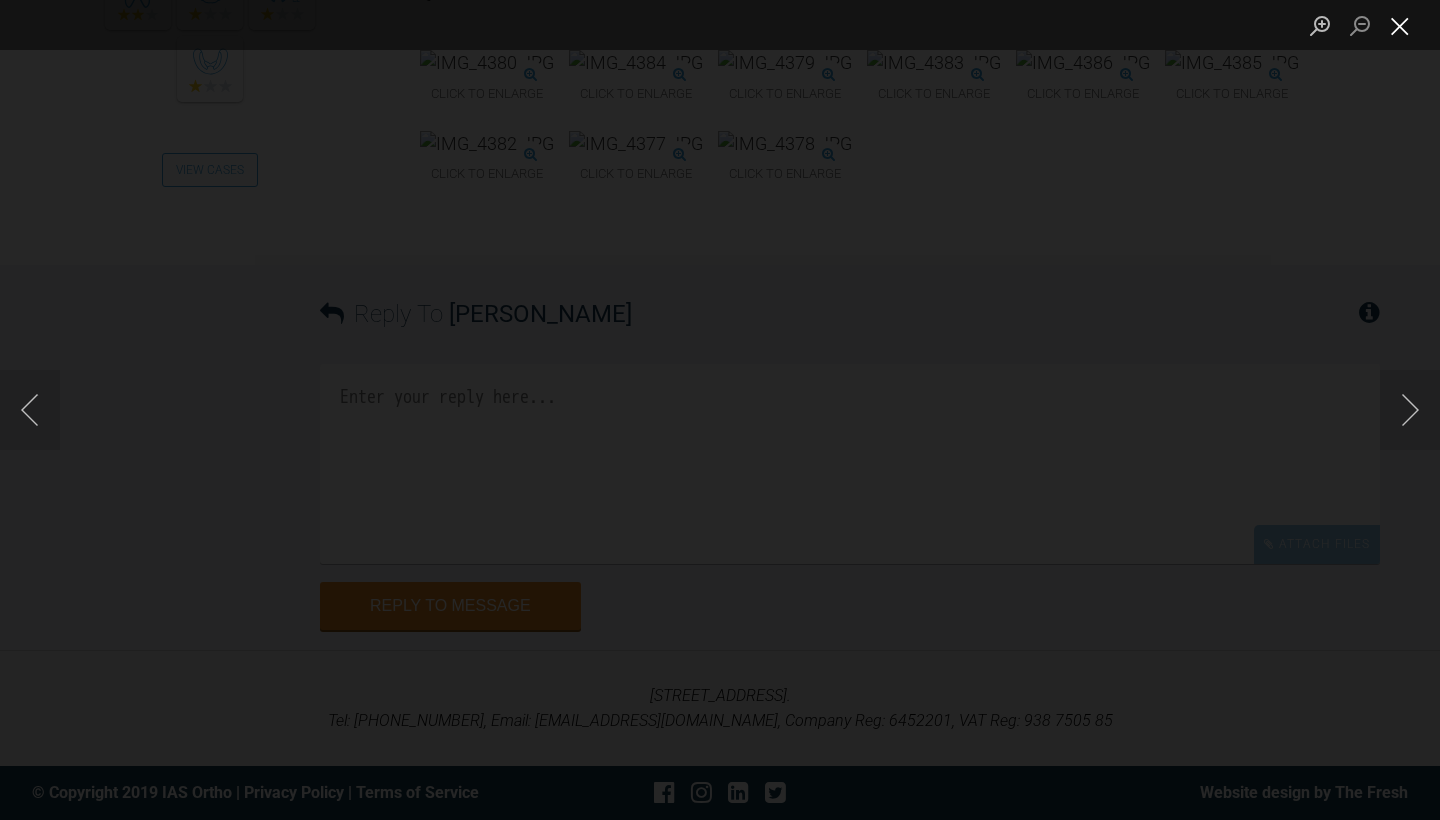 click at bounding box center [1400, 25] 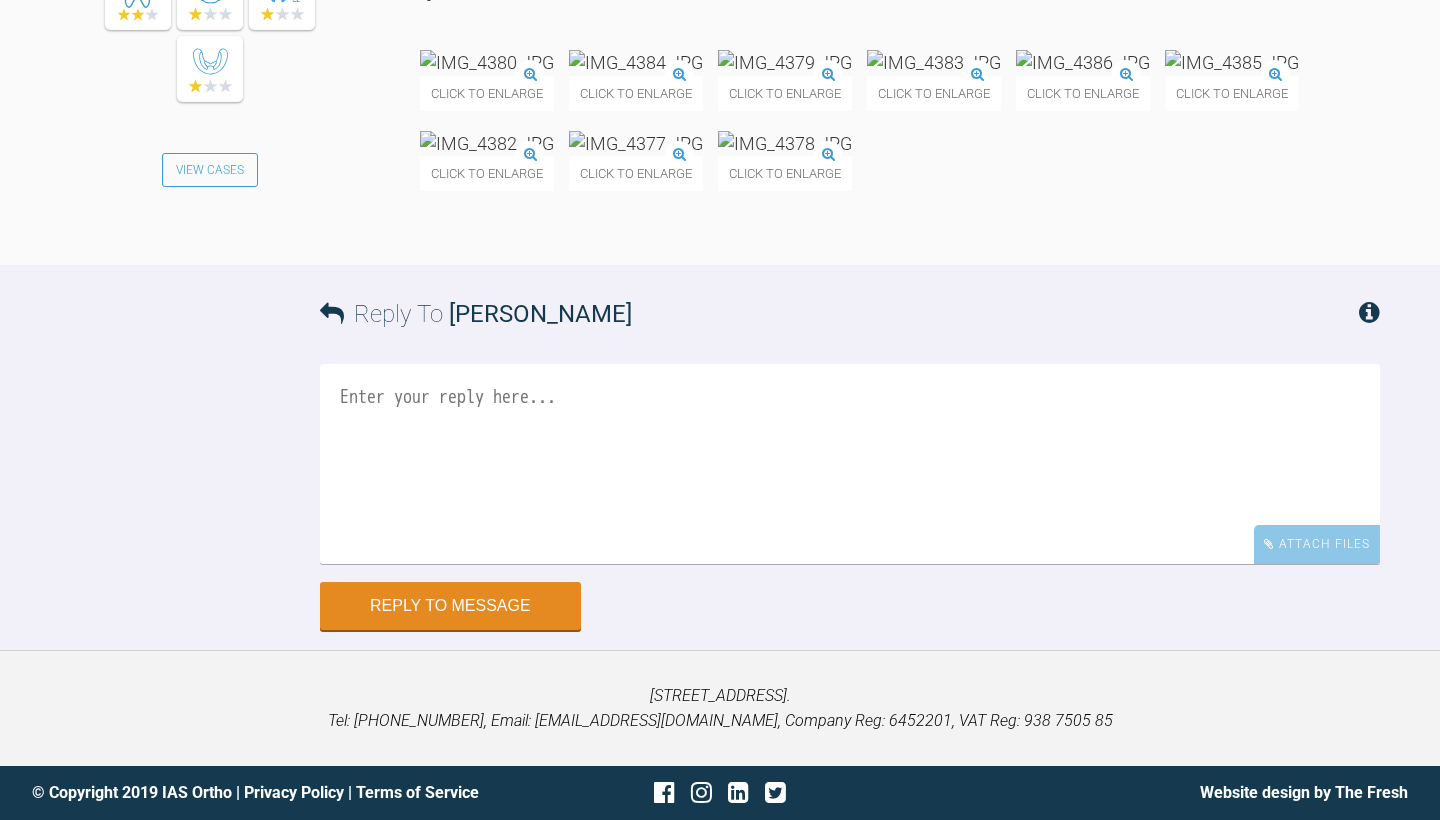 scroll, scrollTop: 12563, scrollLeft: 0, axis: vertical 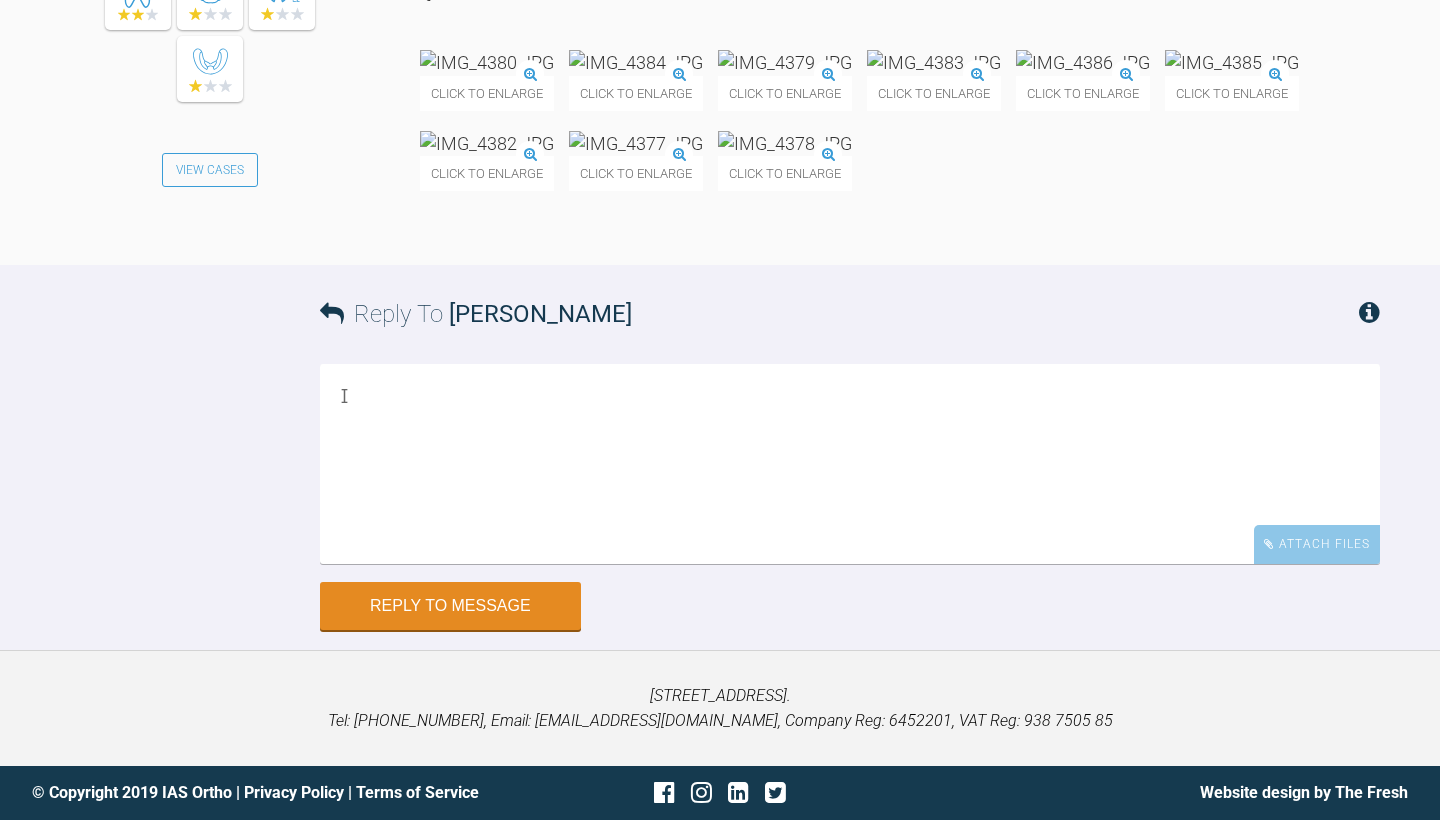 type on "I" 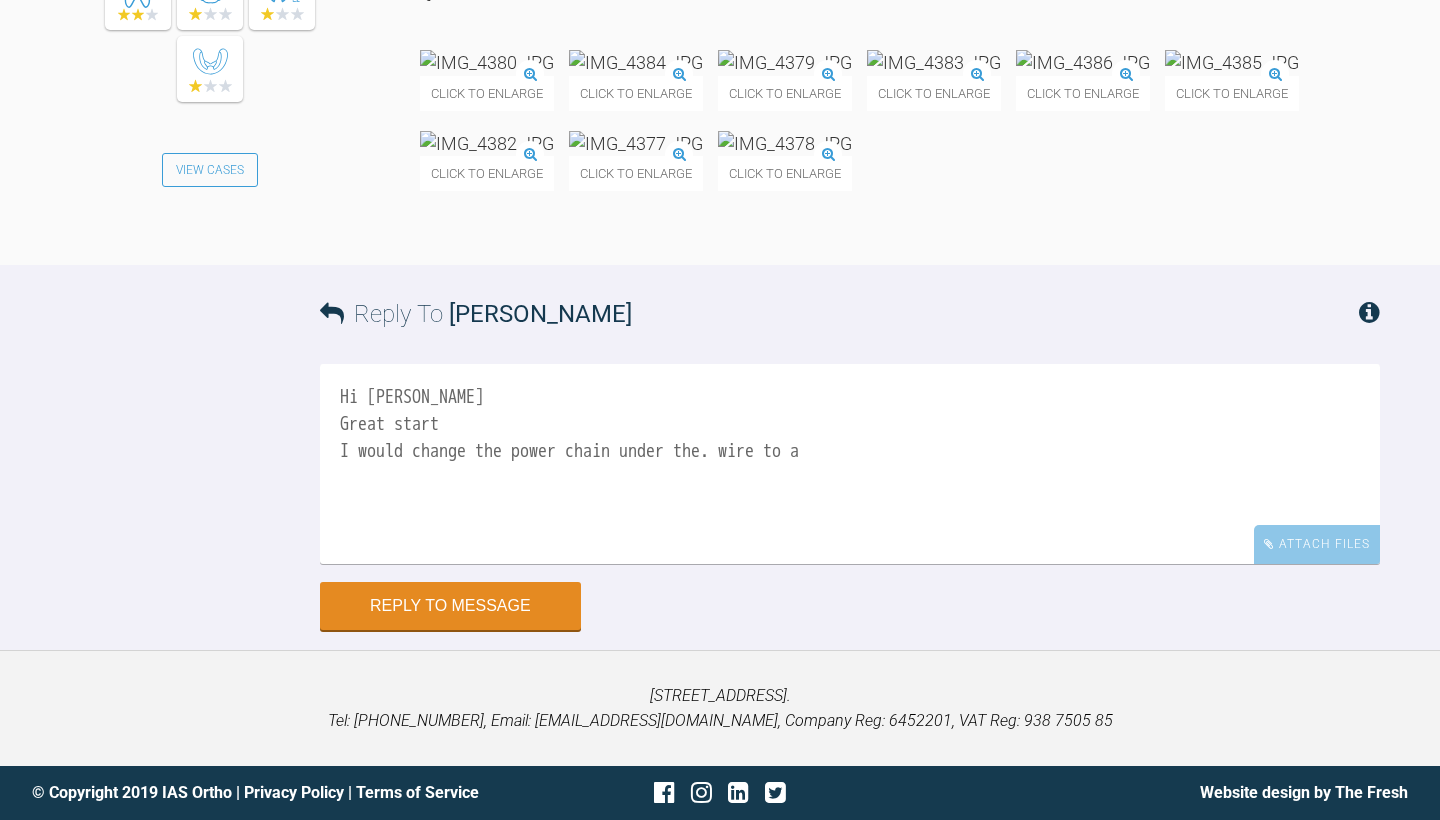 click on "Hi [PERSON_NAME]
Great start
I would change the power chain under the. wire to a" at bounding box center (850, 464) 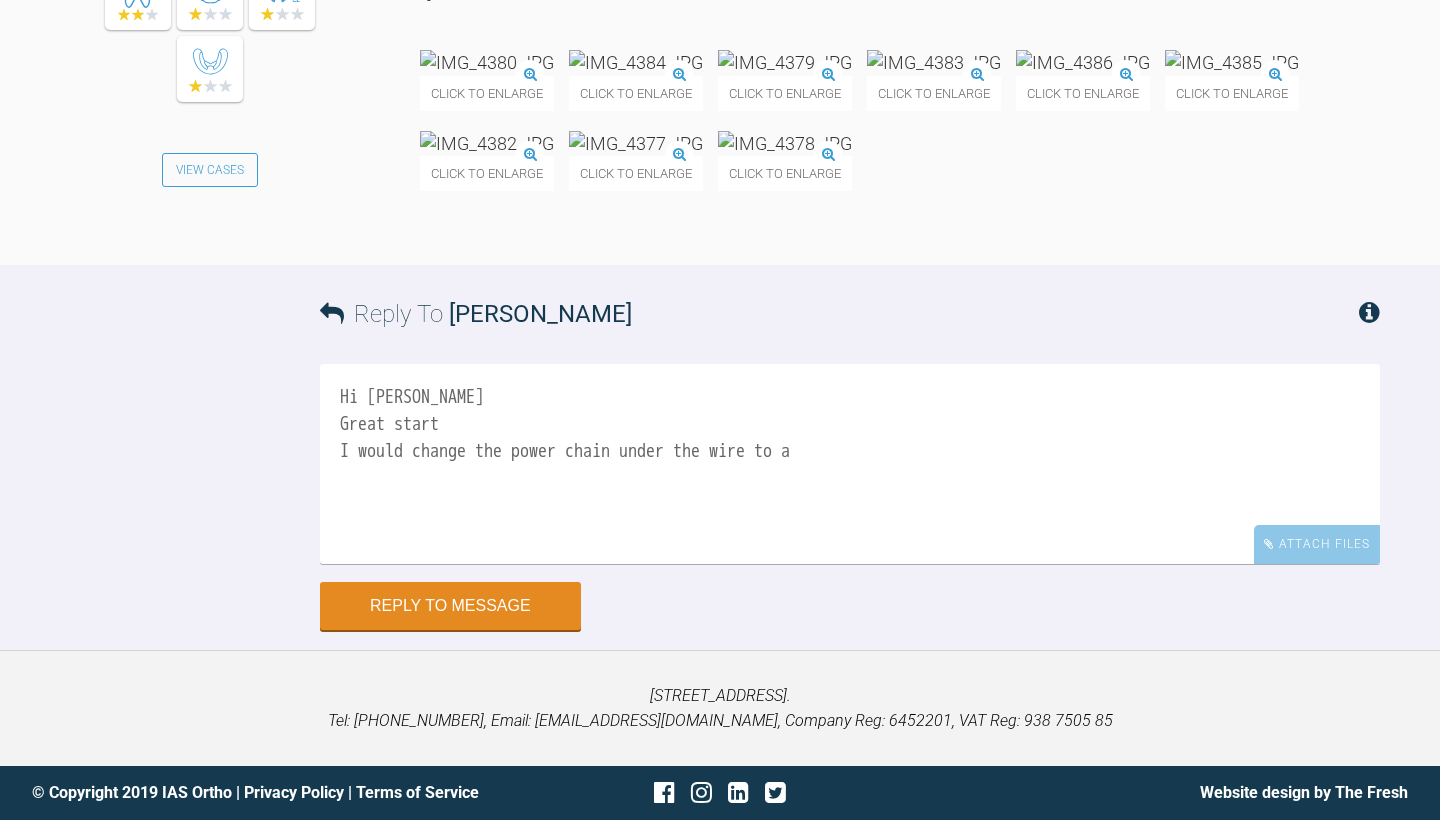 click on "Hi [PERSON_NAME]
Great start
I would change the power chain under the wire to a" at bounding box center [850, 464] 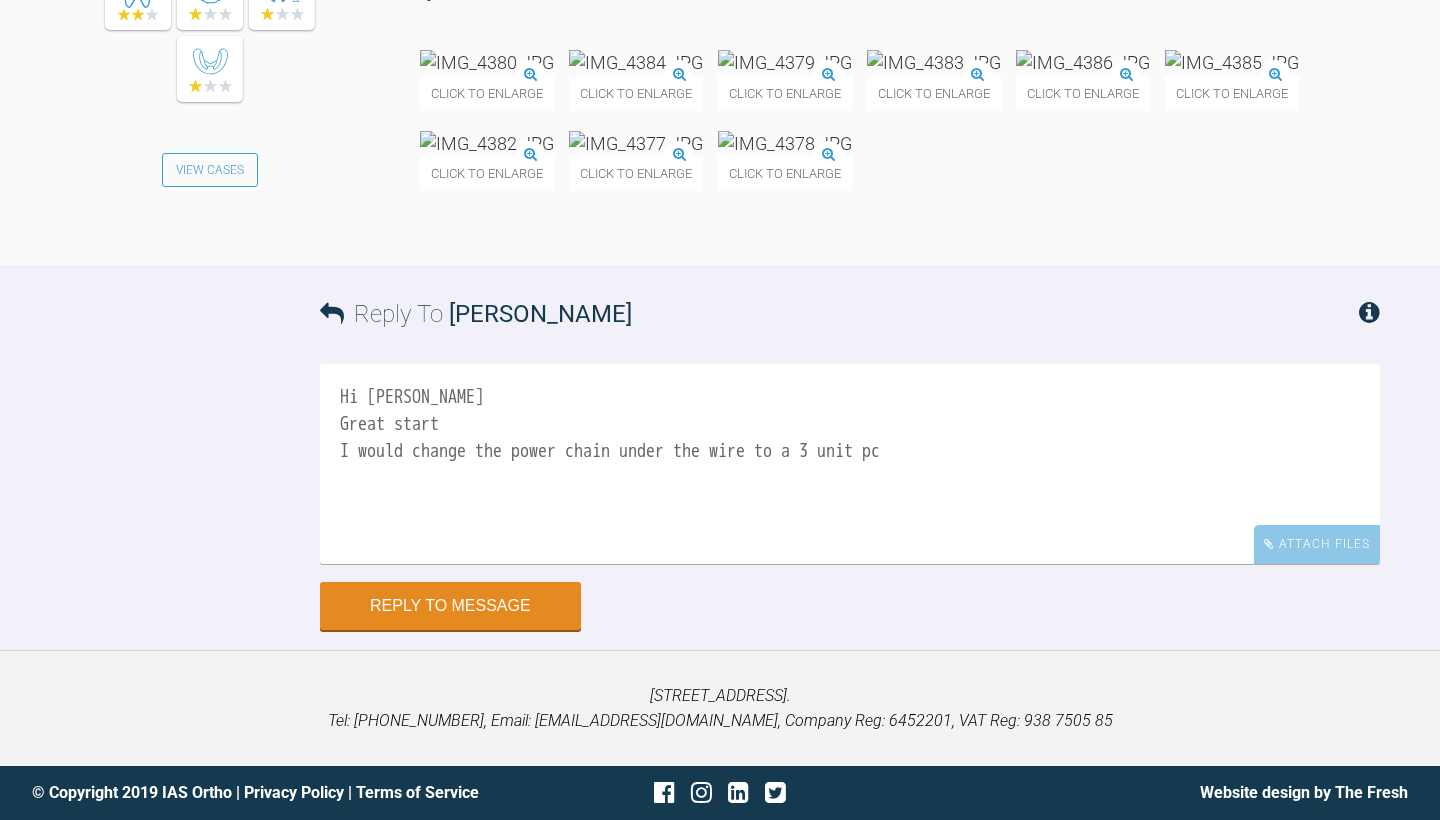 drag, startPoint x: 758, startPoint y: 610, endPoint x: 747, endPoint y: 610, distance: 11 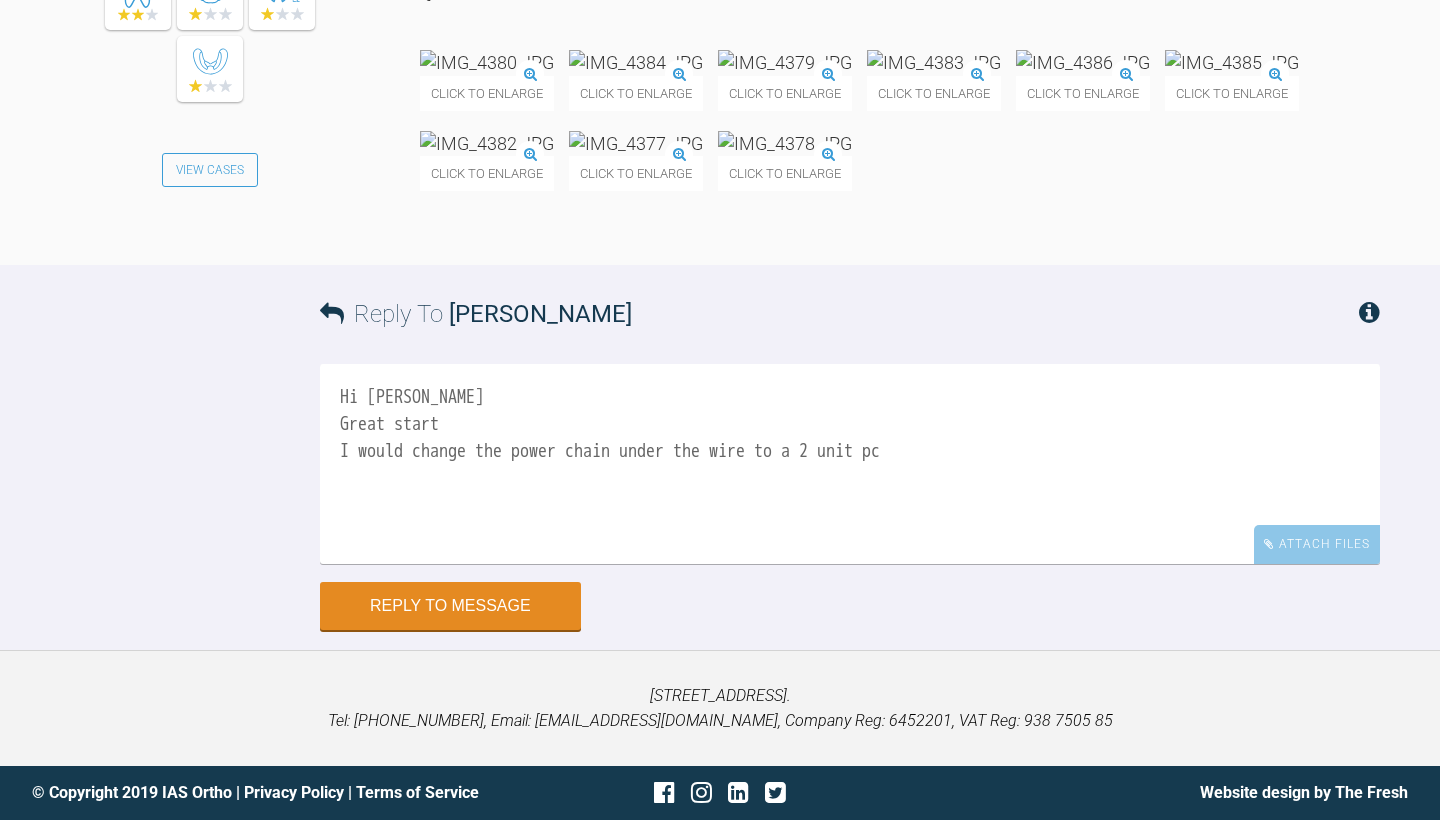 click on "Hi [PERSON_NAME]
Great start
I would change the power chain under the wire to a 2 unit pc" at bounding box center (850, 464) 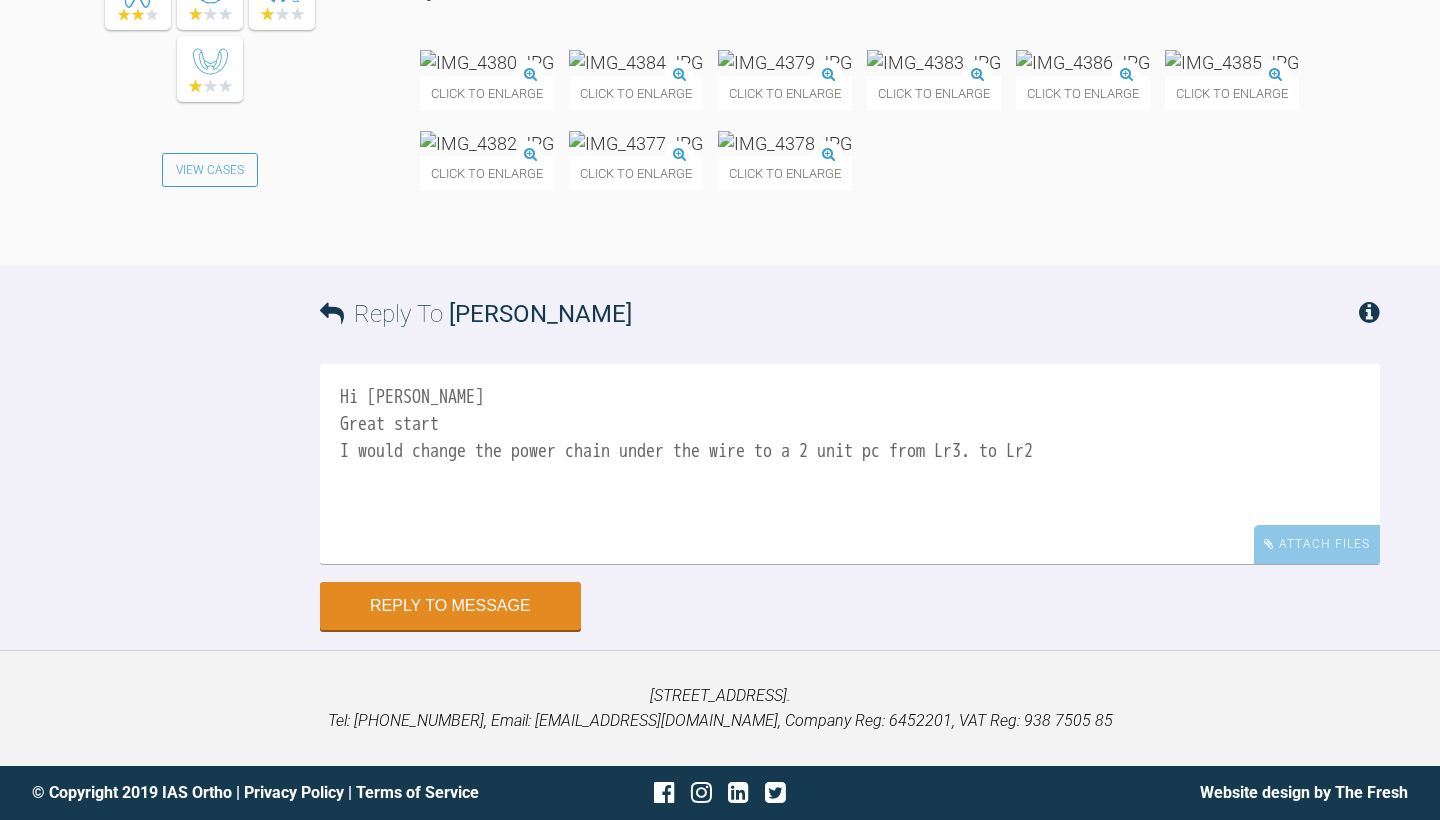 click on "Hi [PERSON_NAME]
Great start
I would change the power chain under the wire to a 2 unit pc from Lr3. to Lr2" at bounding box center [850, 464] 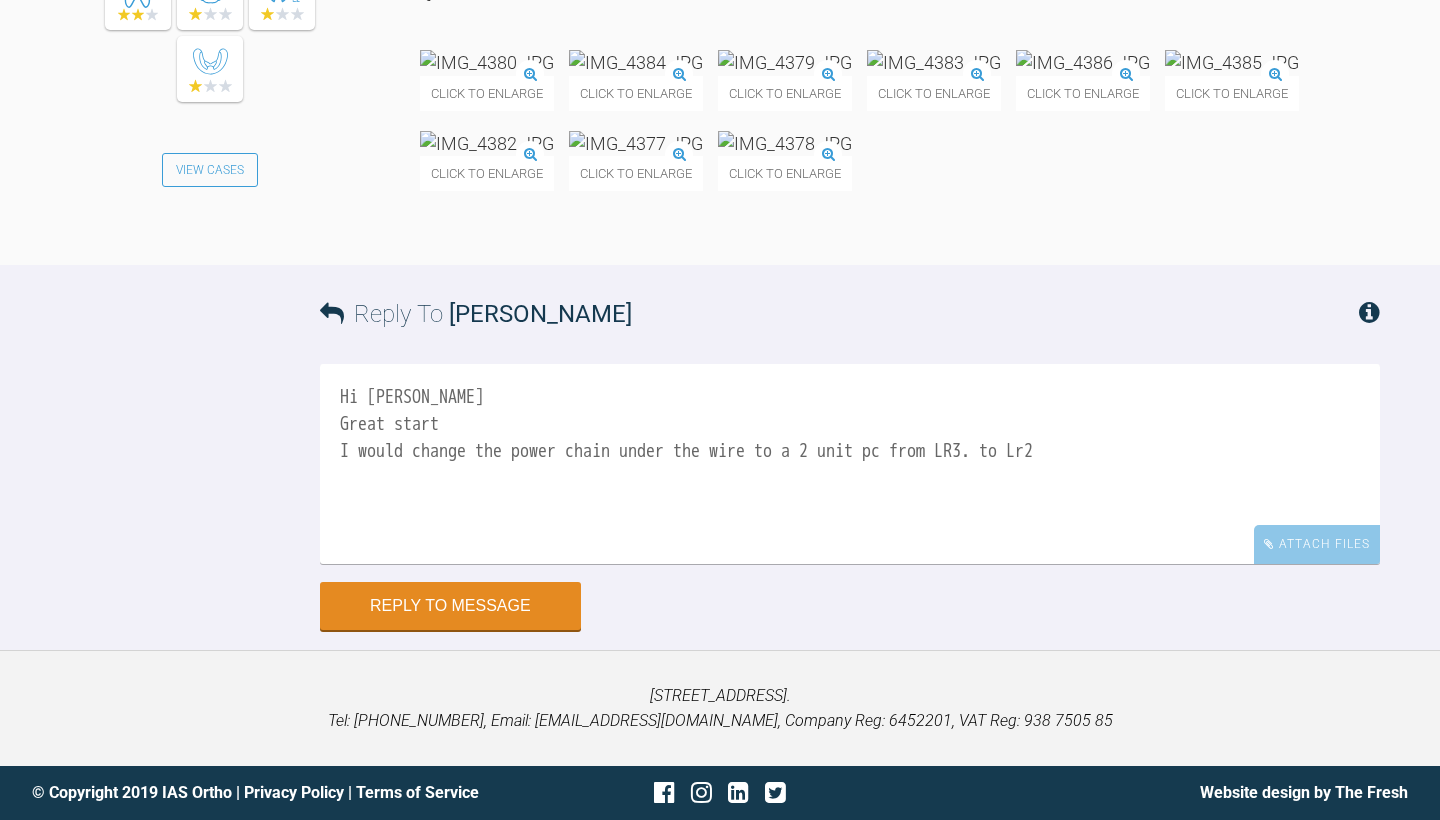click on "Hi [PERSON_NAME]
Great start
I would change the power chain under the wire to a 2 unit pc from LR3. to Lr2" at bounding box center [850, 464] 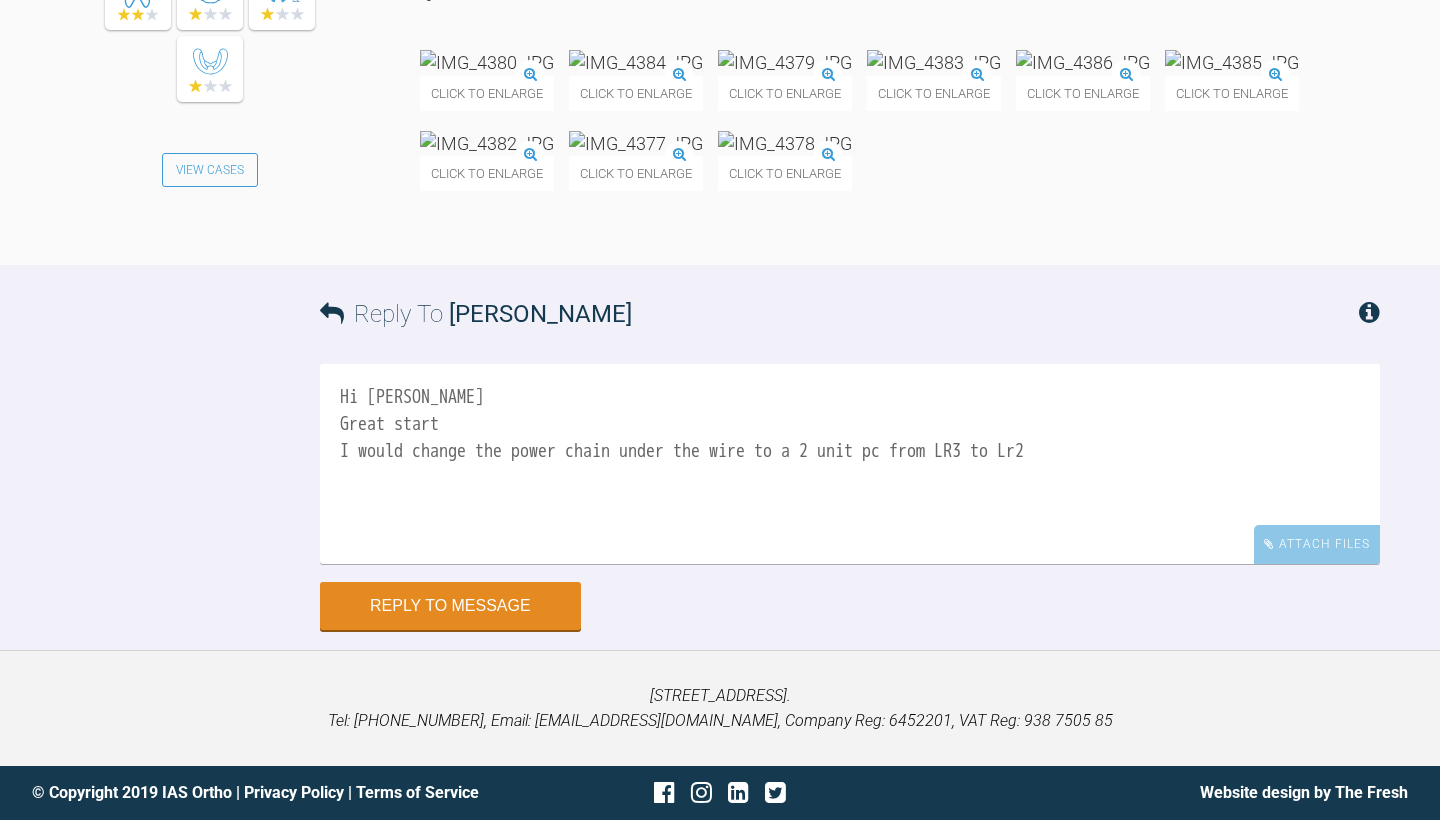 click on "Hi [PERSON_NAME]
Great start
I would change the power chain under the wire to a 2 unit pc from LR3 to Lr2" at bounding box center [850, 464] 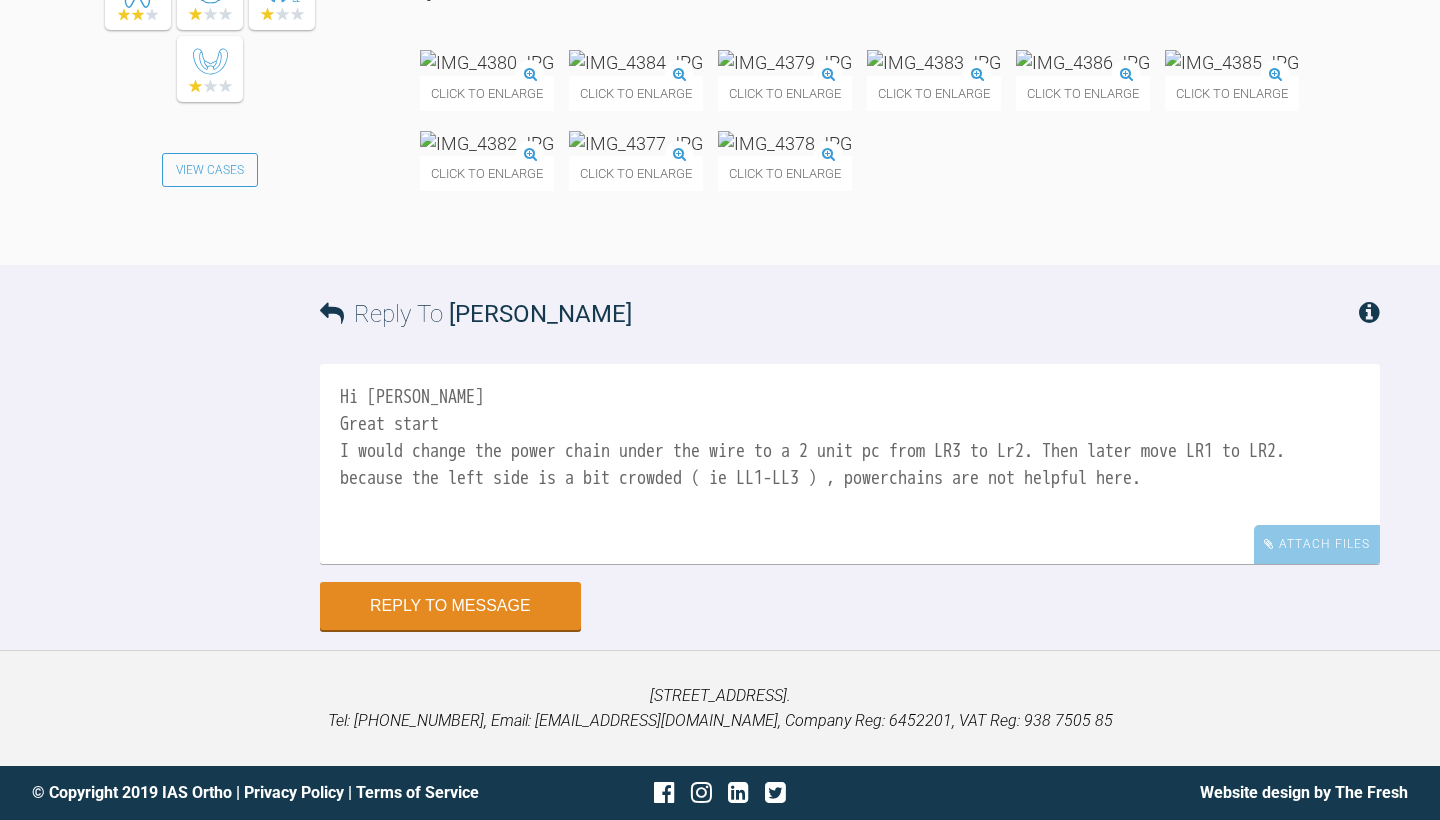 scroll, scrollTop: 12097, scrollLeft: 0, axis: vertical 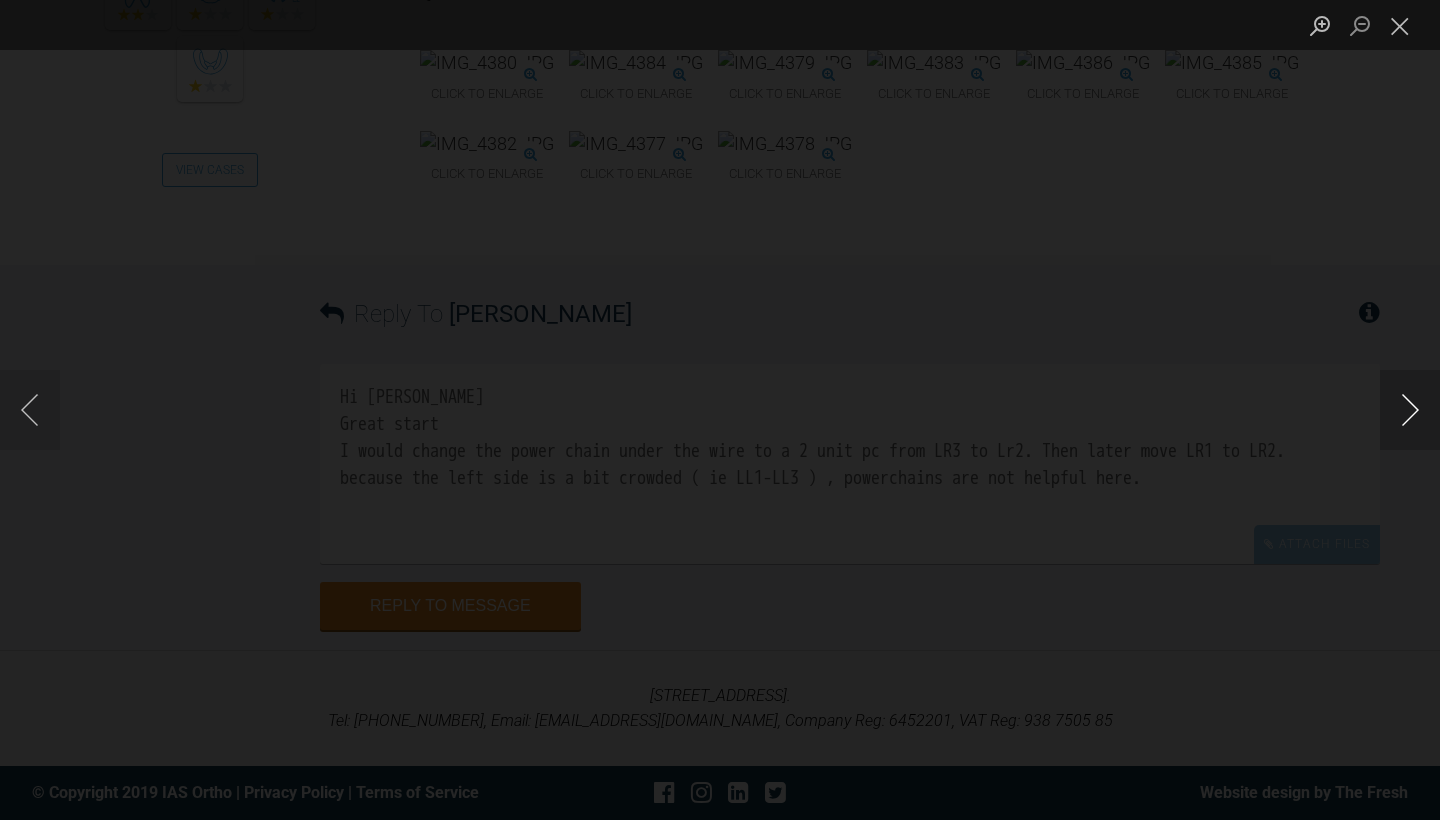 click at bounding box center [1410, 410] 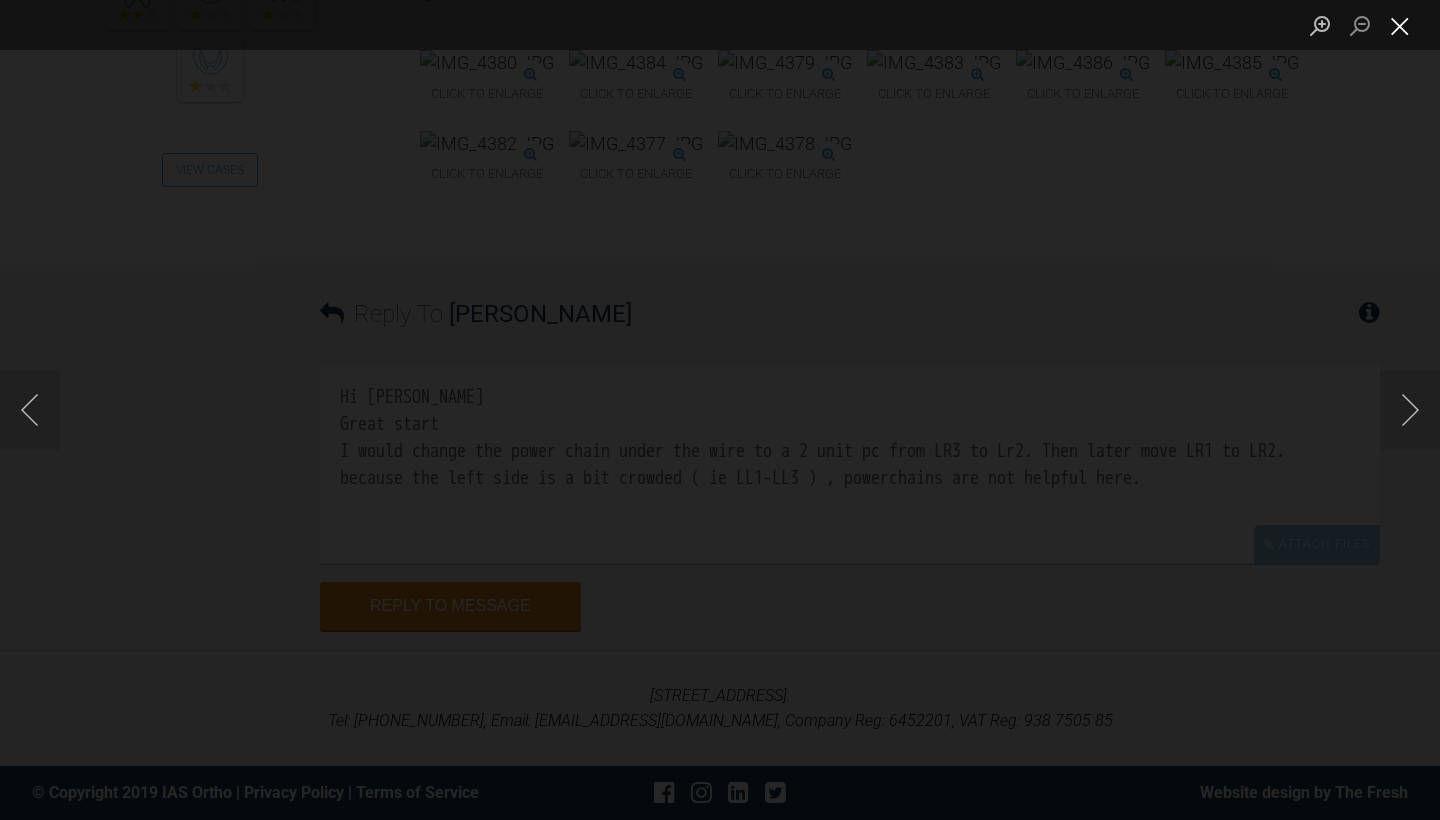 click at bounding box center [1400, 25] 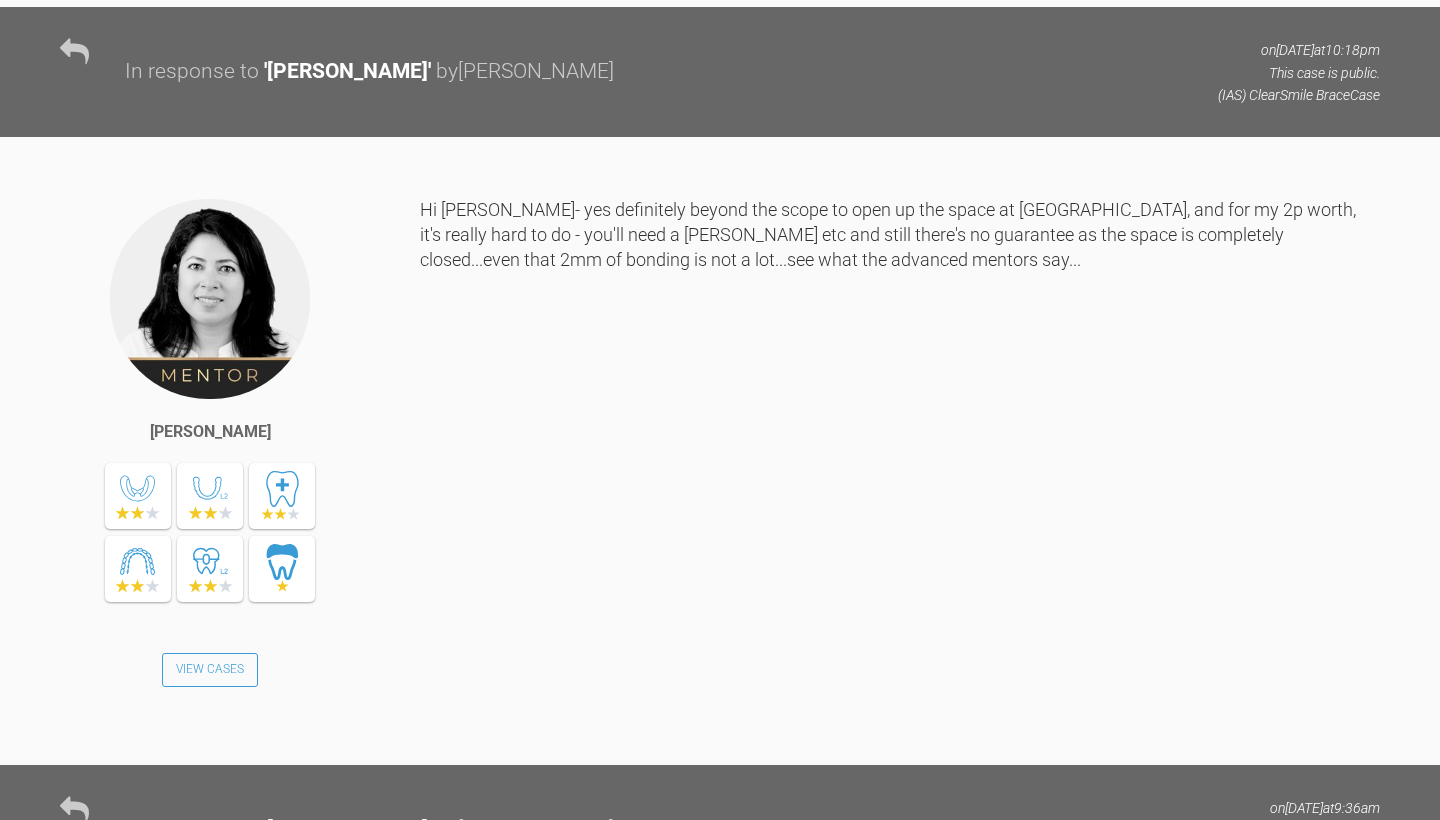 scroll, scrollTop: 5764, scrollLeft: 0, axis: vertical 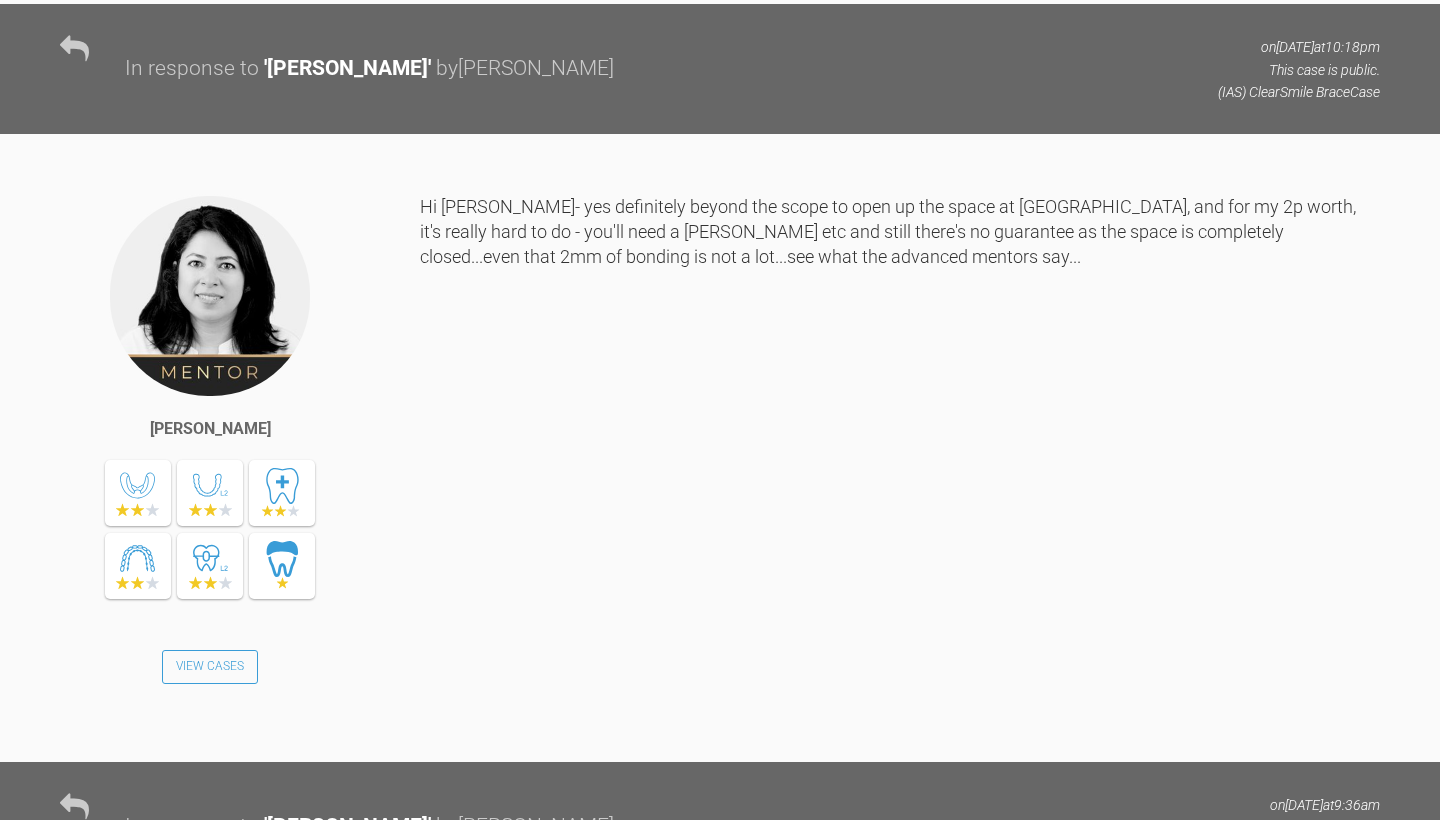 click at bounding box center [785, -178] 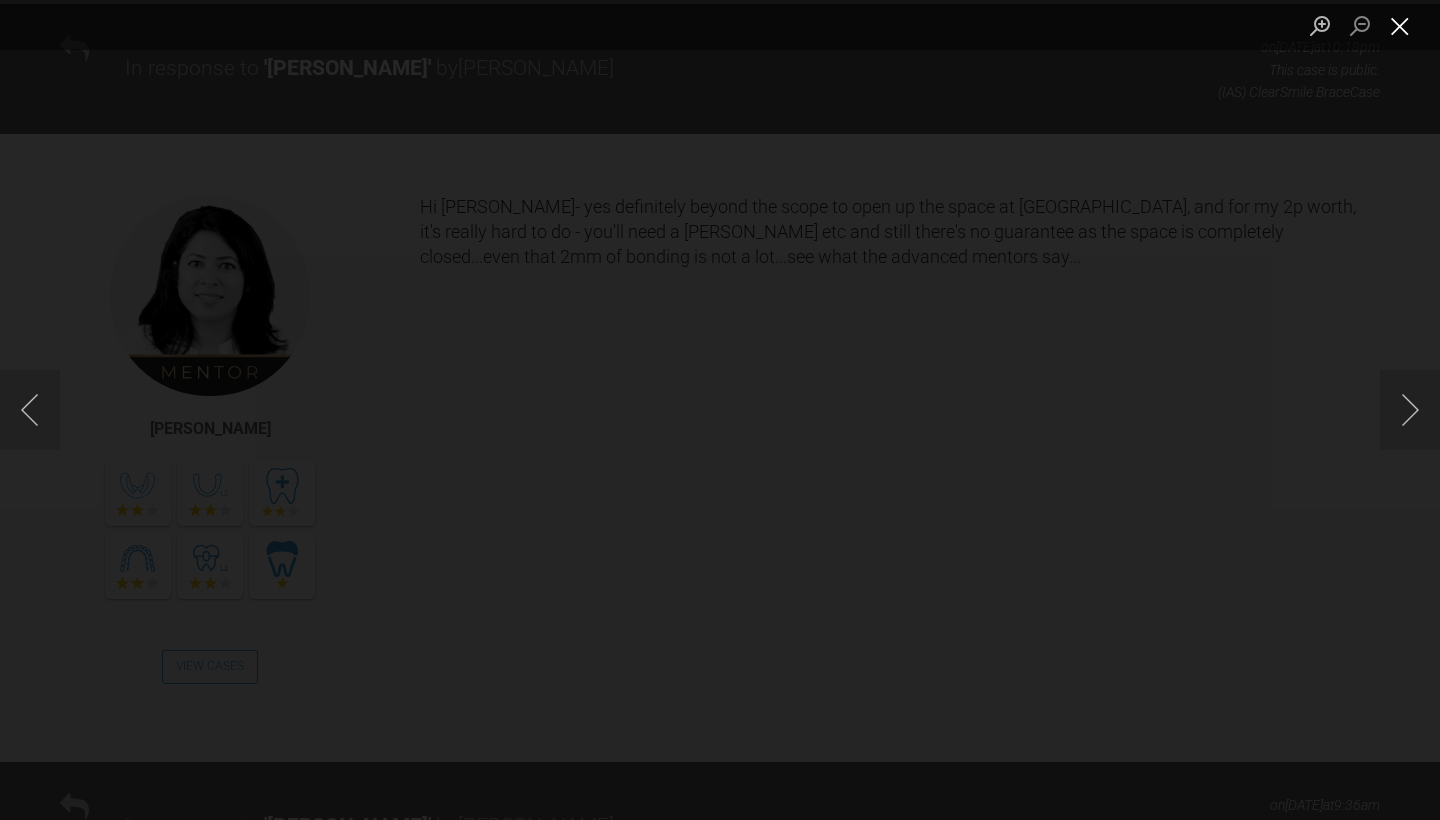 click at bounding box center [1400, 25] 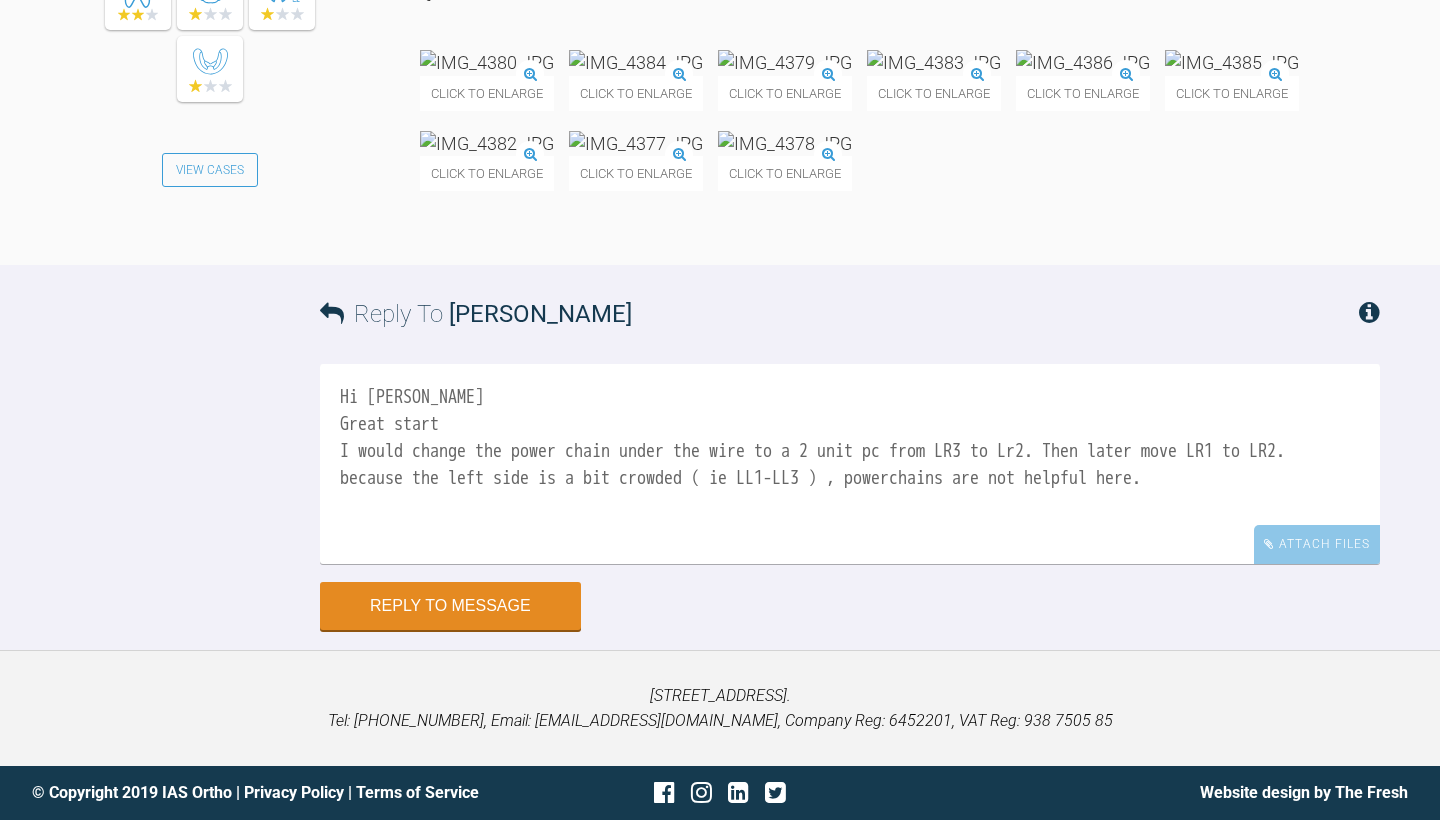 scroll, scrollTop: 12722, scrollLeft: 0, axis: vertical 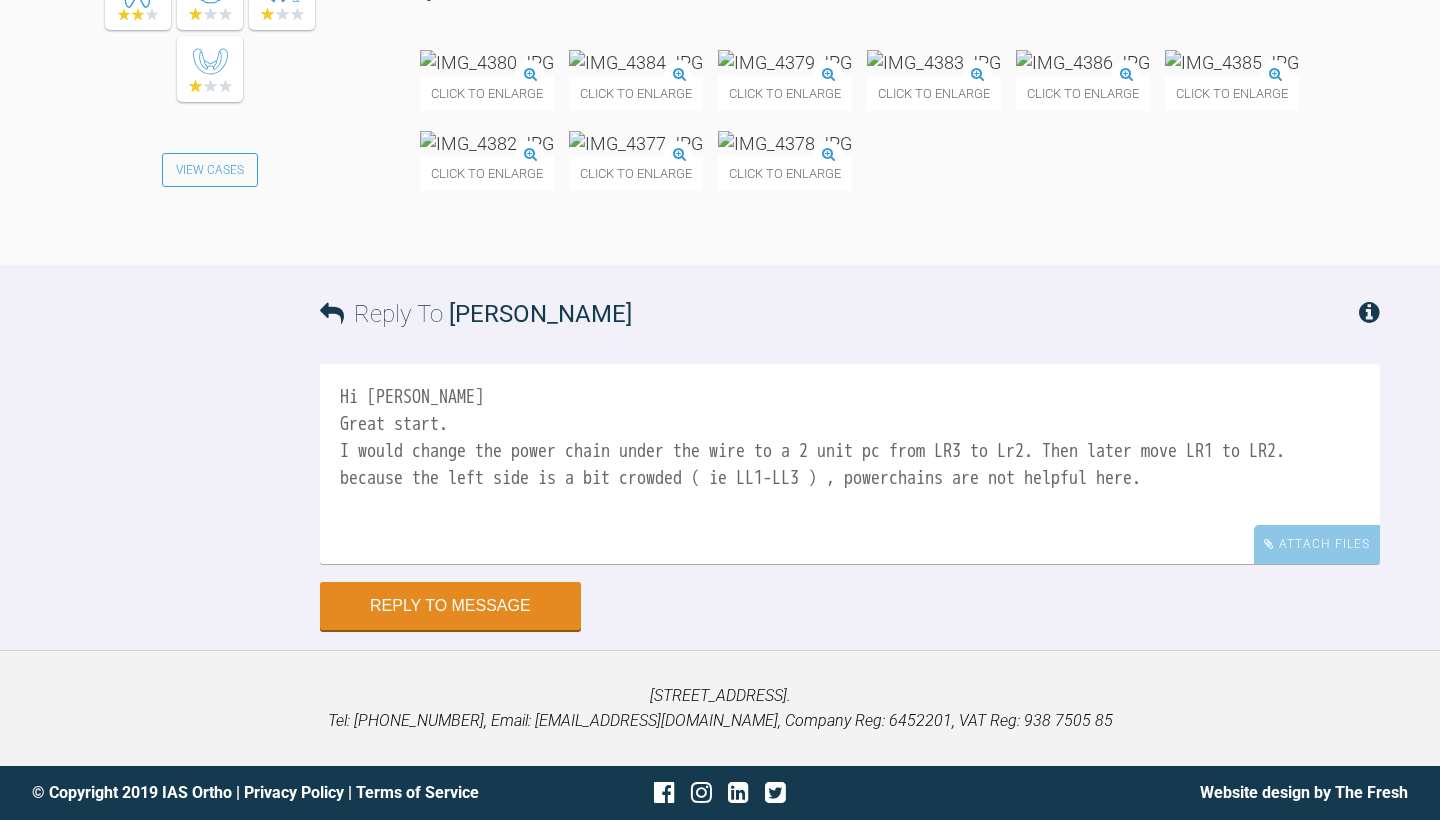 click on "Hi [PERSON_NAME]
Great start.
I would change the power chain under the wire to a 2 unit pc from LR3 to Lr2. Then later move LR1 to LR2.
because the left side is a bit crowded ( ie LL1-LL3 ) , powerchains are not helpful here." at bounding box center [850, 464] 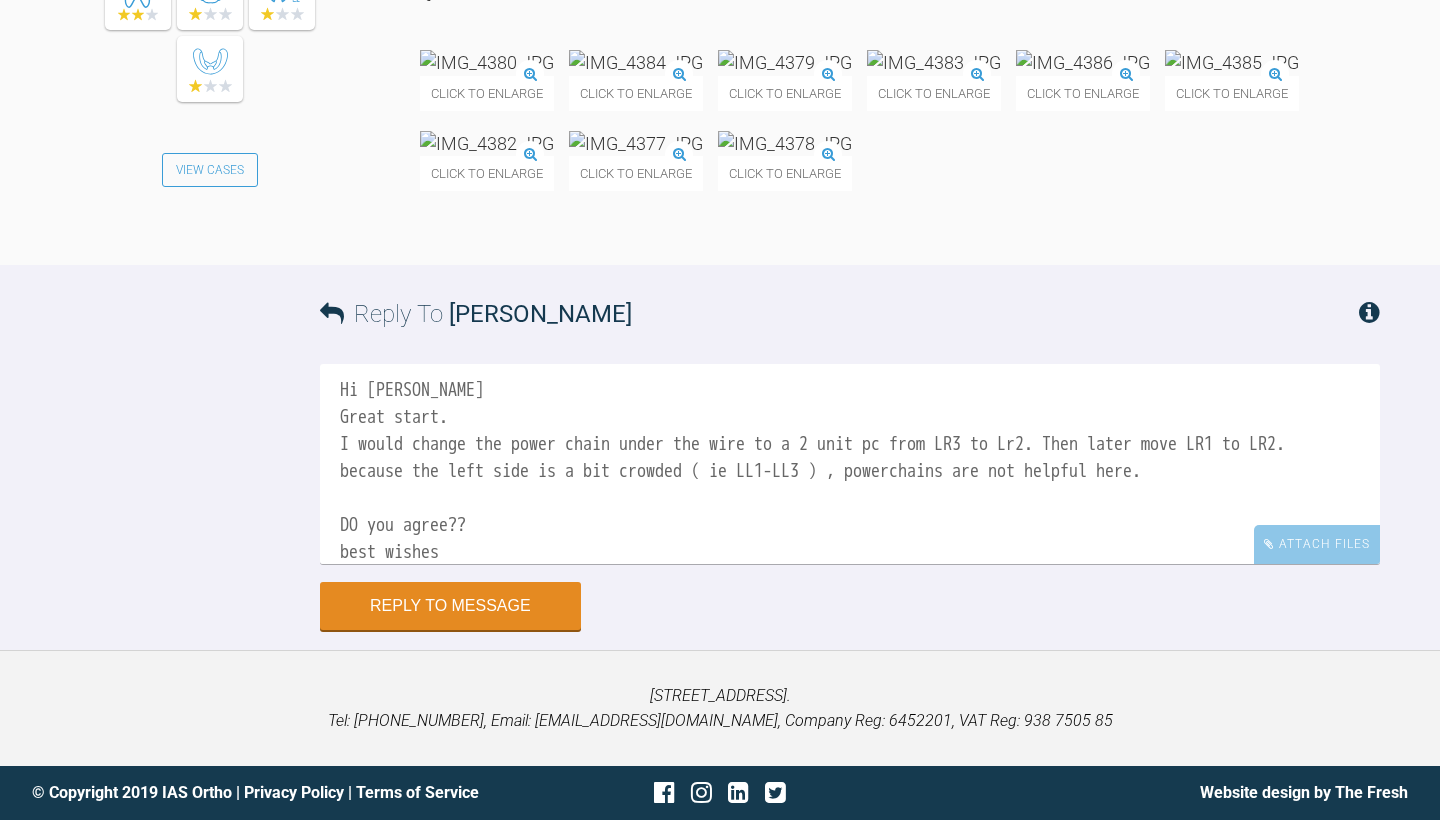 scroll, scrollTop: 34, scrollLeft: 0, axis: vertical 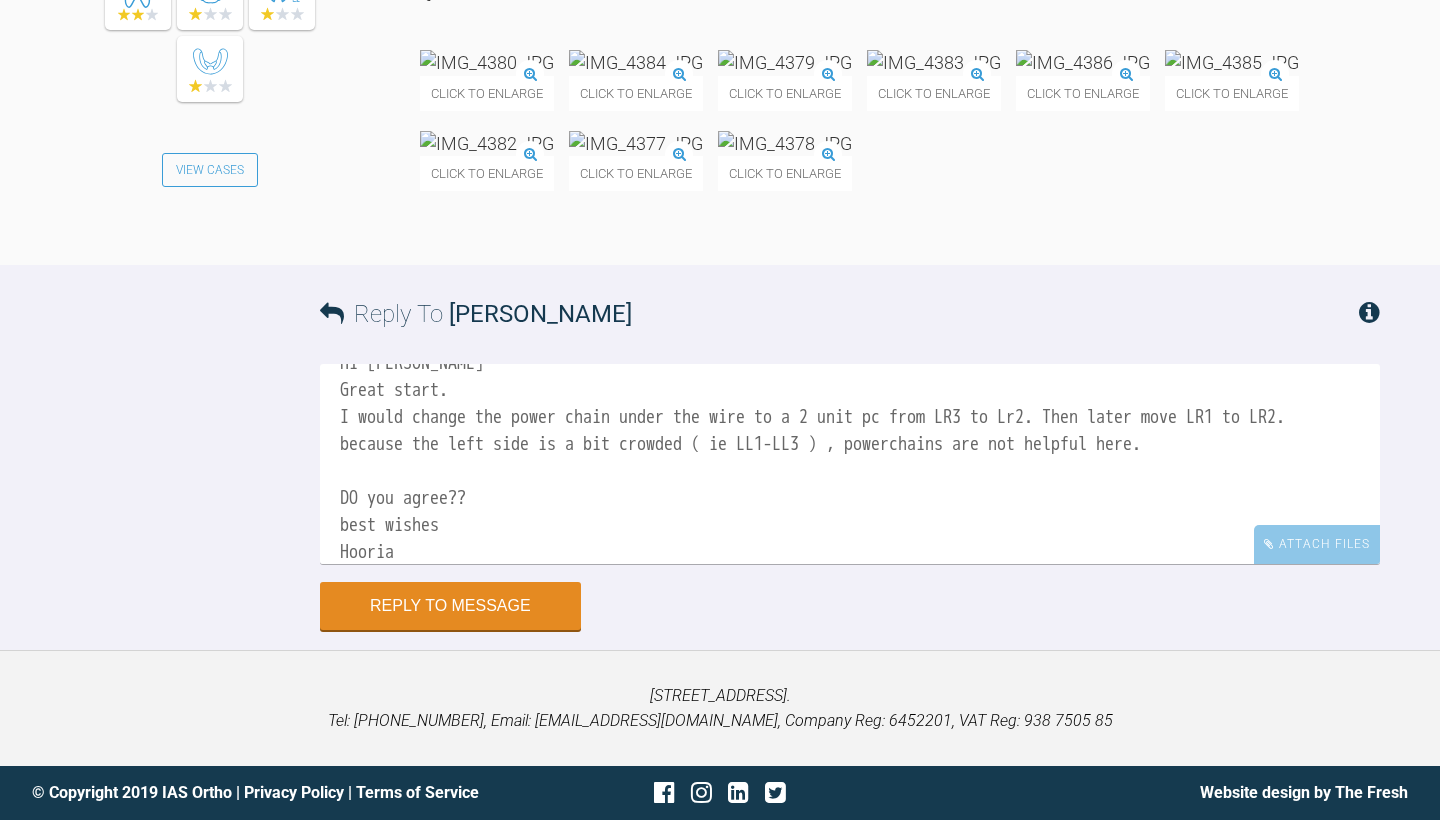 click on "Hi [PERSON_NAME]
Great start.
I would change the power chain under the wire to a 2 unit pc from LR3 to Lr2. Then later move LR1 to LR2.
because the left side is a bit crowded ( ie LL1-LL3 ) , powerchains are not helpful here.
DO you agree??
best wishes
Hooria" at bounding box center (850, 464) 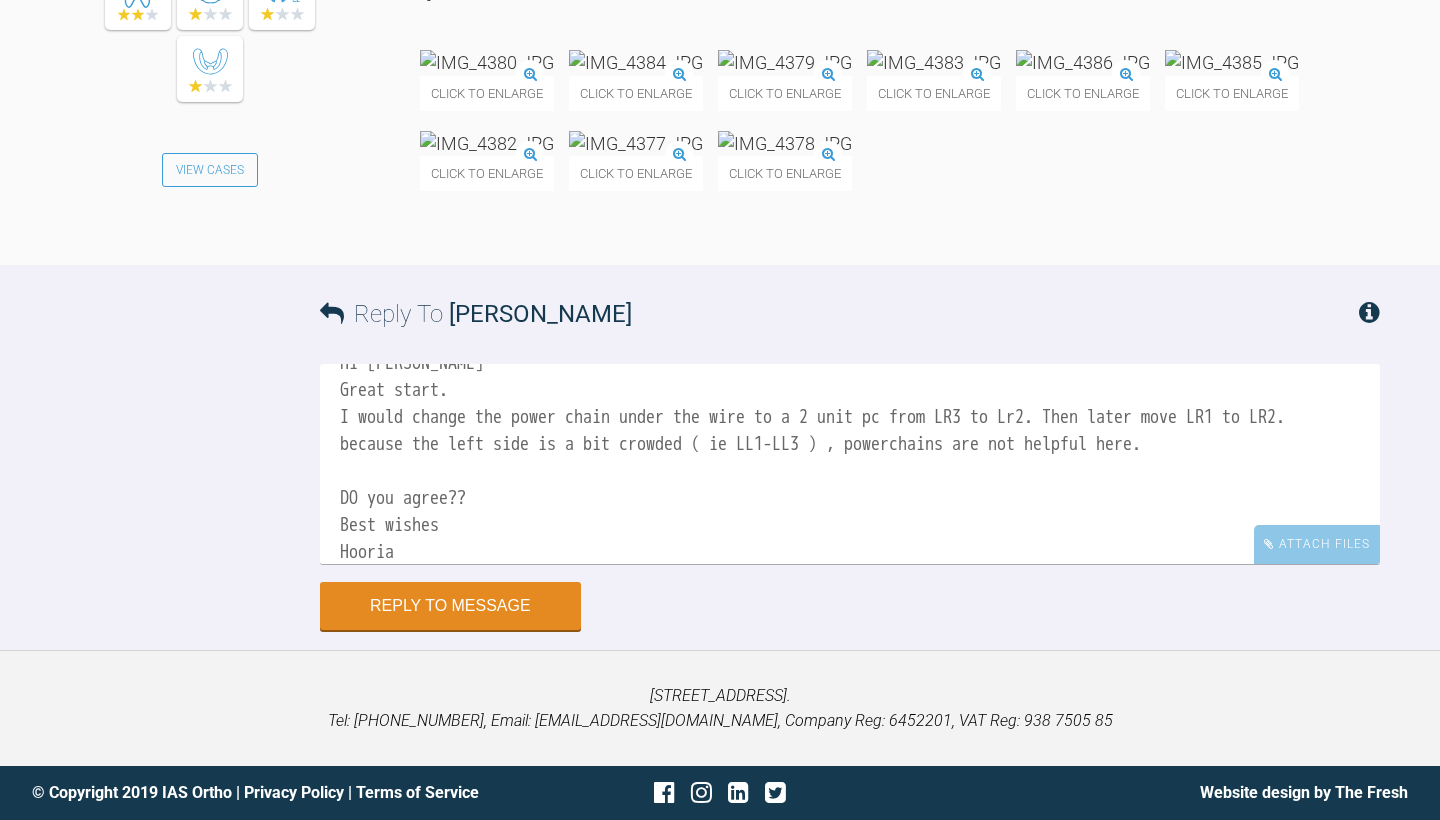 click on "Hi [PERSON_NAME]
Great start.
I would change the power chain under the wire to a 2 unit pc from LR3 to Lr2. Then later move LR1 to LR2.
because the left side is a bit crowded ( ie LL1-LL3 ) , powerchains are not helpful here.
DO you agree??
Best wishes
Hooria" at bounding box center (850, 464) 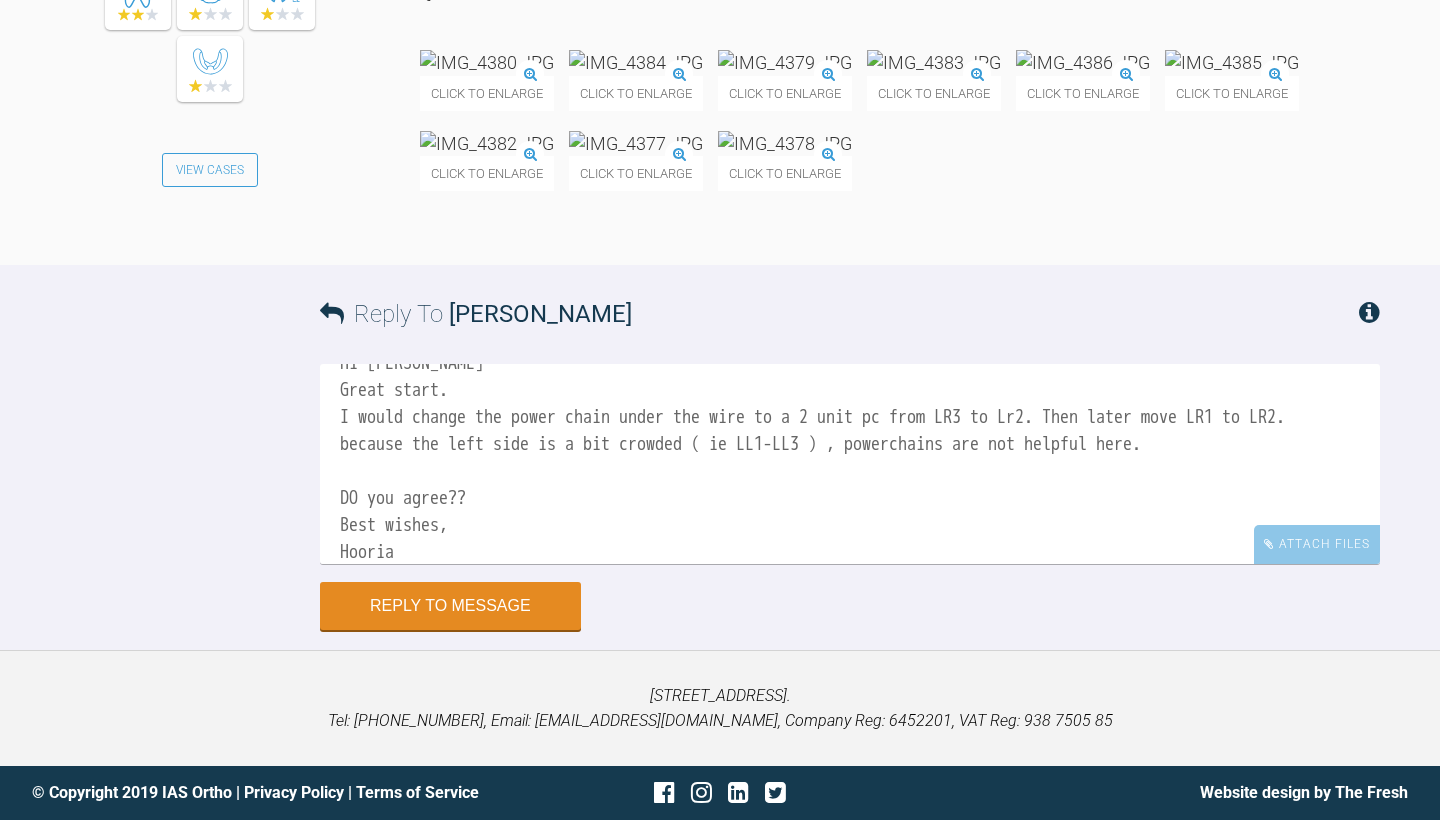 drag, startPoint x: 365, startPoint y: 502, endPoint x: 352, endPoint y: 502, distance: 13 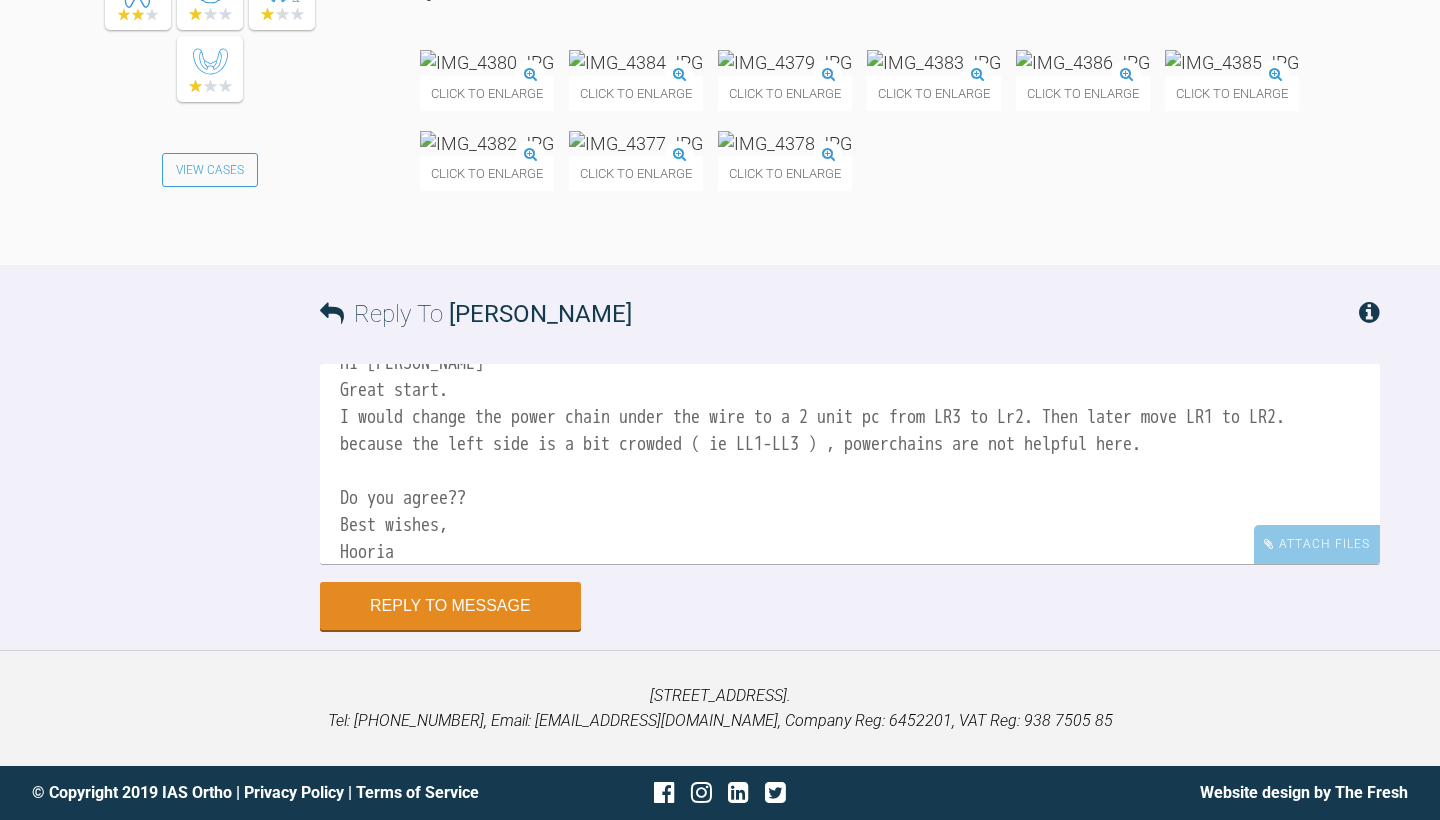 click on "Hi [PERSON_NAME]
Great start.
I would change the power chain under the wire to a 2 unit pc from LR3 to Lr2. Then later move LR1 to LR2.
because the left side is a bit crowded ( ie LL1-LL3 ) , powerchains are not helpful here.
Do you agree??
Best wishes,
Hooria" at bounding box center [850, 464] 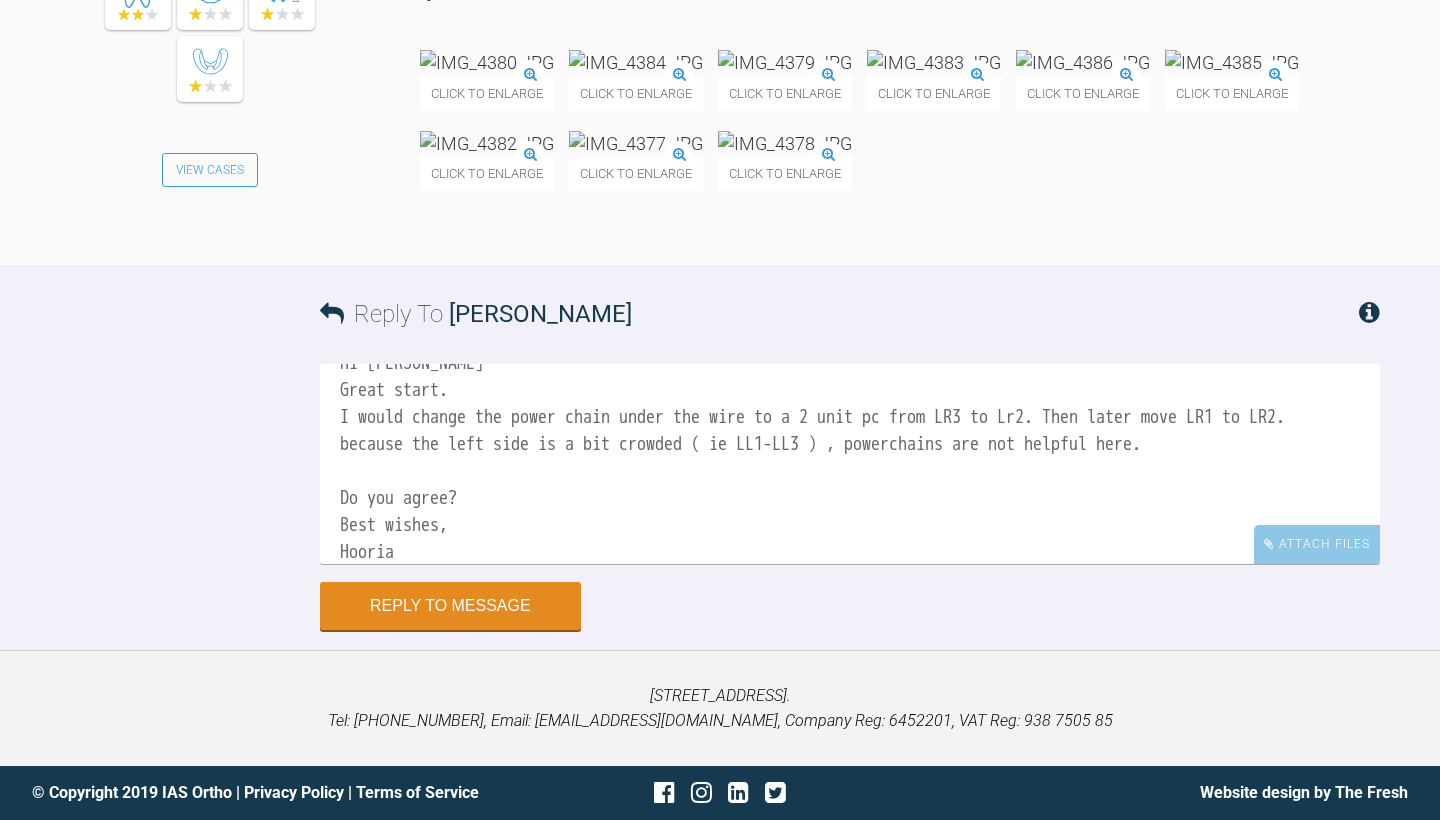 click on "Hi [PERSON_NAME]
Great start.
I would change the power chain under the wire to a 2 unit pc from LR3 to Lr2. Then later move LR1 to LR2.
because the left side is a bit crowded ( ie LL1-LL3 ) , powerchains are not helpful here.
Do you agree?
Best wishes,
Hooria" at bounding box center [850, 464] 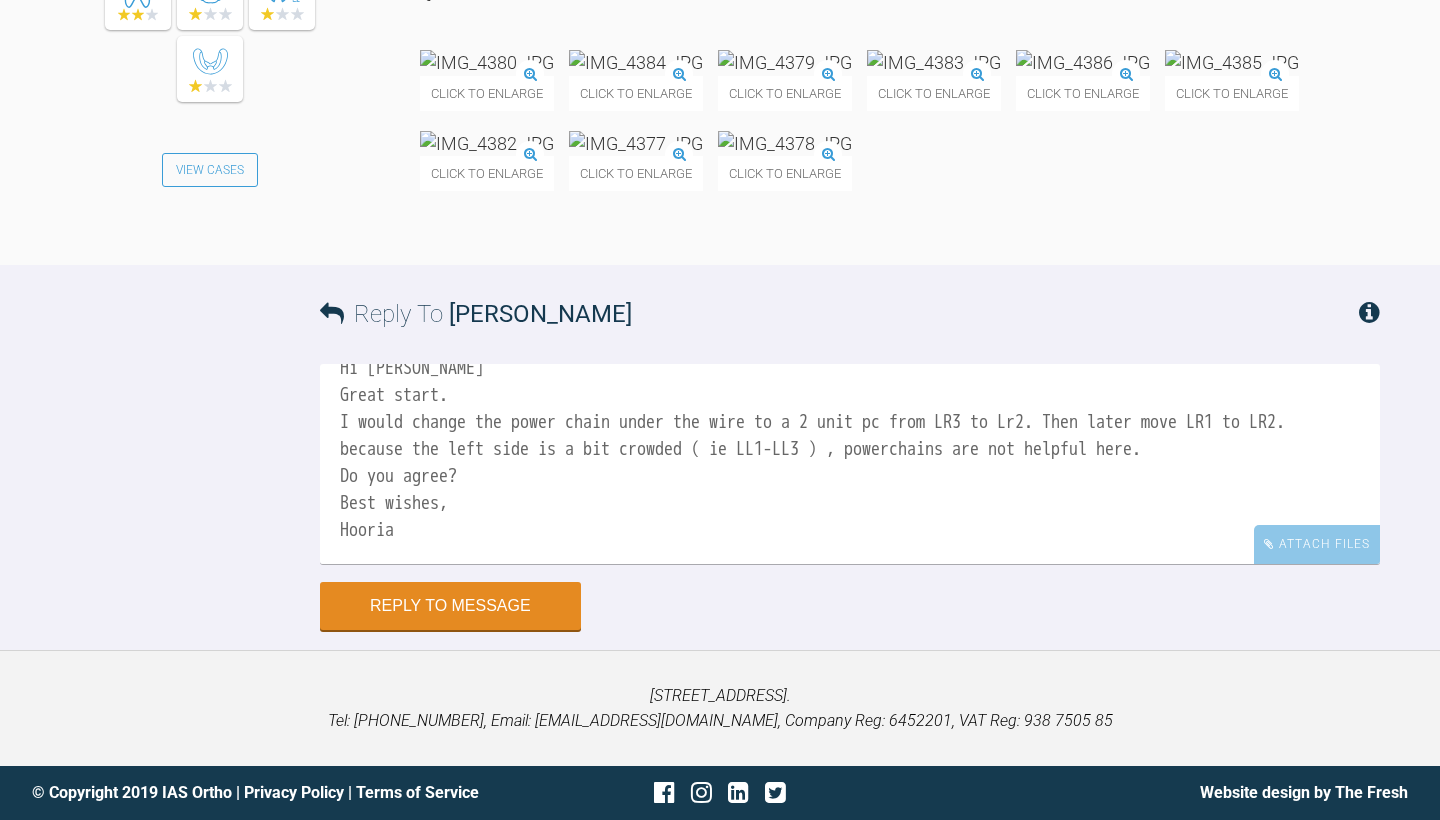 scroll, scrollTop: 29, scrollLeft: 0, axis: vertical 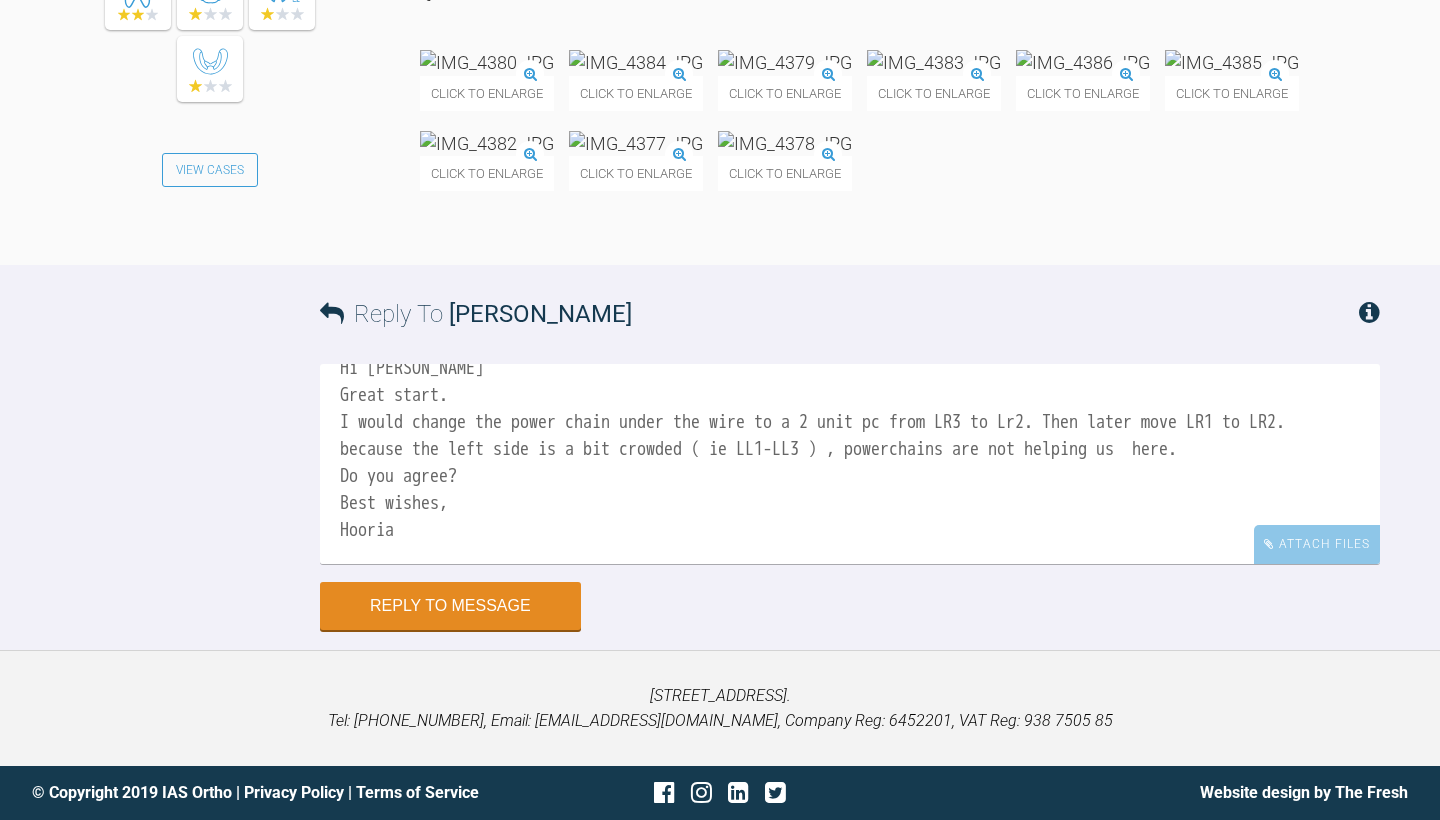 click on "Hi [PERSON_NAME]
Great start.
I would change the power chain under the wire to a 2 unit pc from LR3 to Lr2. Then later move LR1 to LR2.
because the left side is a bit crowded ( ie LL1-LL3 ) , powerchains are not helping us  here.
Do you agree?
Best wishes,
Hooria" at bounding box center [850, 464] 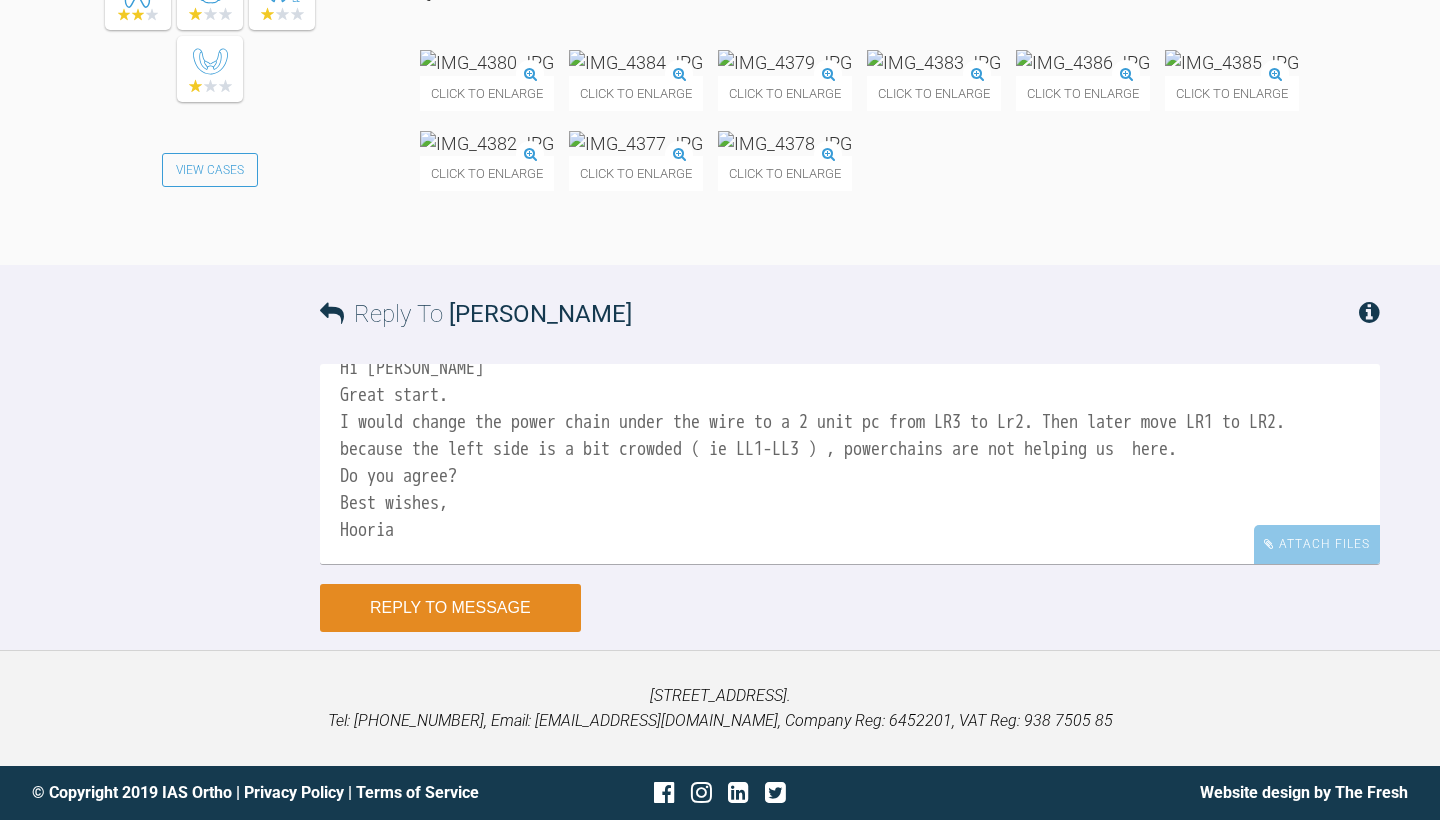 type on "Hi [PERSON_NAME]
Great start.
I would change the power chain under the wire to a 2 unit pc from LR3 to Lr2. Then later move LR1 to LR2.
because the left side is a bit crowded ( ie LL1-LL3 ) , powerchains are not helping us  here.
Do you agree?
Best wishes,
Hooria" 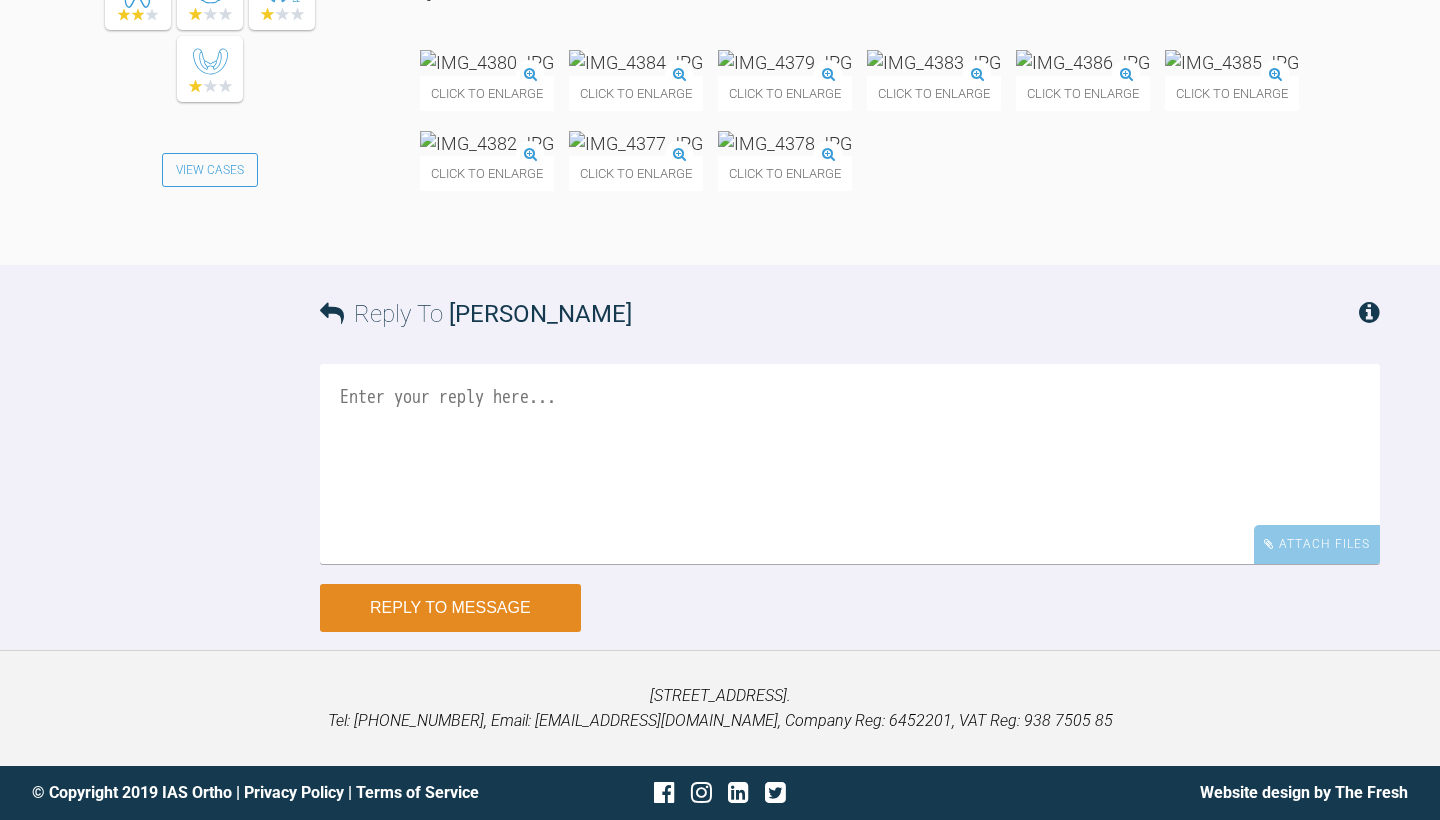 scroll, scrollTop: 0, scrollLeft: 0, axis: both 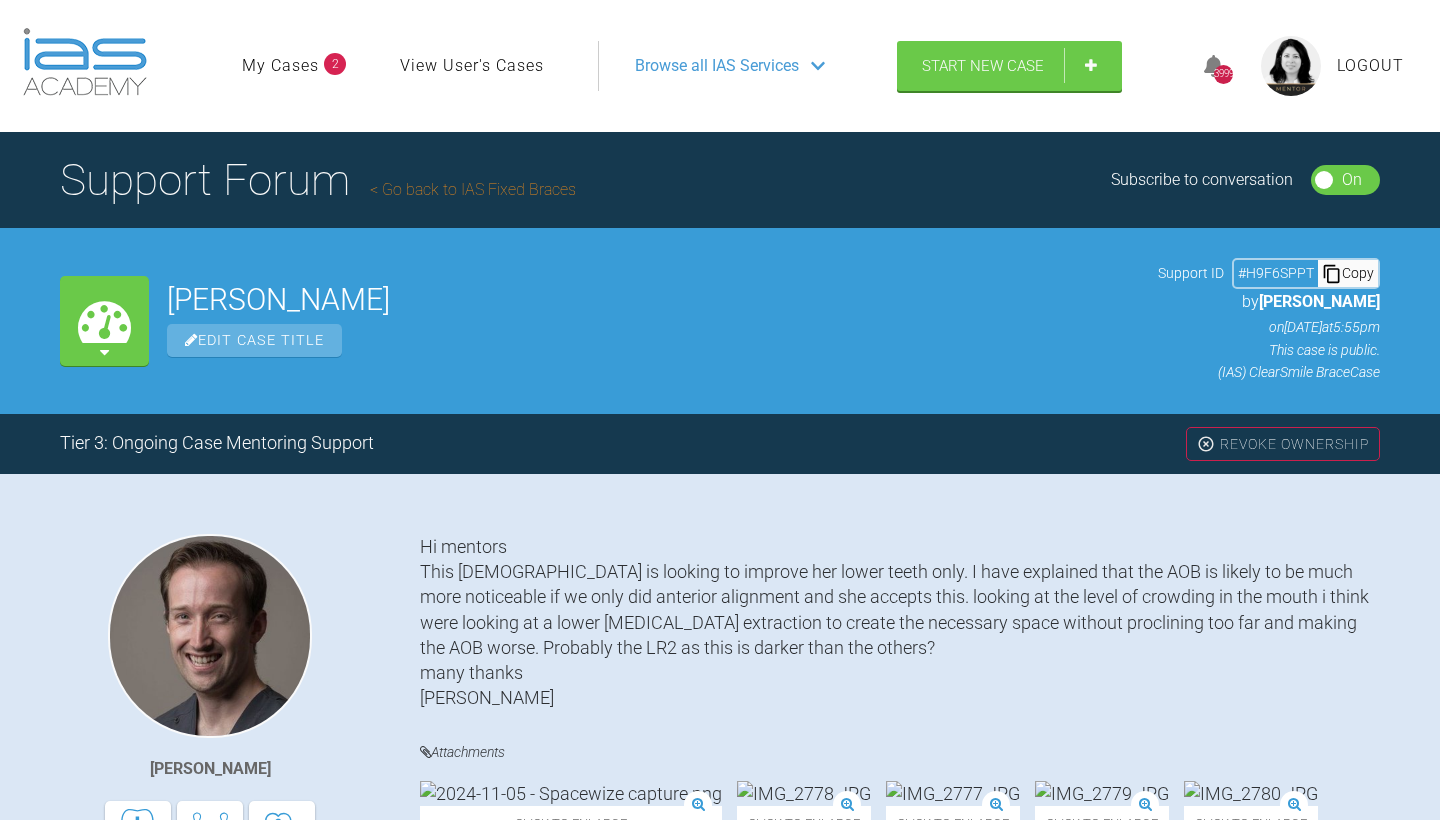 click on "Go back to IAS Fixed Braces" at bounding box center [473, 189] 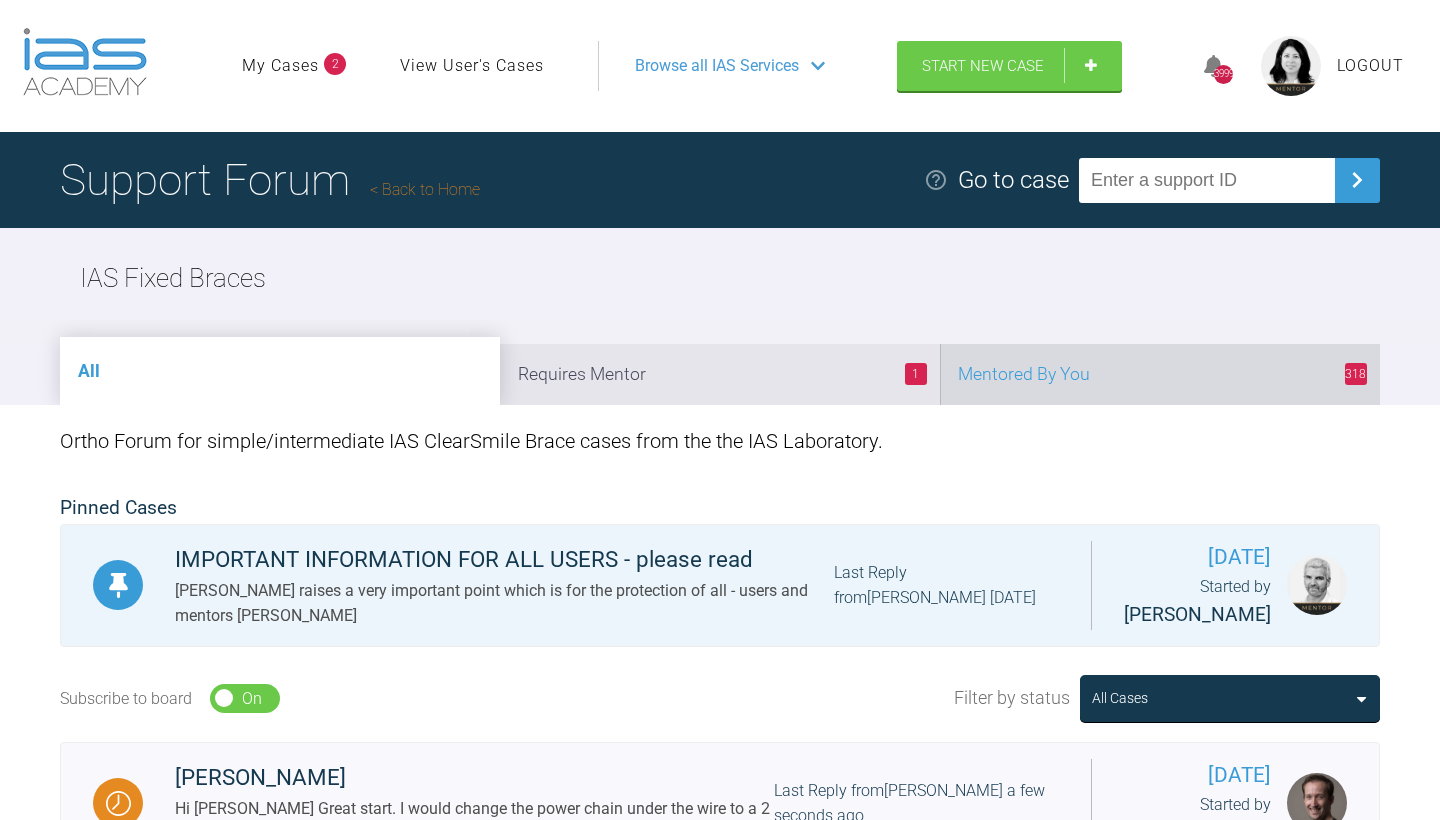 click on "318 Mentored By You" at bounding box center [1160, 374] 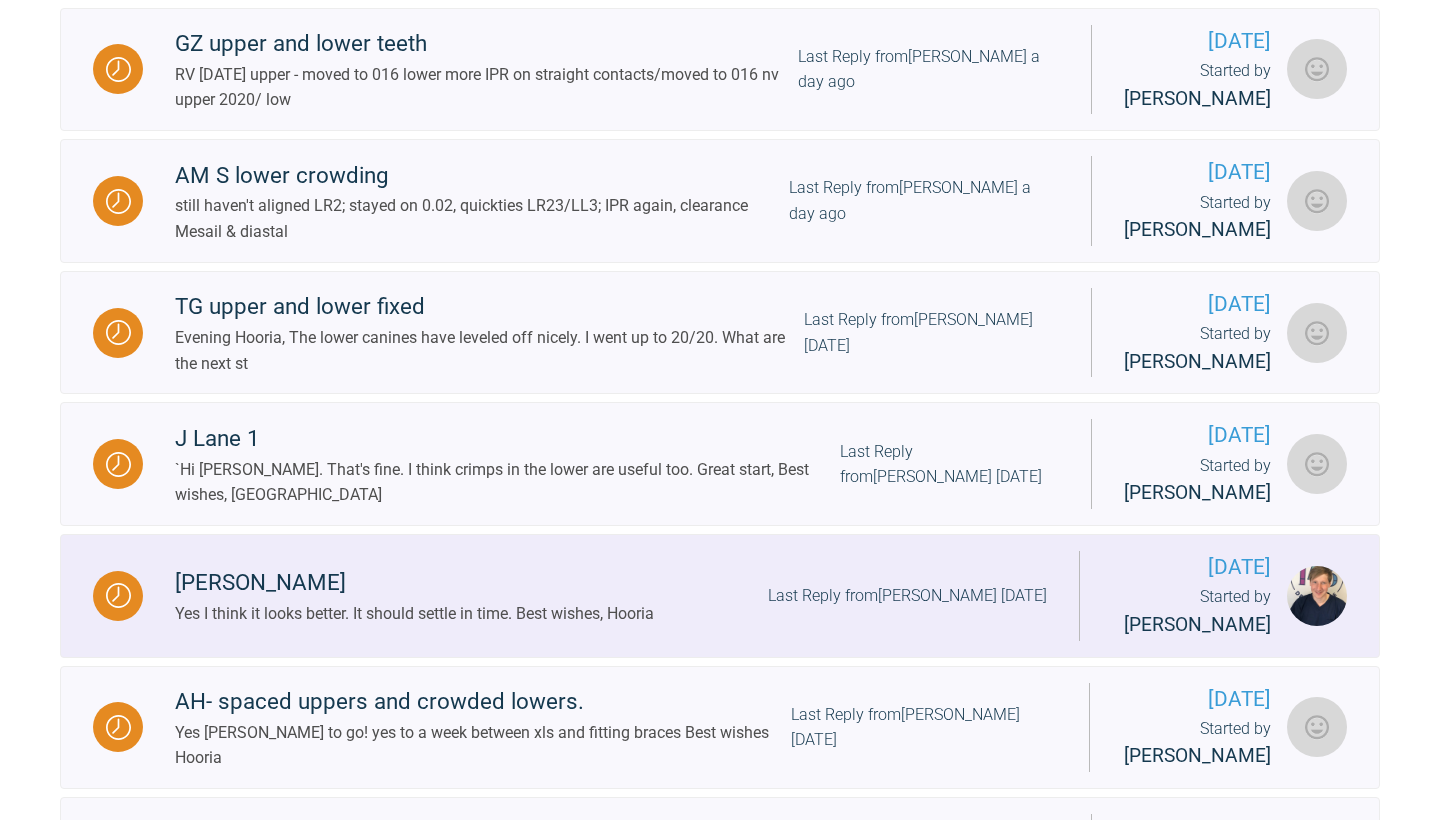 scroll, scrollTop: 734, scrollLeft: 0, axis: vertical 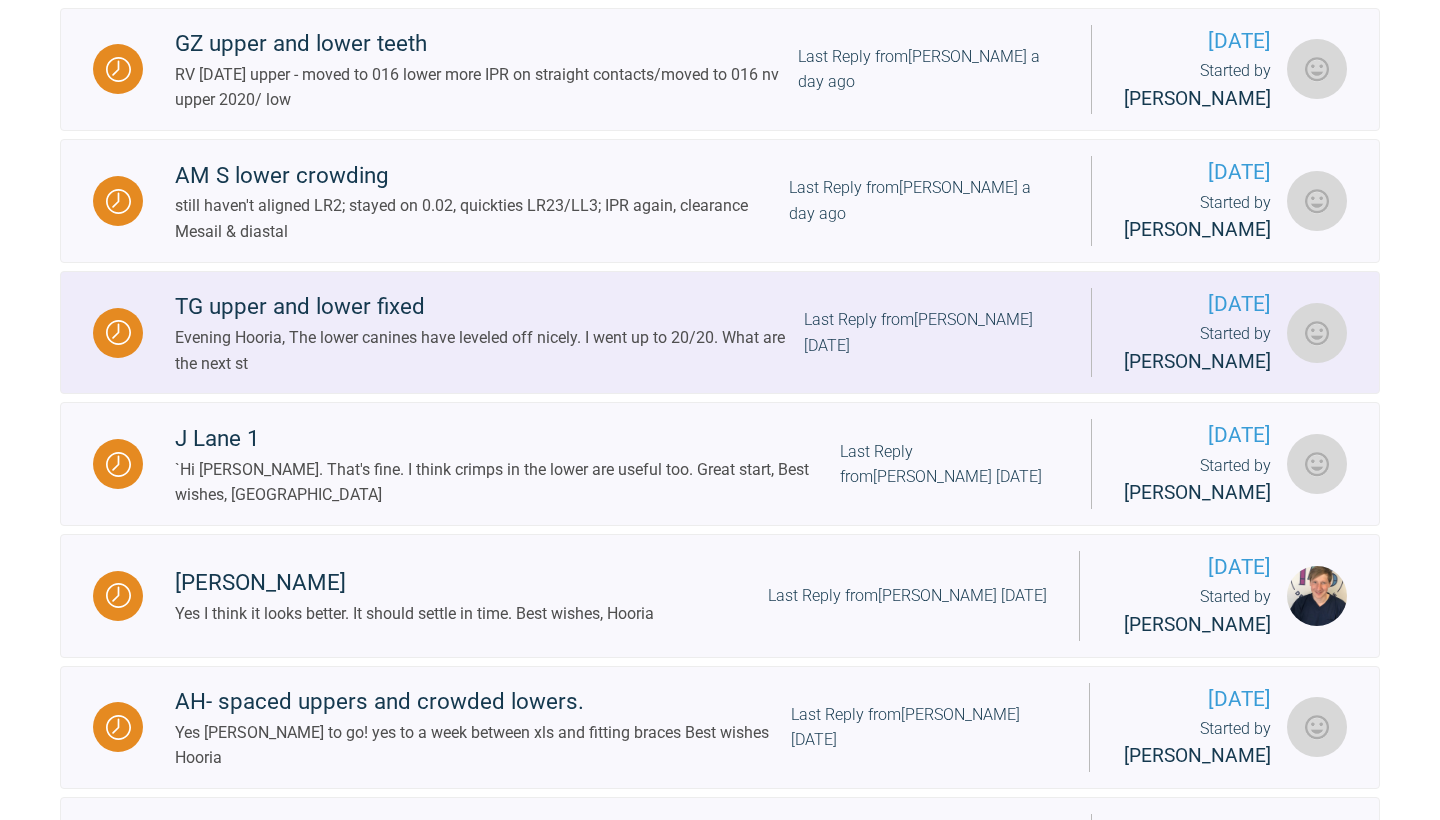 click on "Last Reply from  [PERSON_NAME]   [DATE]" at bounding box center [931, 332] 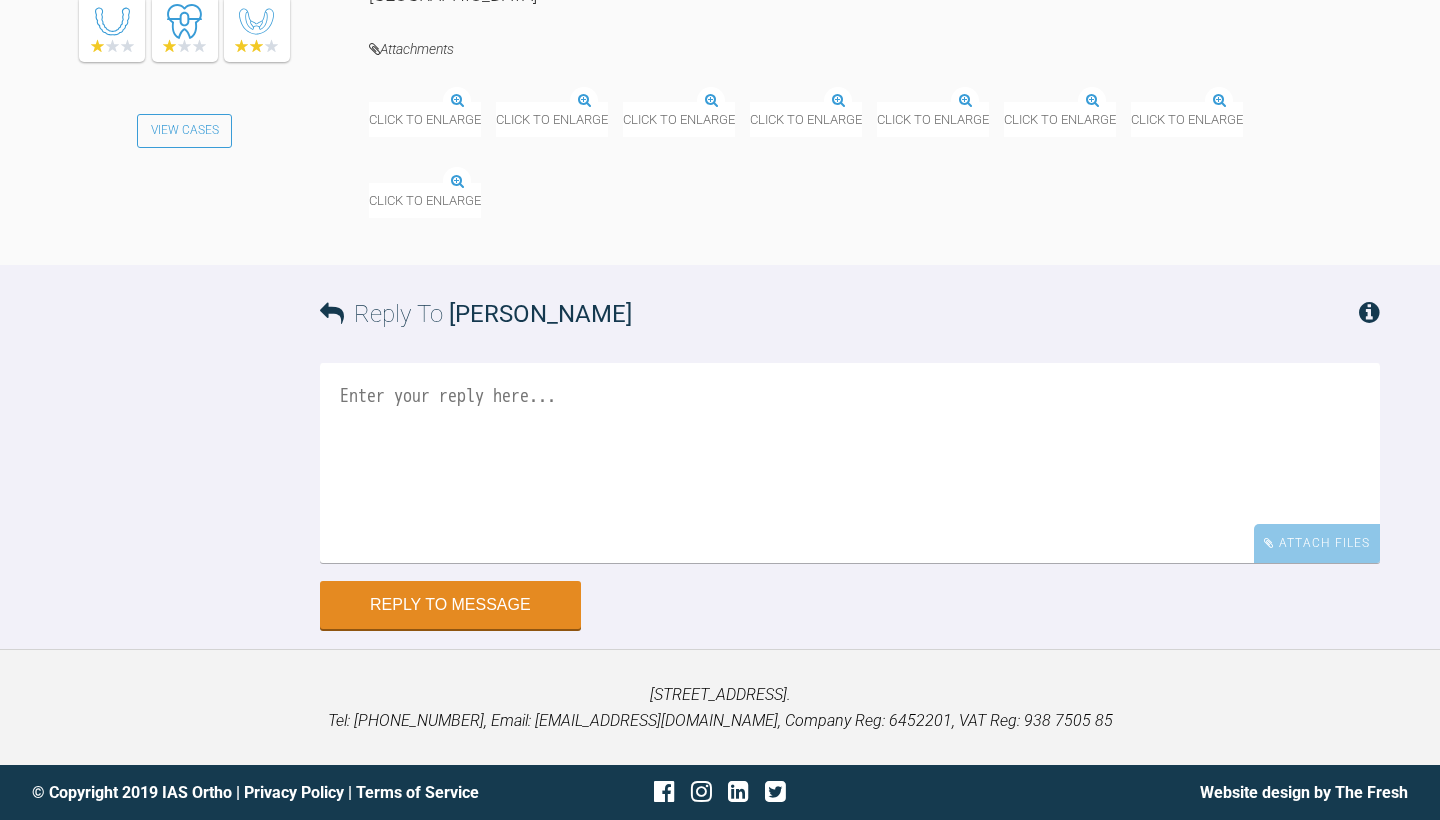 scroll, scrollTop: 24865, scrollLeft: 0, axis: vertical 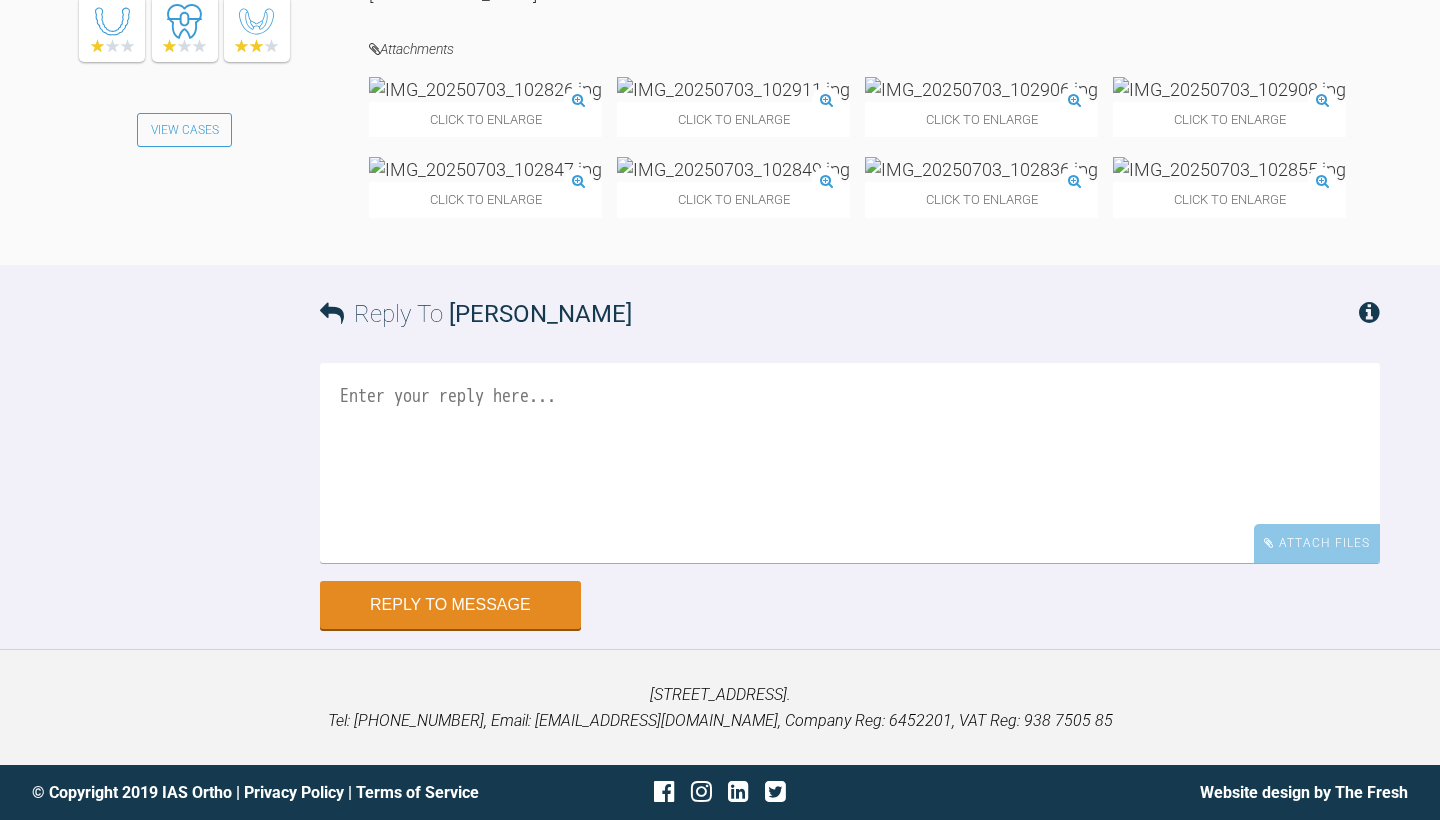 click at bounding box center (850, 463) 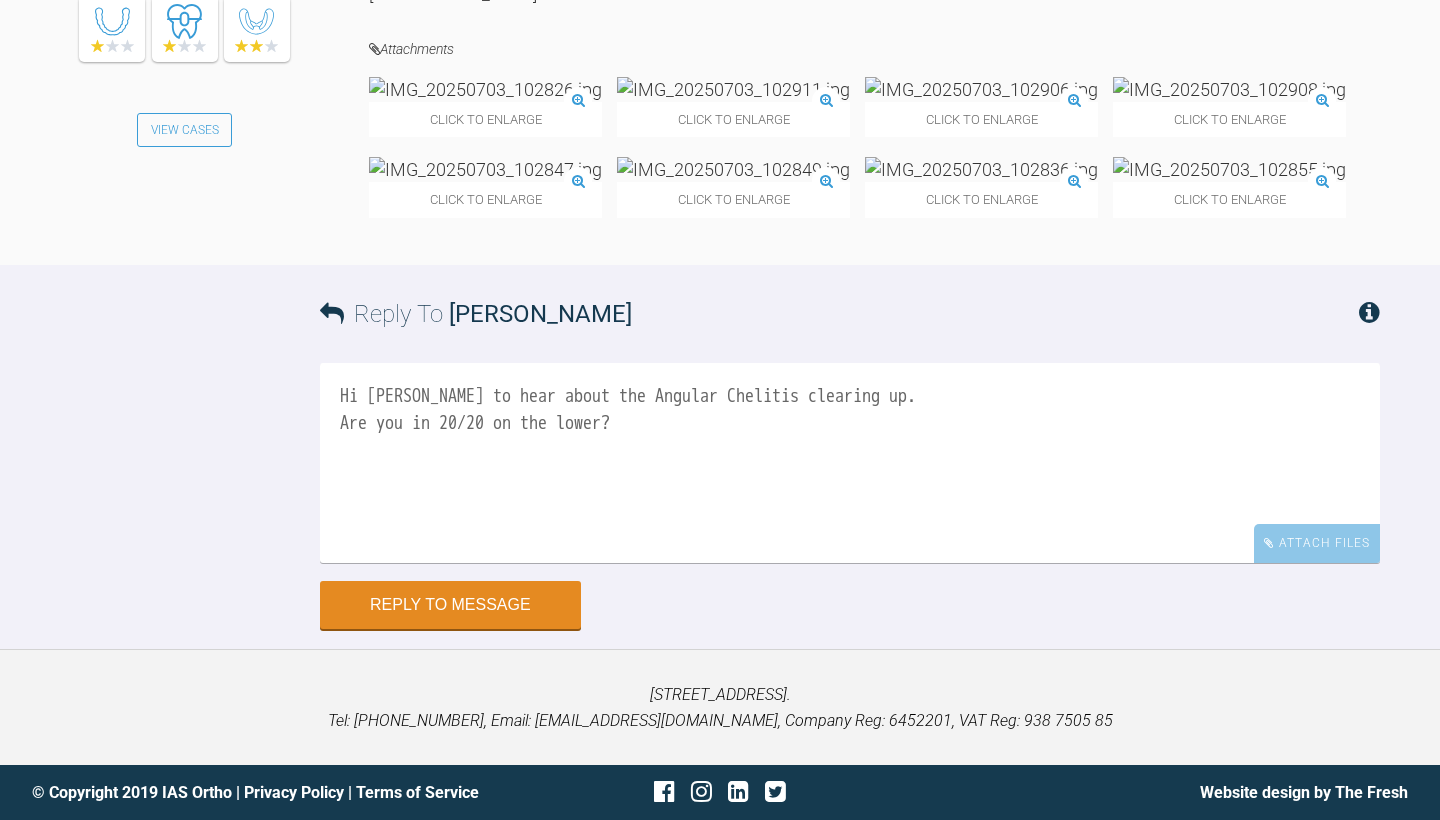 scroll, scrollTop: 24654, scrollLeft: 0, axis: vertical 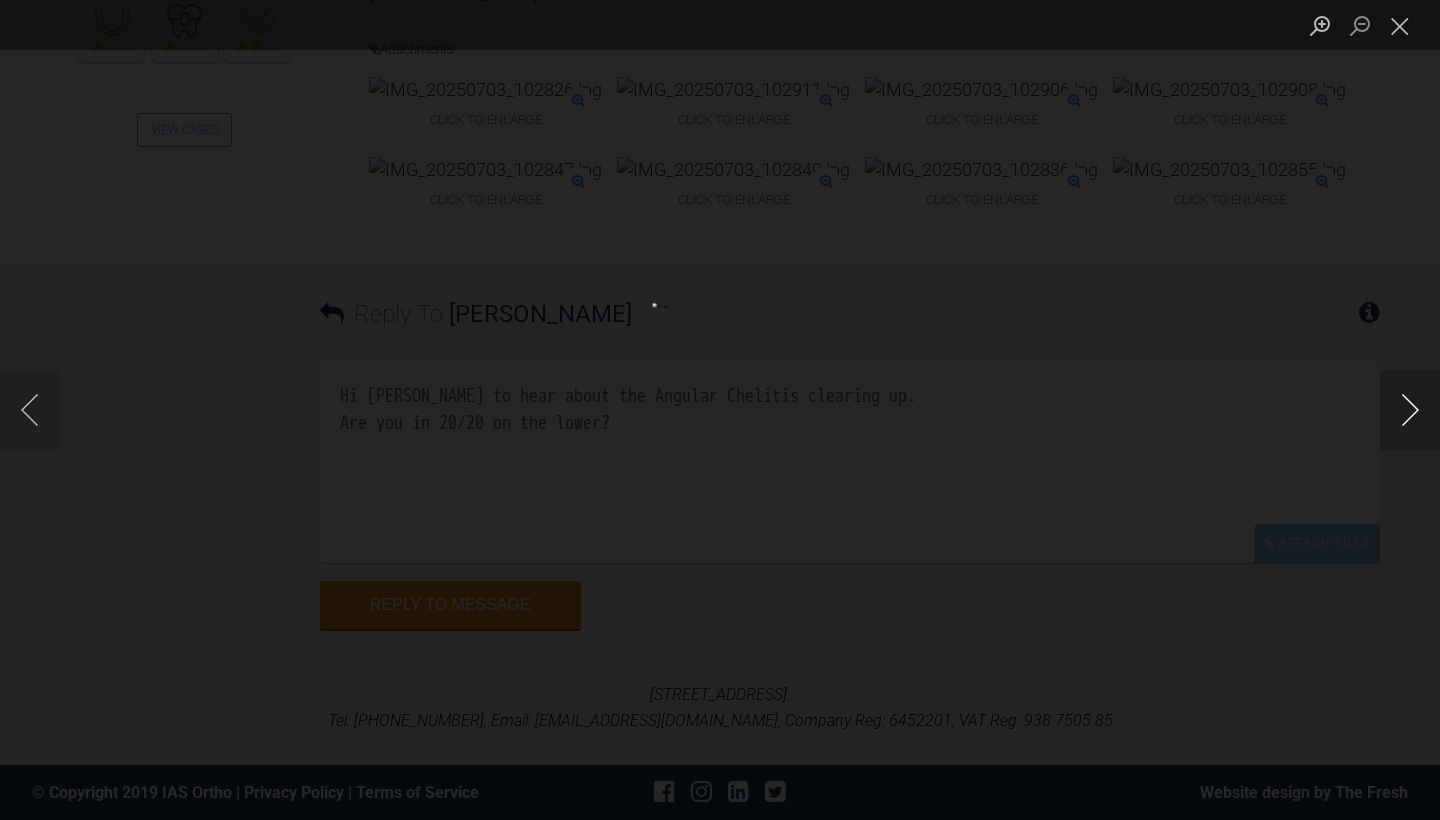 click at bounding box center [1410, 410] 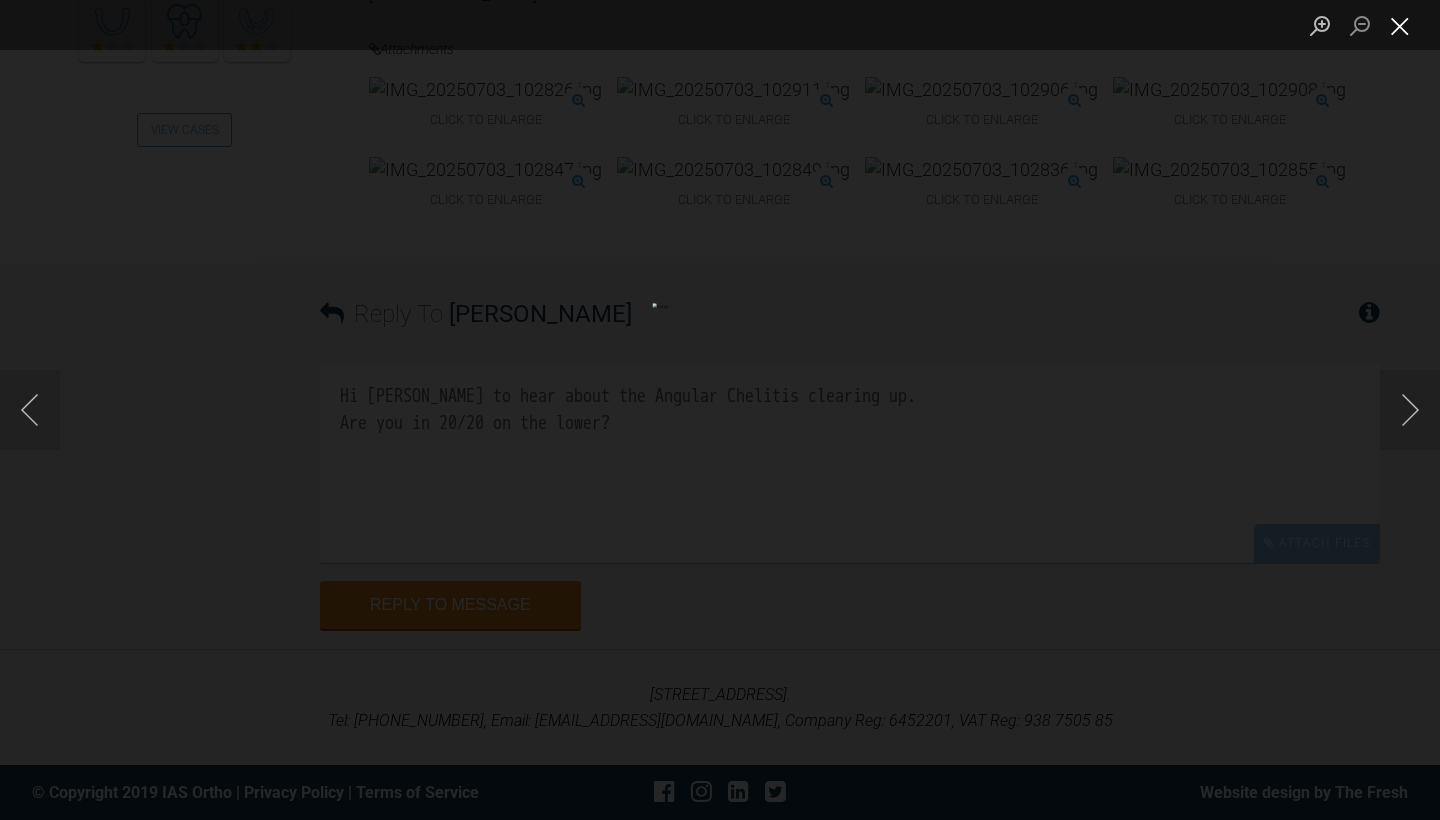 click at bounding box center (1400, 25) 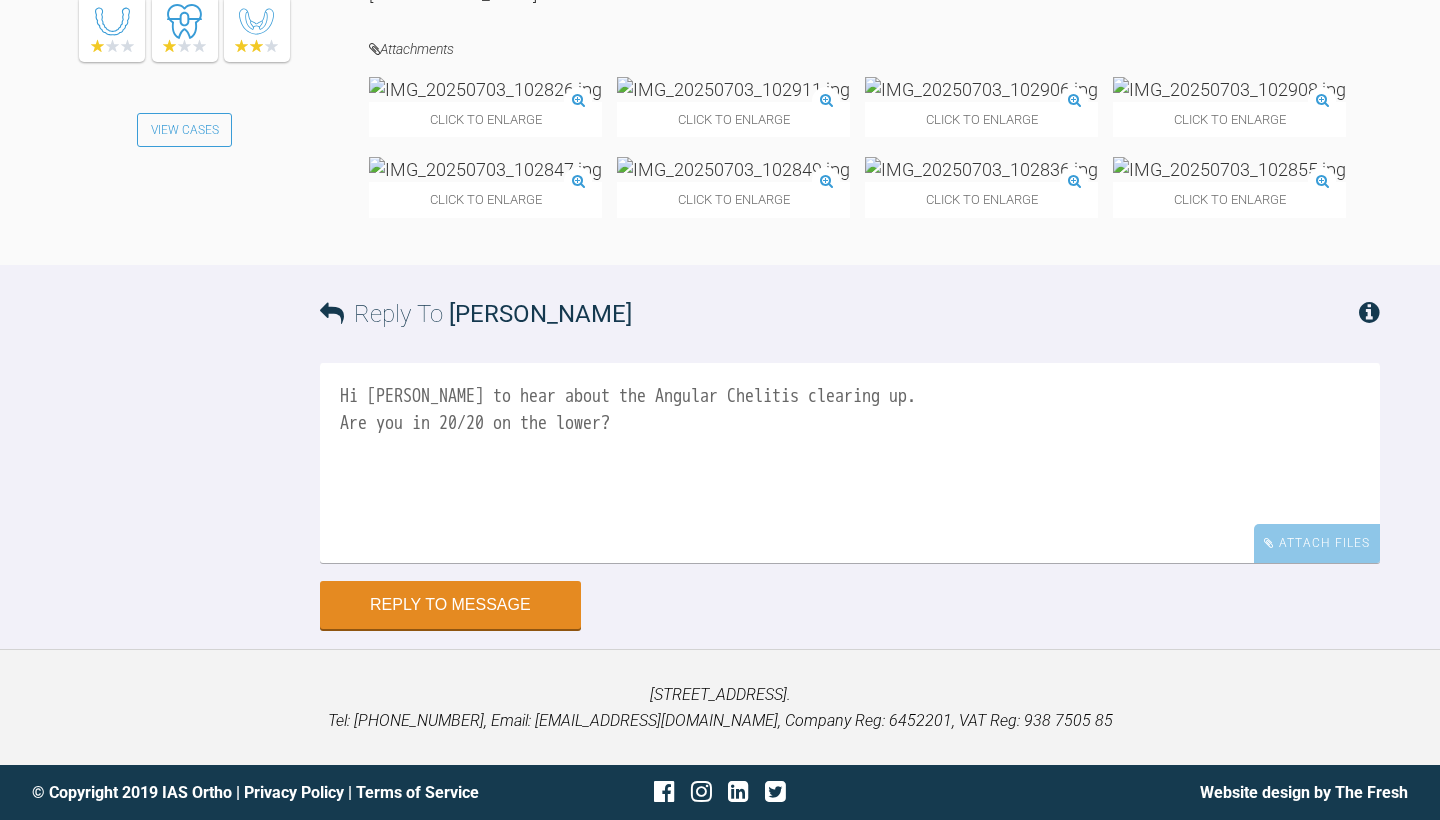 scroll, scrollTop: 24865, scrollLeft: 0, axis: vertical 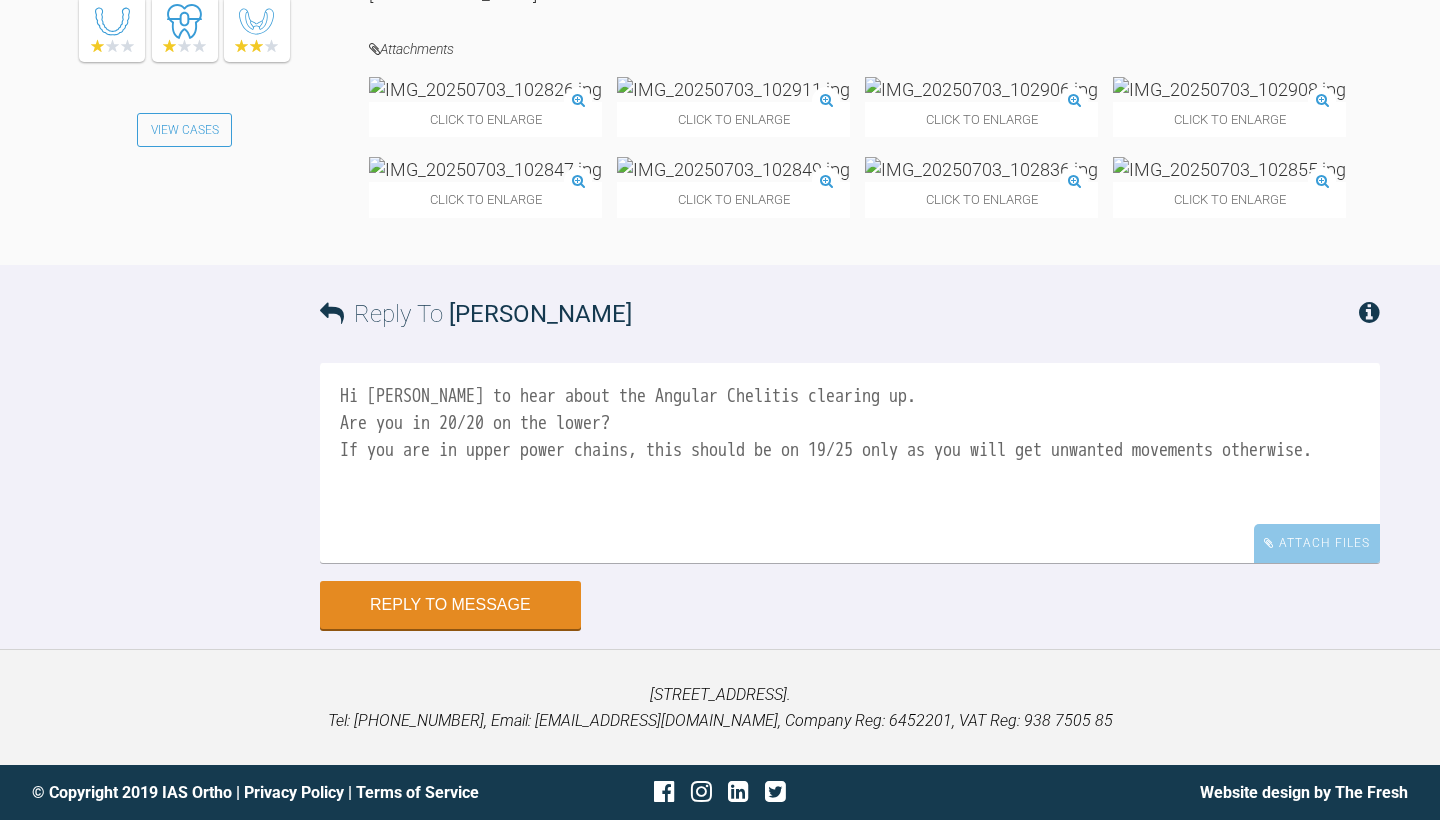 click on "Hi [PERSON_NAME] to hear about the Angular Chelitis clearing up.
Are you in 20/20 on the lower?
If you are in upper power chains, this should be on 19/25 only as you will get unwanted movements otherwise." at bounding box center [850, 463] 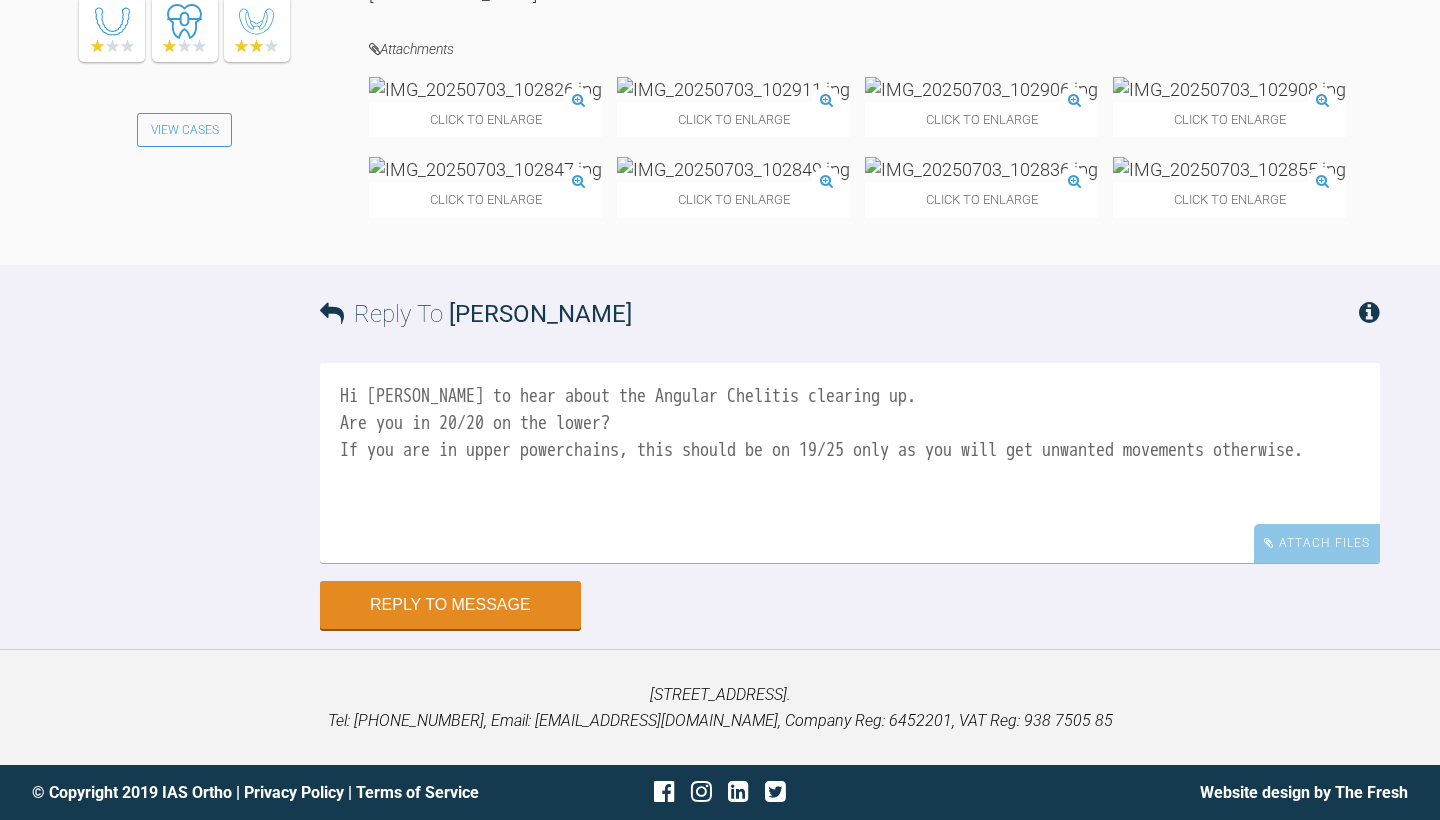 click on "Hi [PERSON_NAME] to hear about the Angular Chelitis clearing up.
Are you in 20/20 on the lower?
If you are in upper powerchains, this should be on 19/25 only as you will get unwanted movements otherwise." at bounding box center (850, 463) 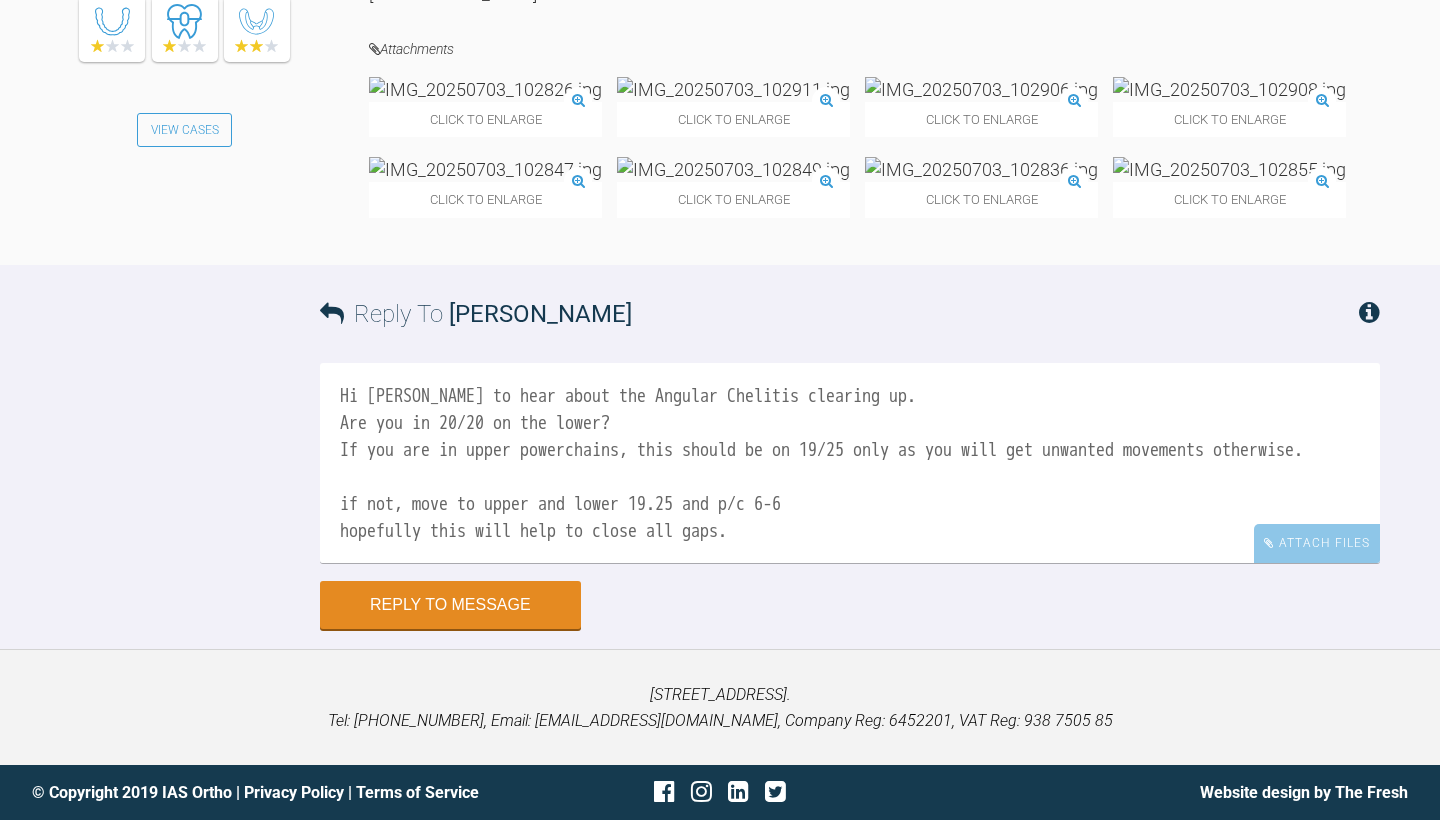 scroll, scrollTop: 0, scrollLeft: 0, axis: both 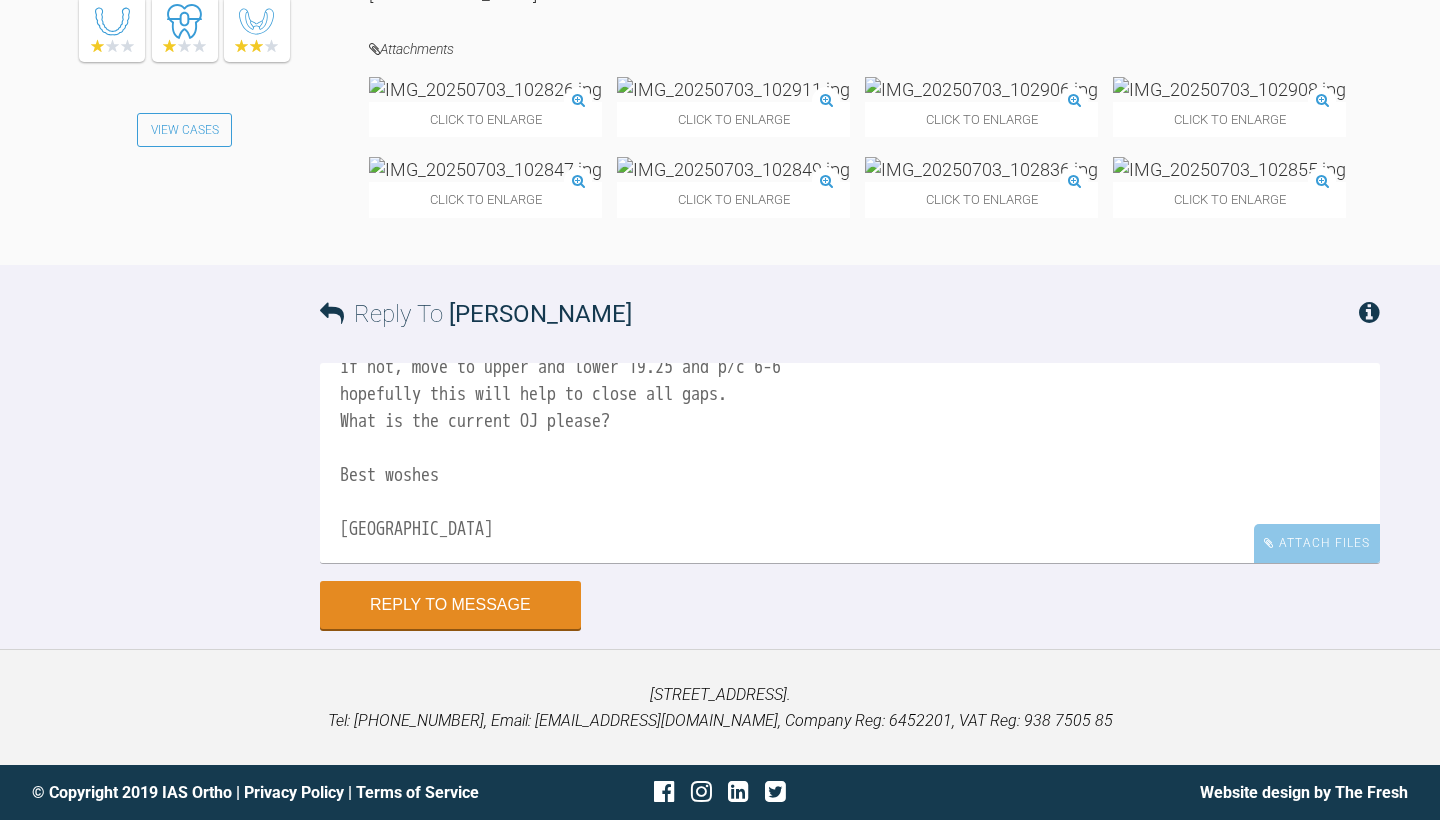 click on "Hi [PERSON_NAME] to hear about the Angular Chelitis clearing up.
Are you in 20/20 on the lower?
If you are in upper powerchains, this should be on 19/25 only as you will get unwanted movements otherwise.
if not, move to upper and lower 19.25 and p/c 6-6
hopefully this will help to close all gaps.
What is the current OJ please?
Best woshes
[GEOGRAPHIC_DATA]" at bounding box center (850, 463) 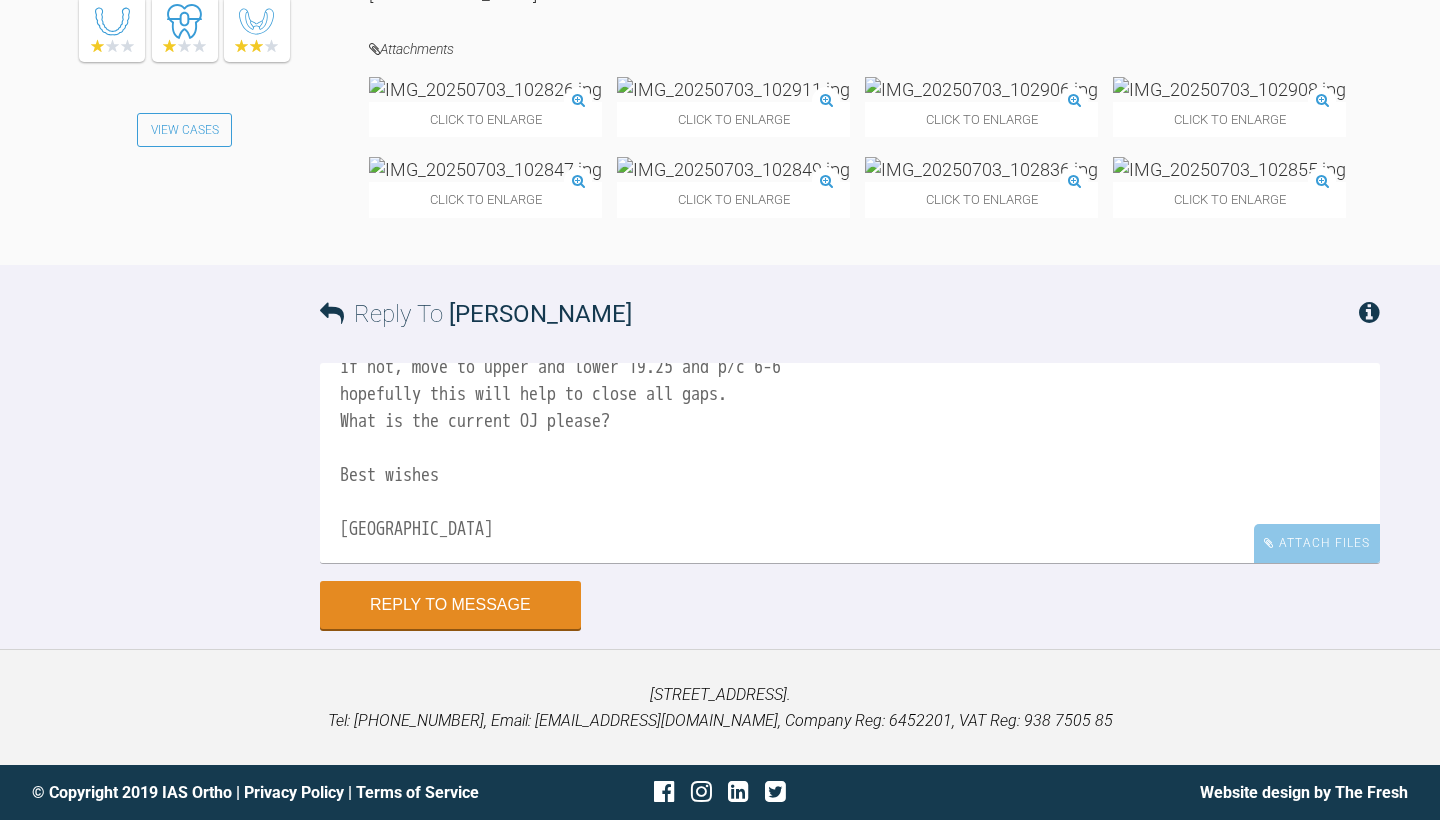 click on "Hi [PERSON_NAME] to hear about the Angular Chelitis clearing up.
Are you in 20/20 on the lower?
If you are in upper powerchains, this should be on 19/25 only as you will get unwanted movements otherwise.
if not, move to upper and lower 19.25 and p/c 6-6
hopefully this will help to close all gaps.
What is the current OJ please?
Best wishes
[GEOGRAPHIC_DATA]" at bounding box center [850, 463] 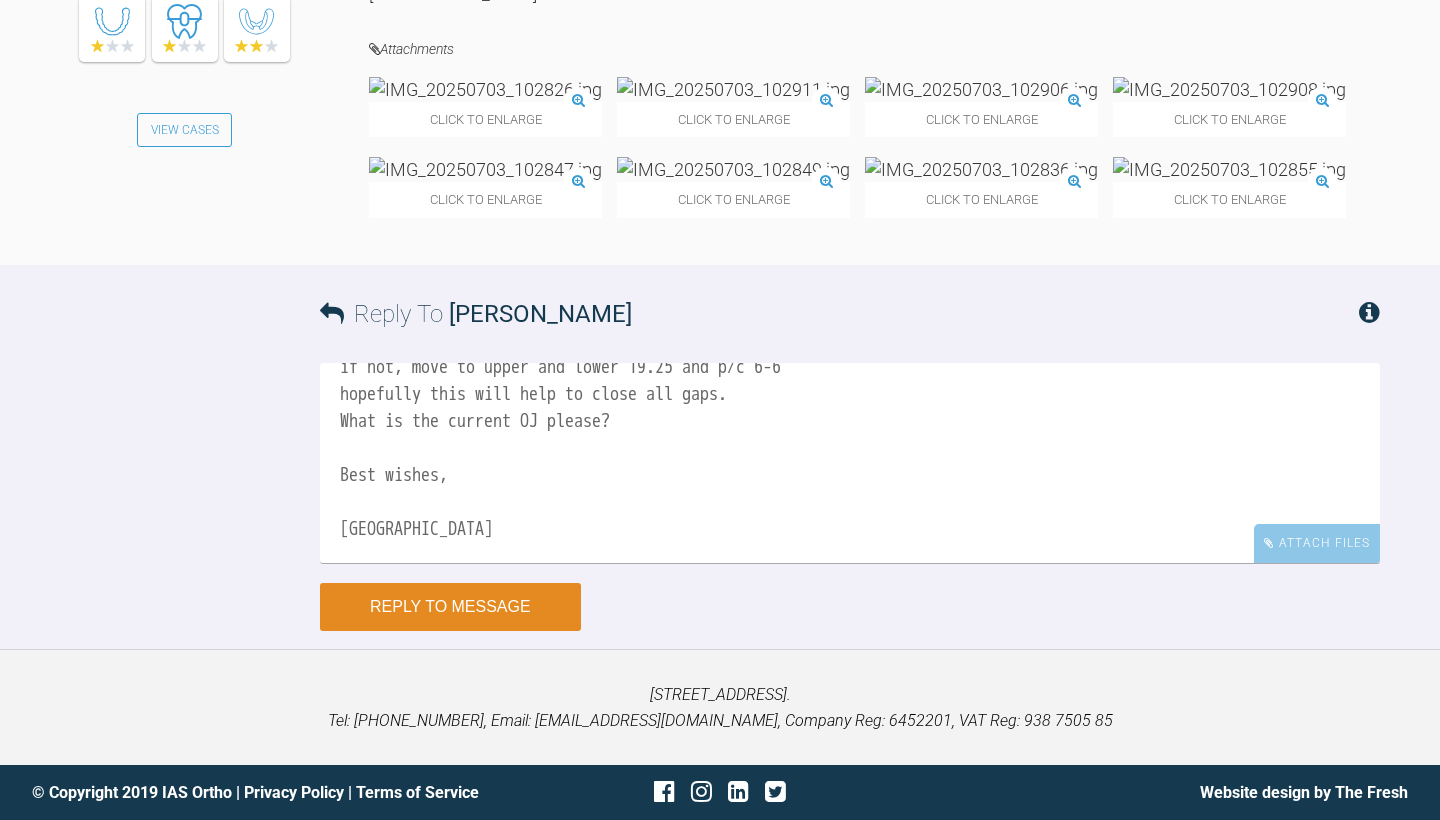 type on "Hi [PERSON_NAME] to hear about the Angular Chelitis clearing up.
Are you in 20/20 on the lower?
If you are in upper powerchains, this should be on 19/25 only as you will get unwanted movements otherwise.
if not, move to upper and lower 19.25 and p/c 6-6
hopefully this will help to close all gaps.
What is the current OJ please?
Best wishes,
[GEOGRAPHIC_DATA]" 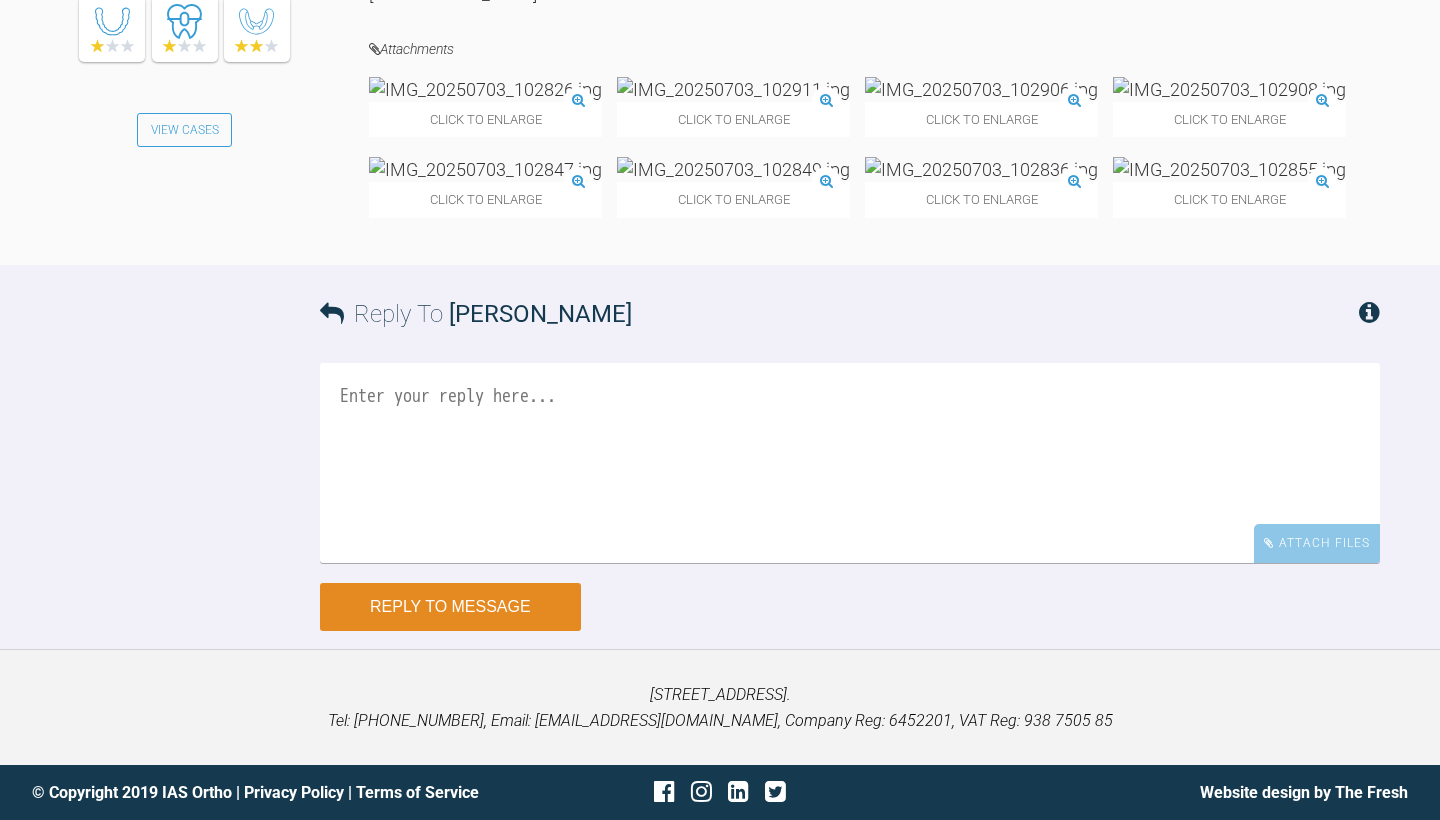 scroll, scrollTop: 0, scrollLeft: 0, axis: both 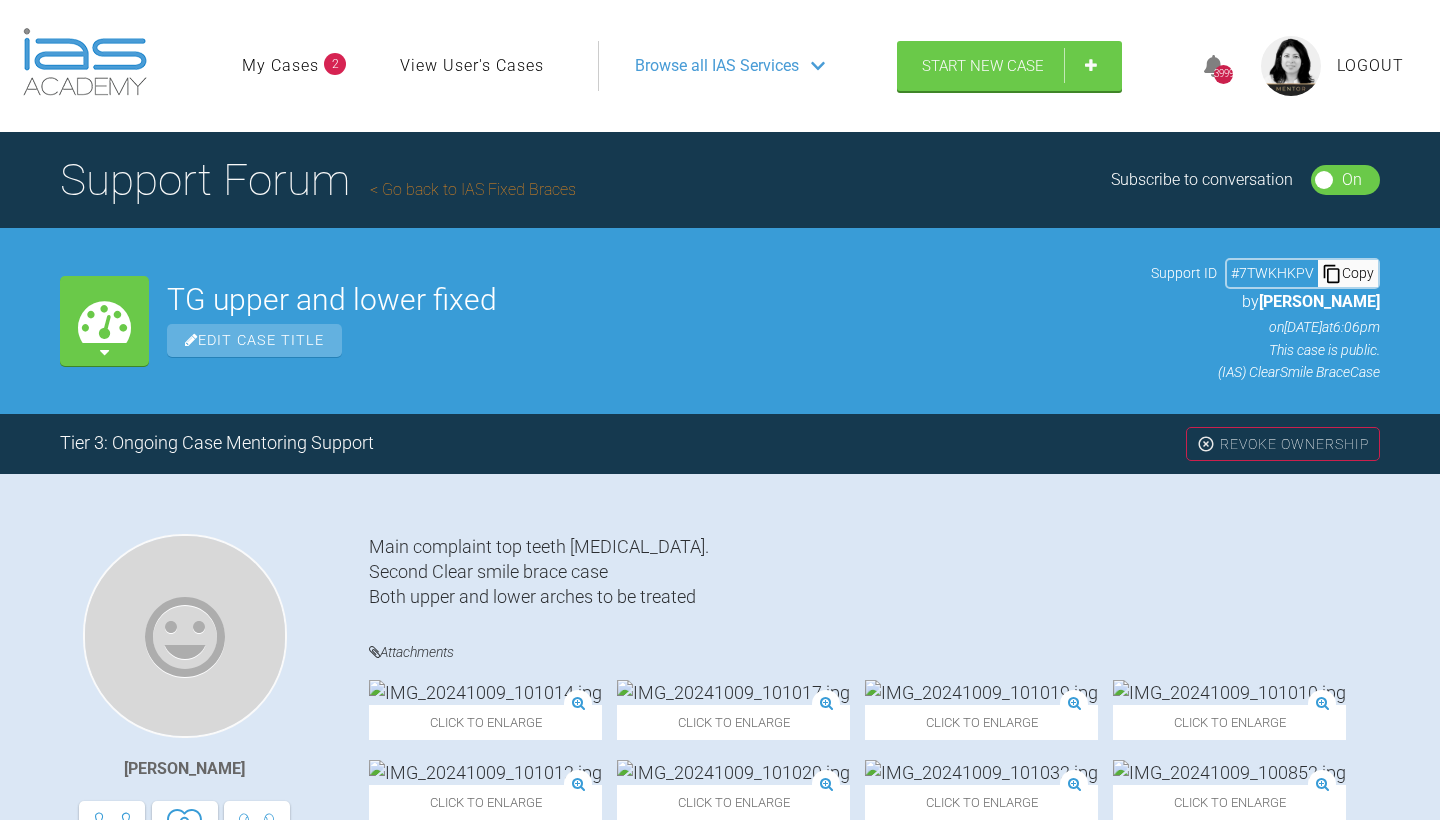 click on "Go back to IAS Fixed Braces" at bounding box center (473, 189) 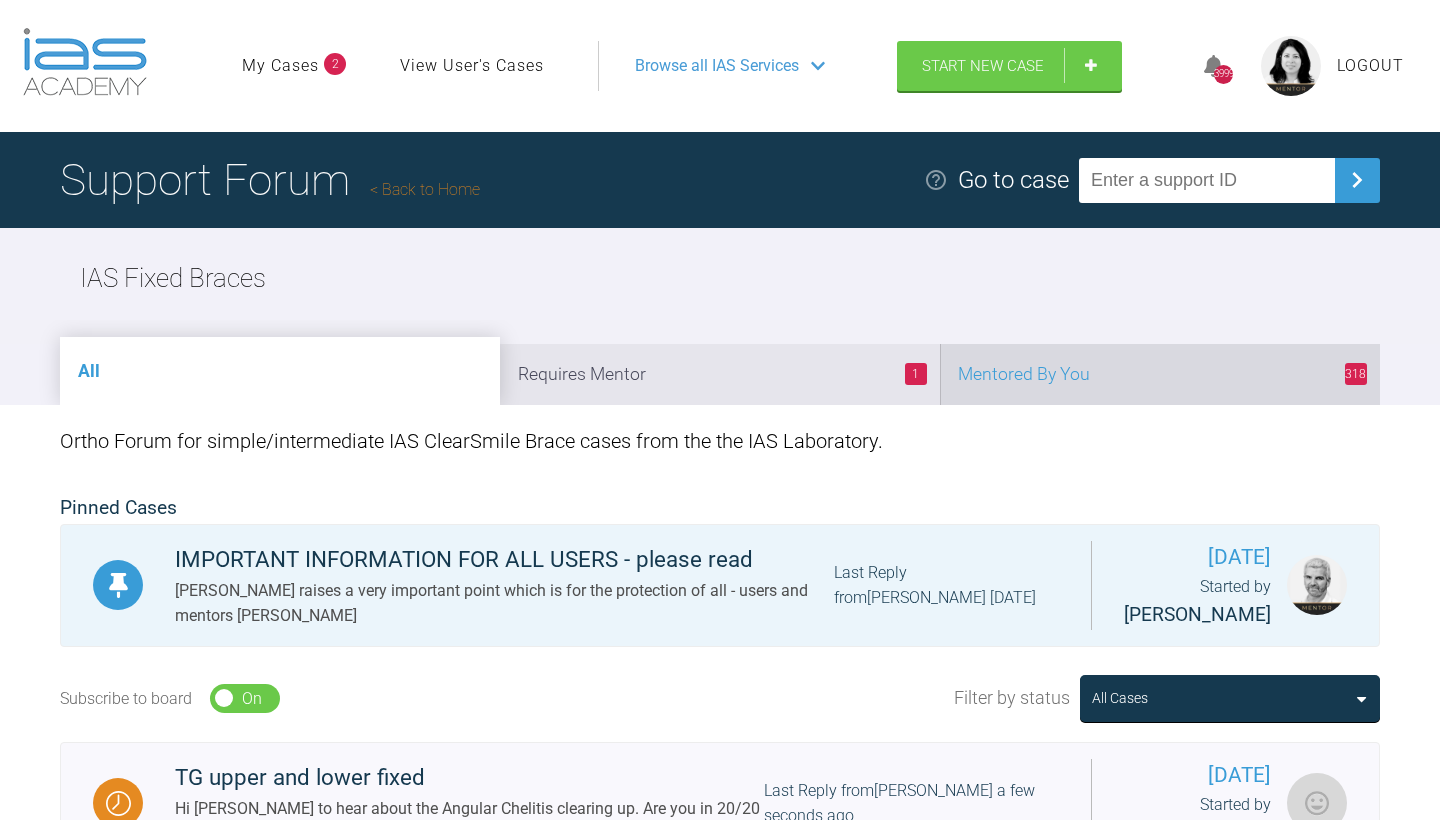 click on "318 Mentored By You" at bounding box center (1160, 374) 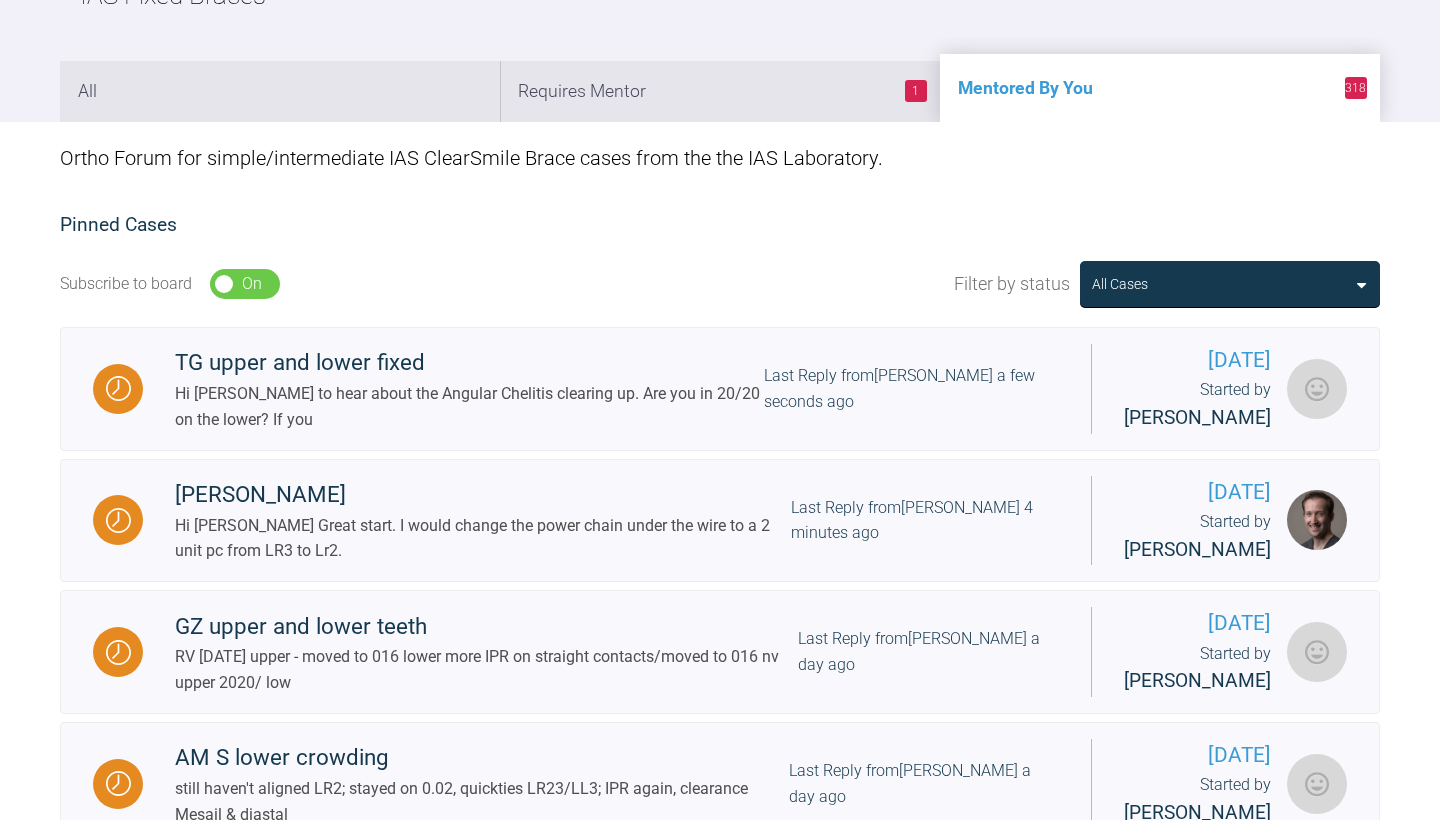 scroll, scrollTop: 672, scrollLeft: 0, axis: vertical 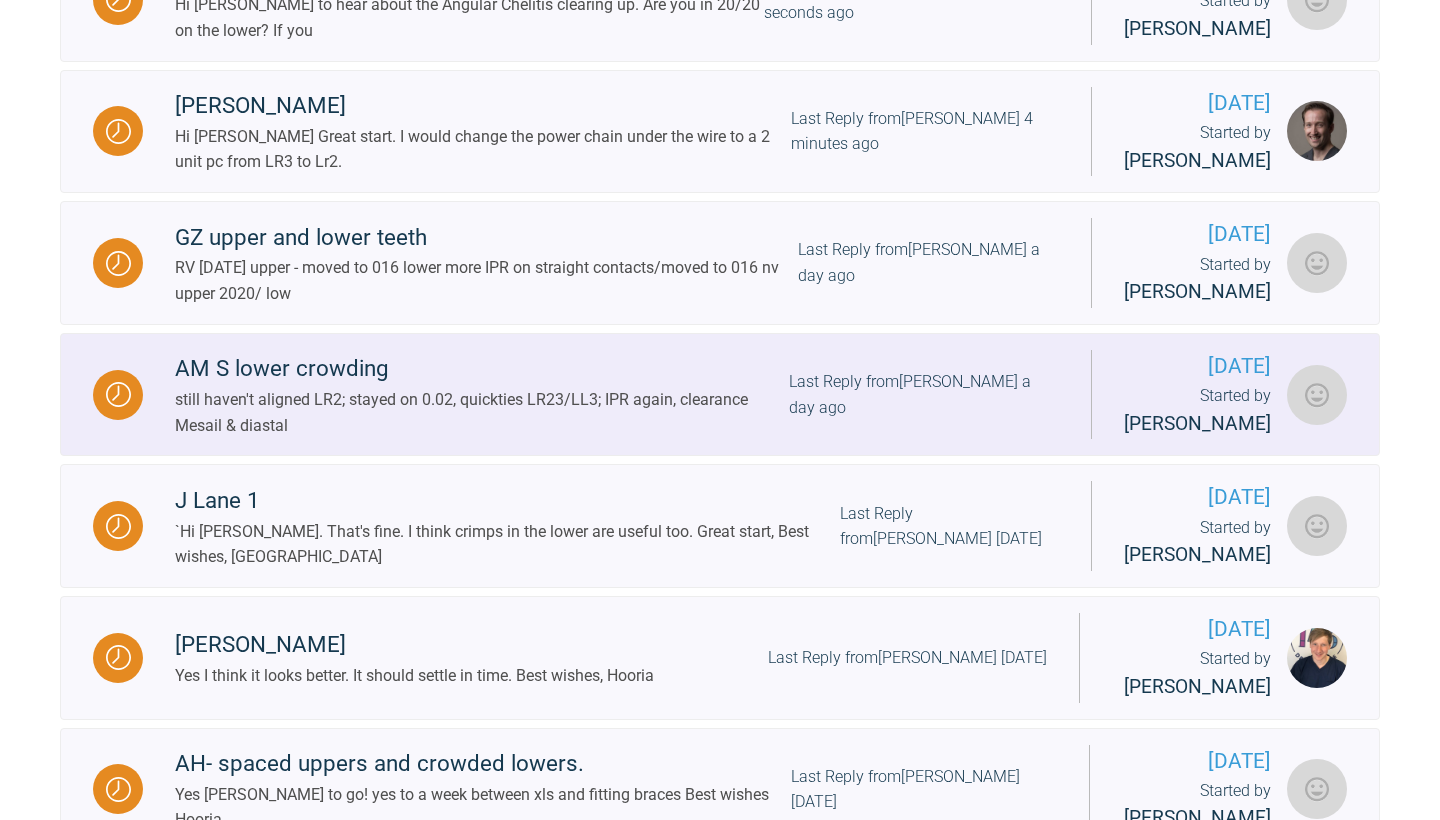 click on "Last Reply from  [PERSON_NAME]   a day ago" at bounding box center (924, 394) 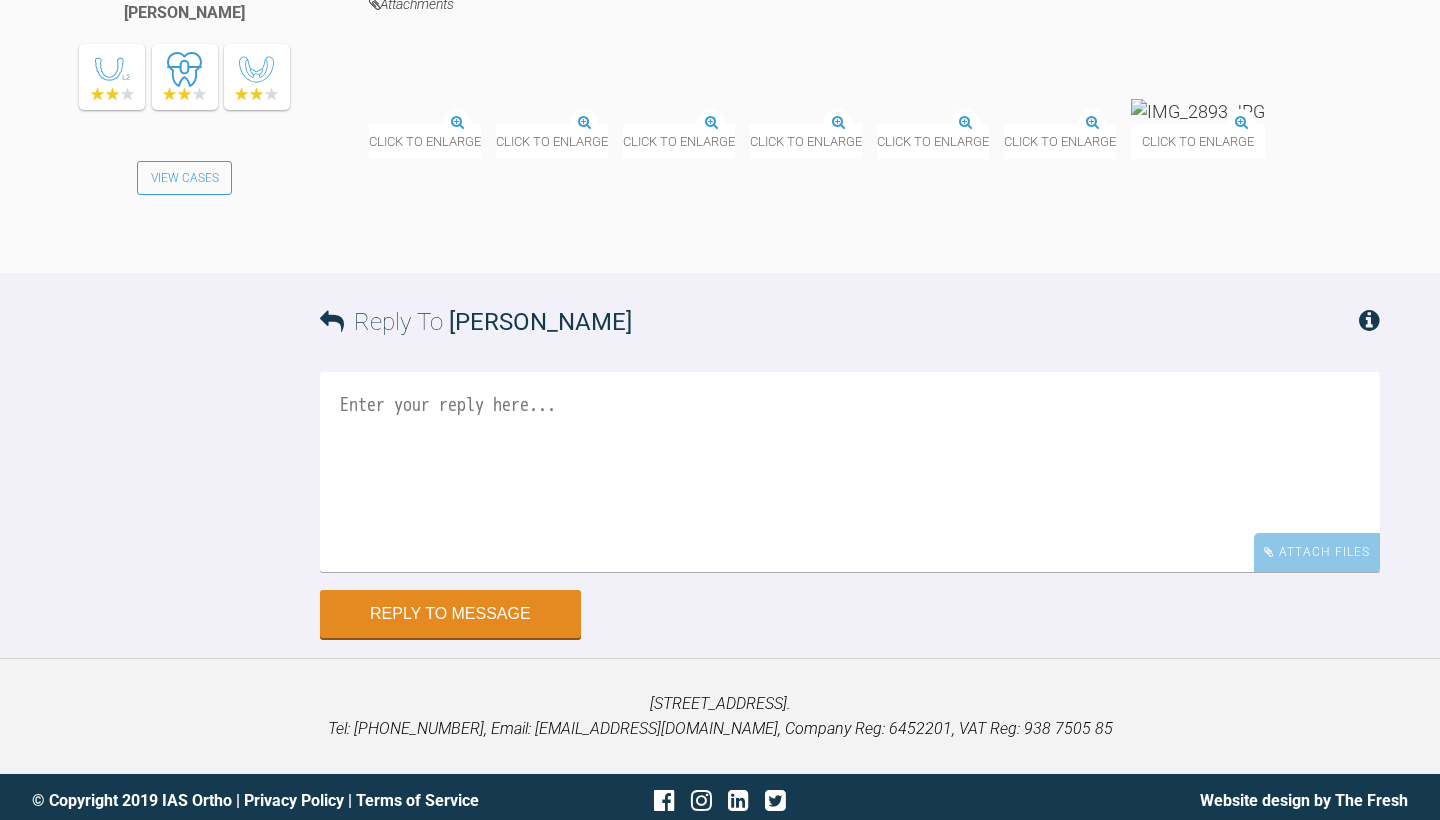 scroll, scrollTop: 8683, scrollLeft: 0, axis: vertical 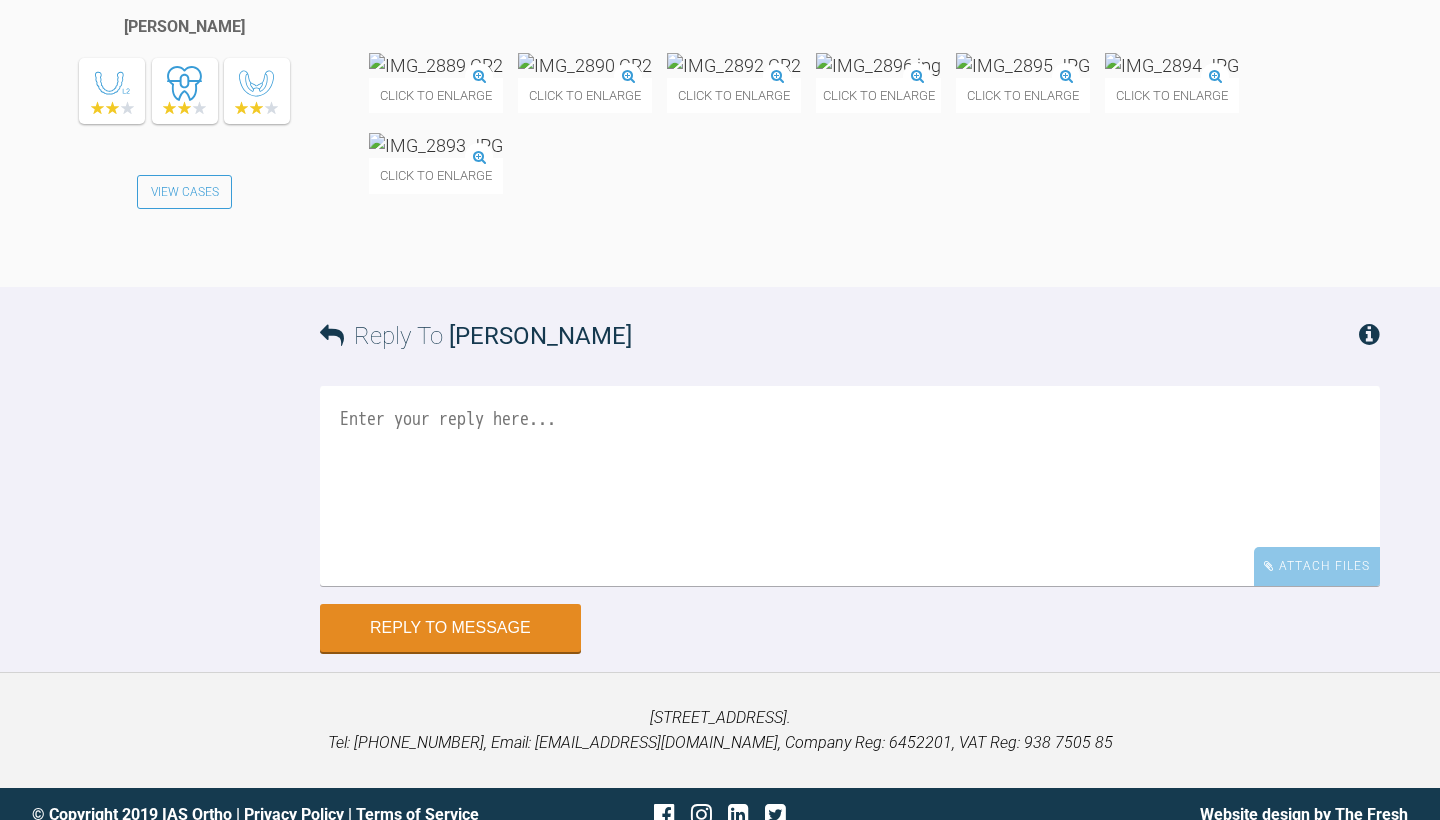 click at bounding box center [878, 65] 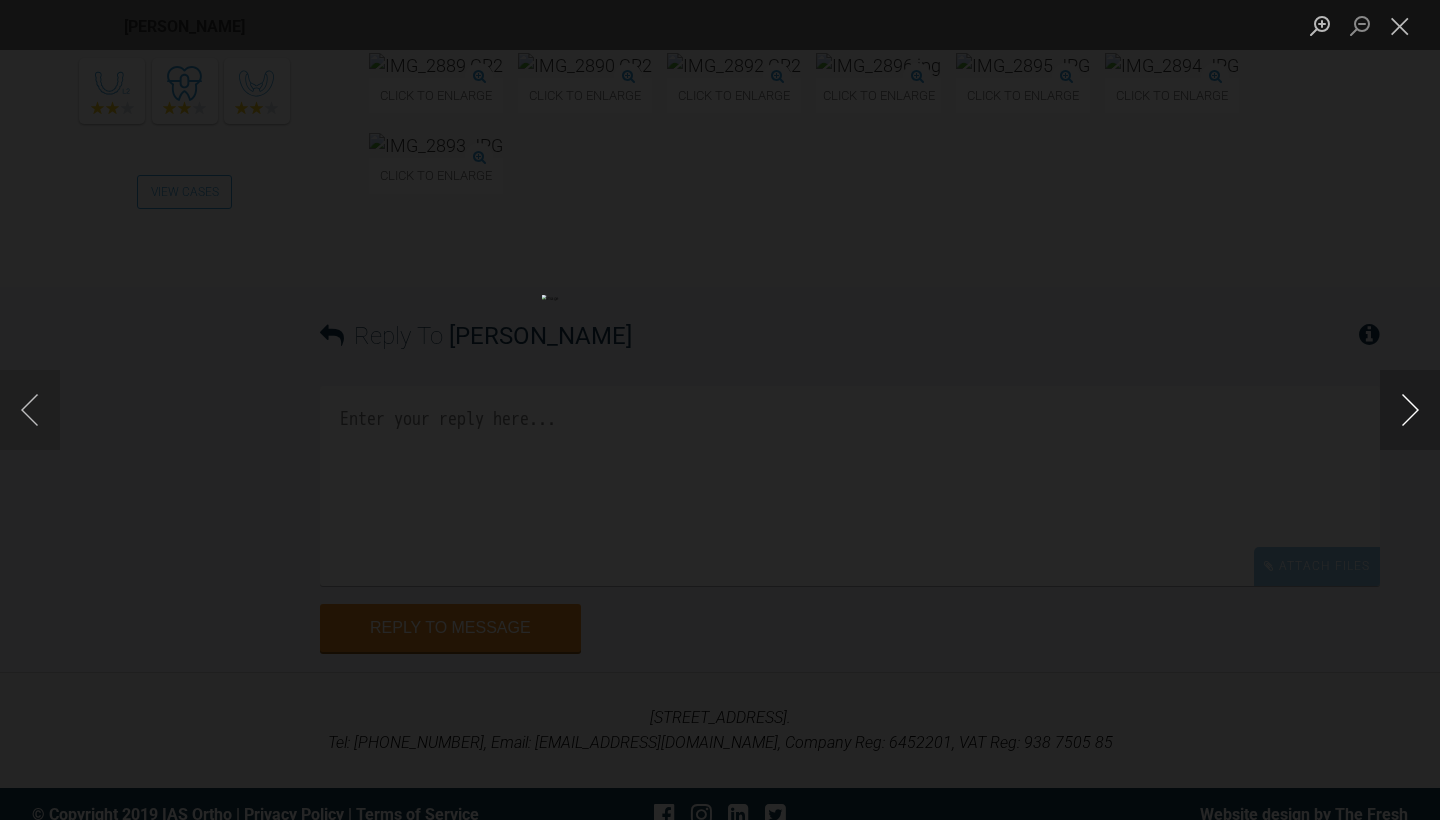 click at bounding box center [1410, 410] 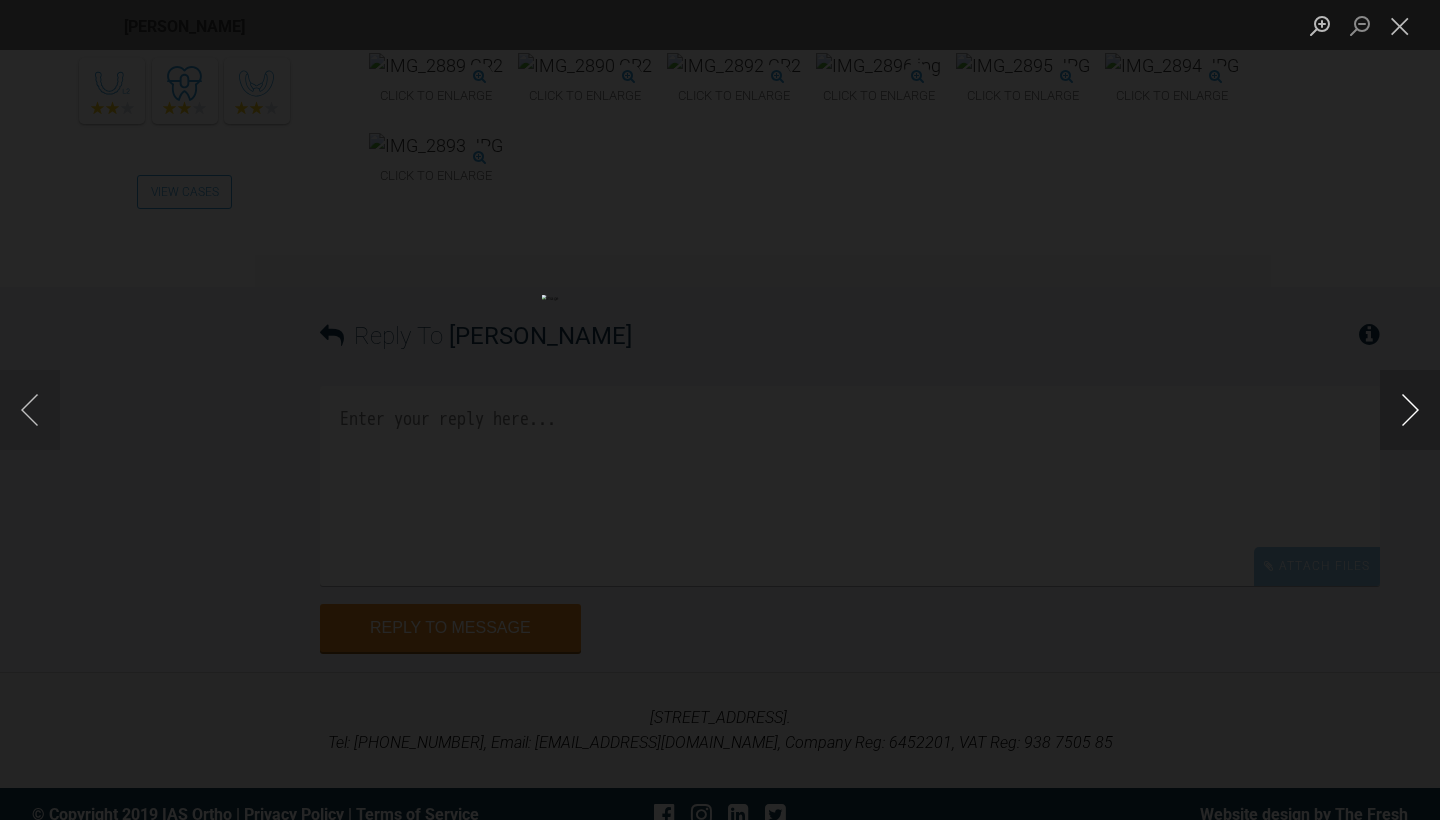 click at bounding box center [1410, 410] 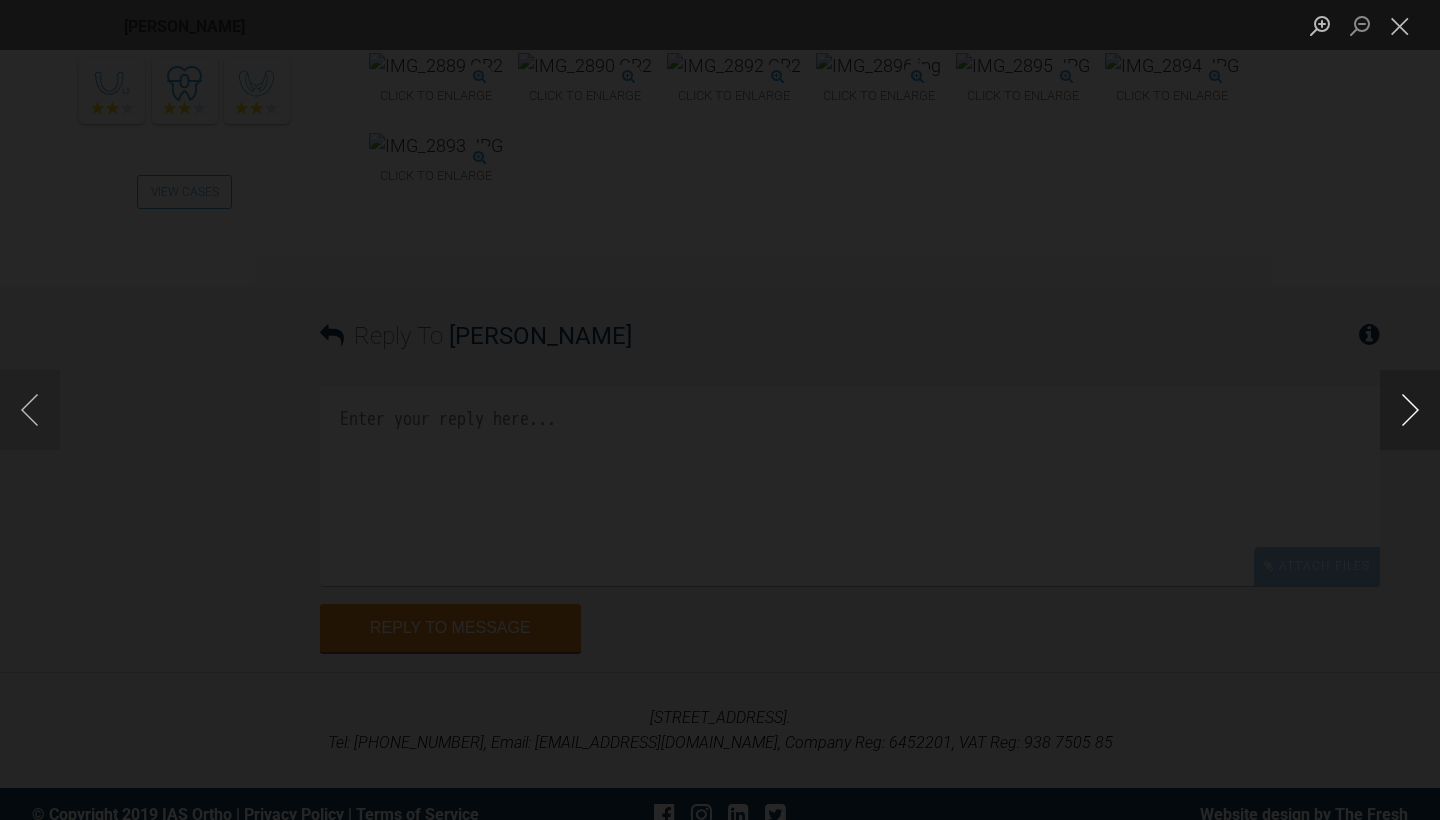 click at bounding box center [1410, 410] 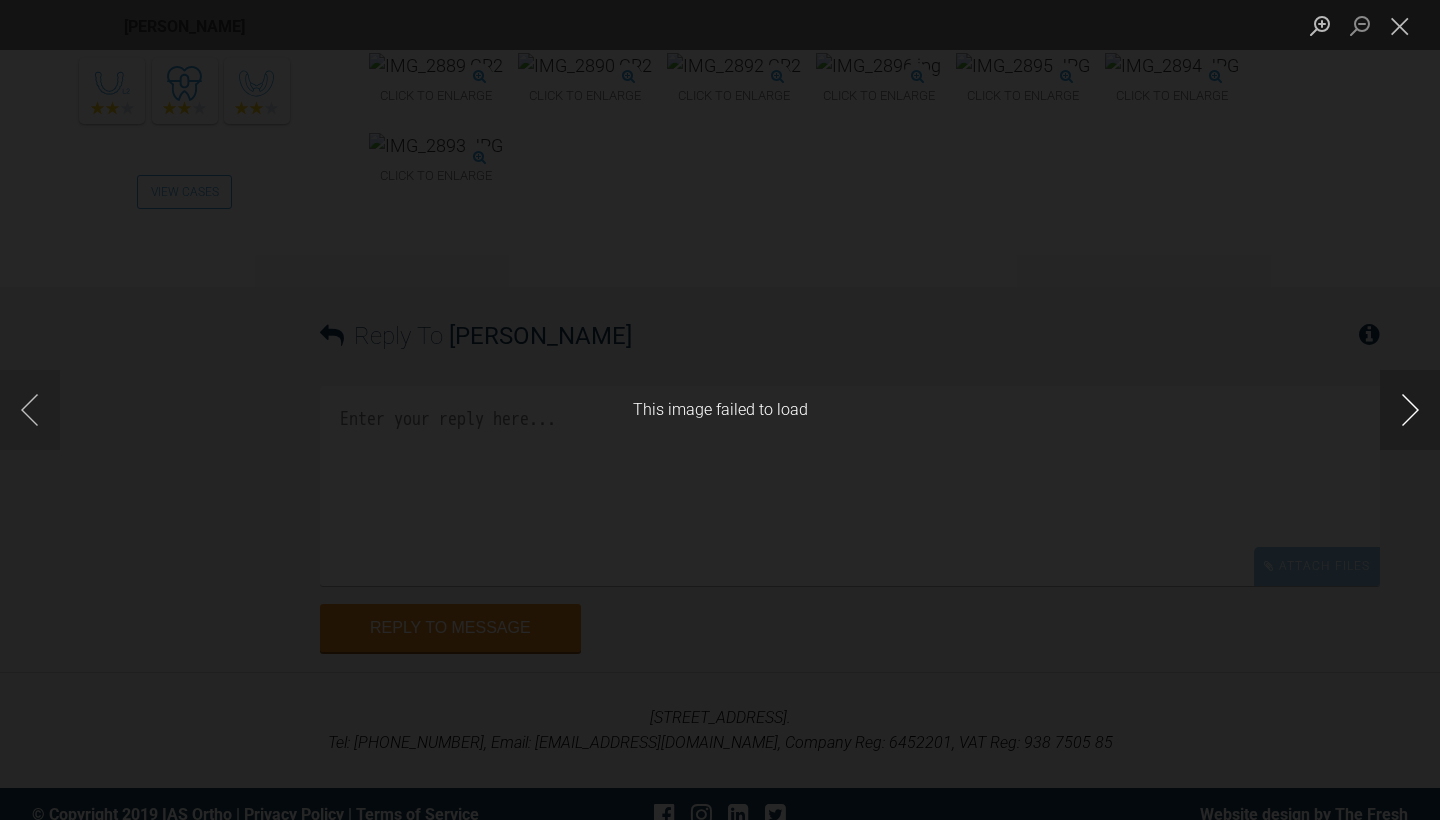 click at bounding box center (1410, 410) 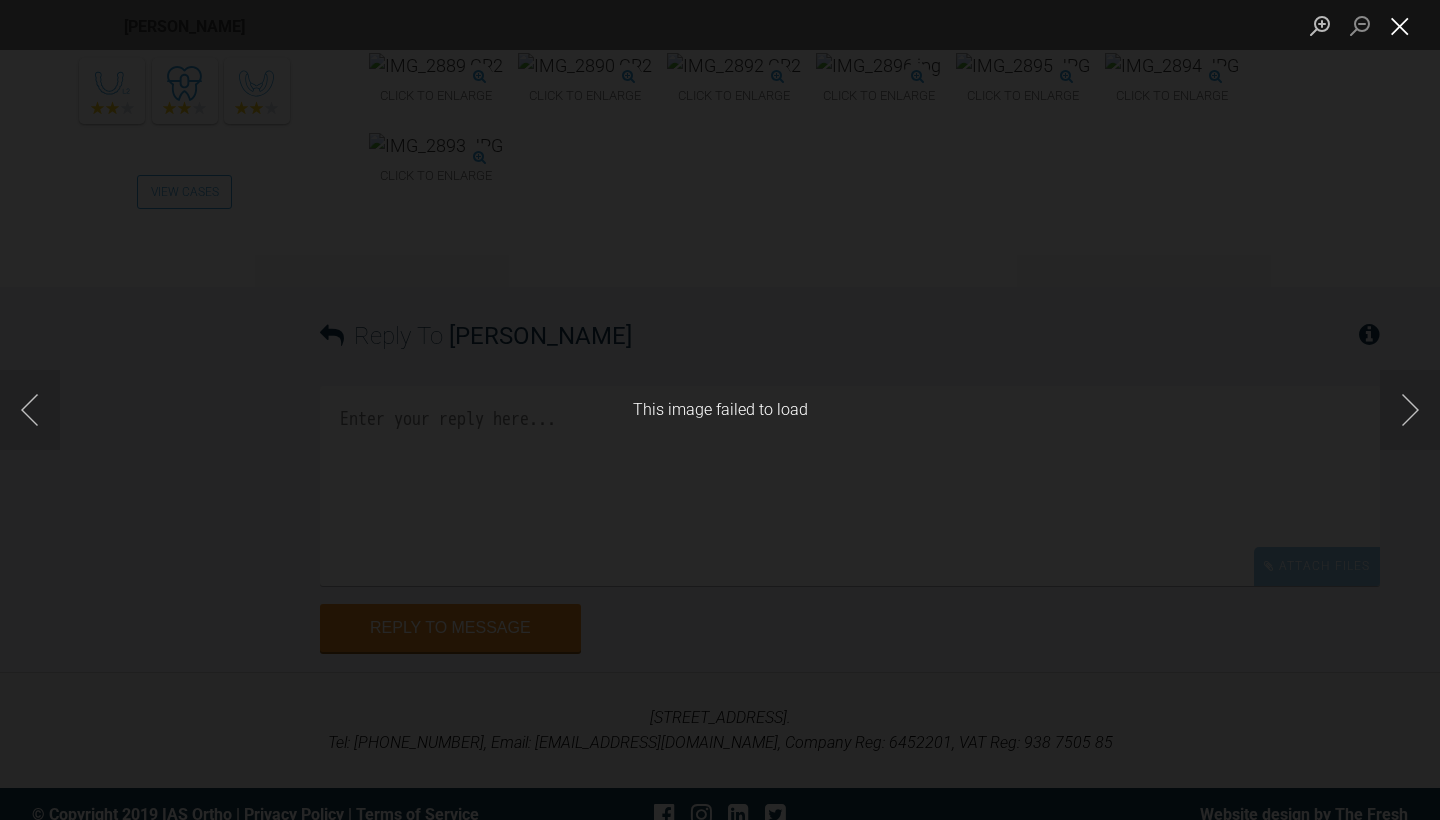 click at bounding box center (1400, 25) 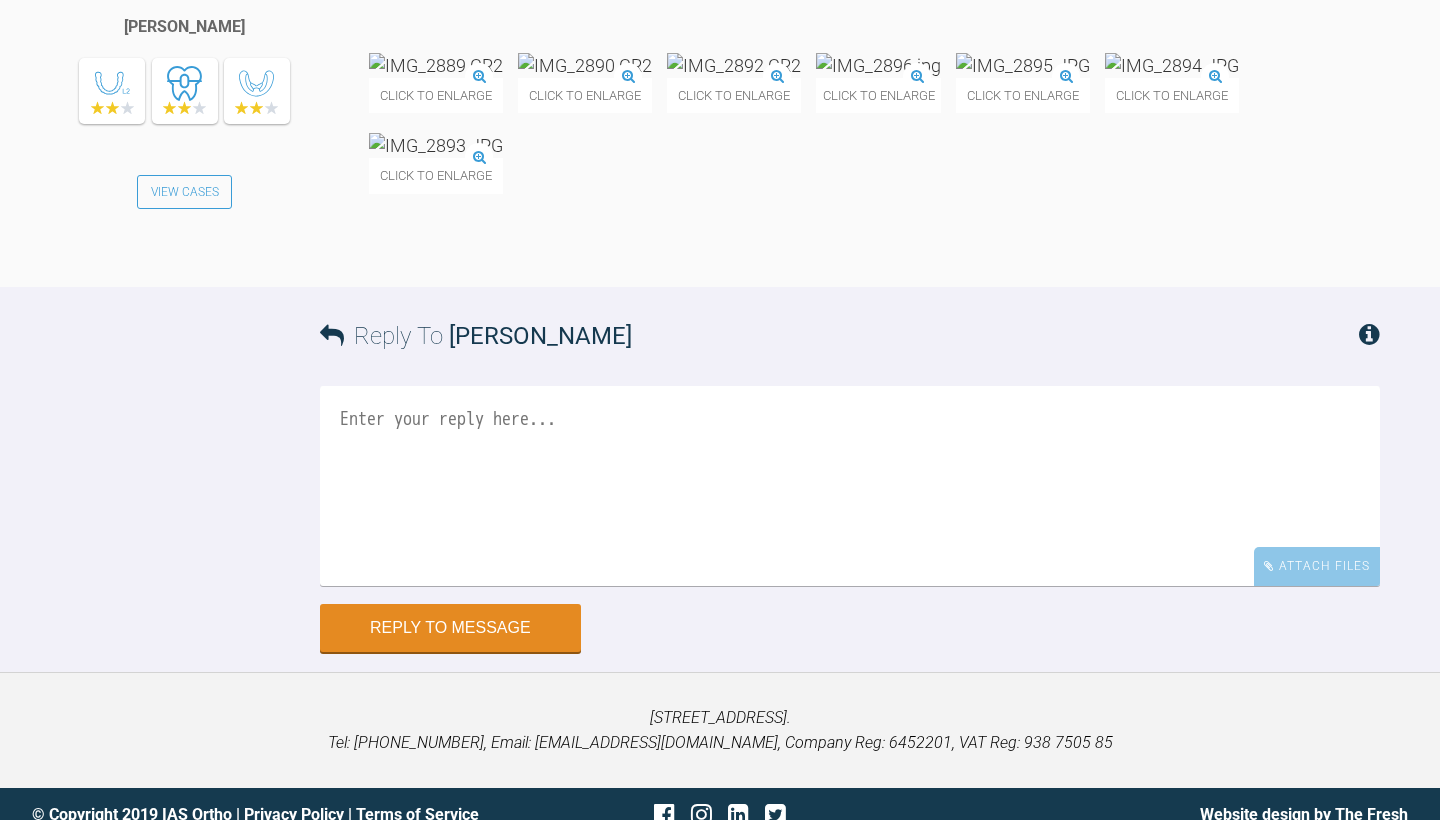 click at bounding box center (878, 65) 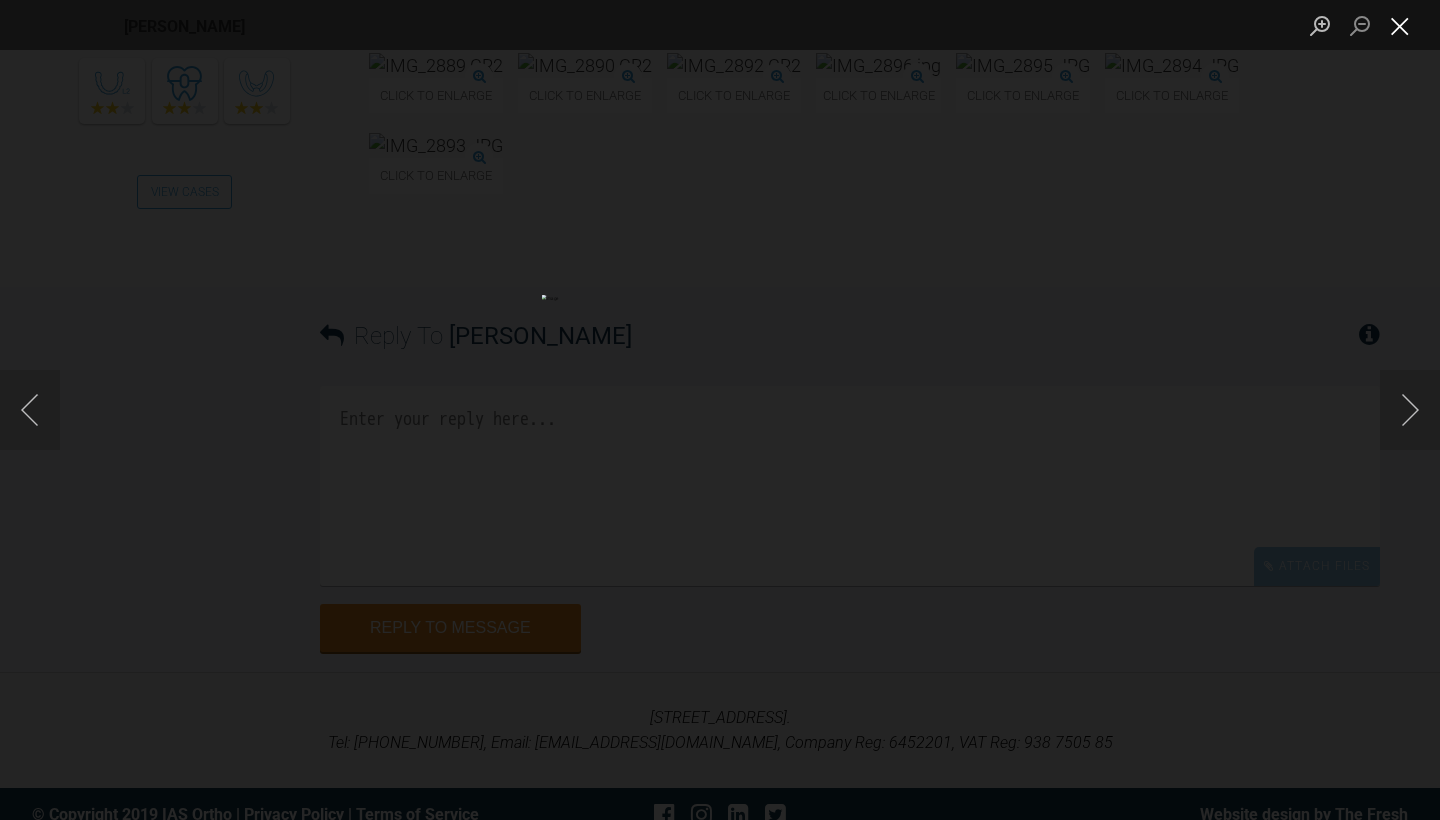 click at bounding box center (1400, 25) 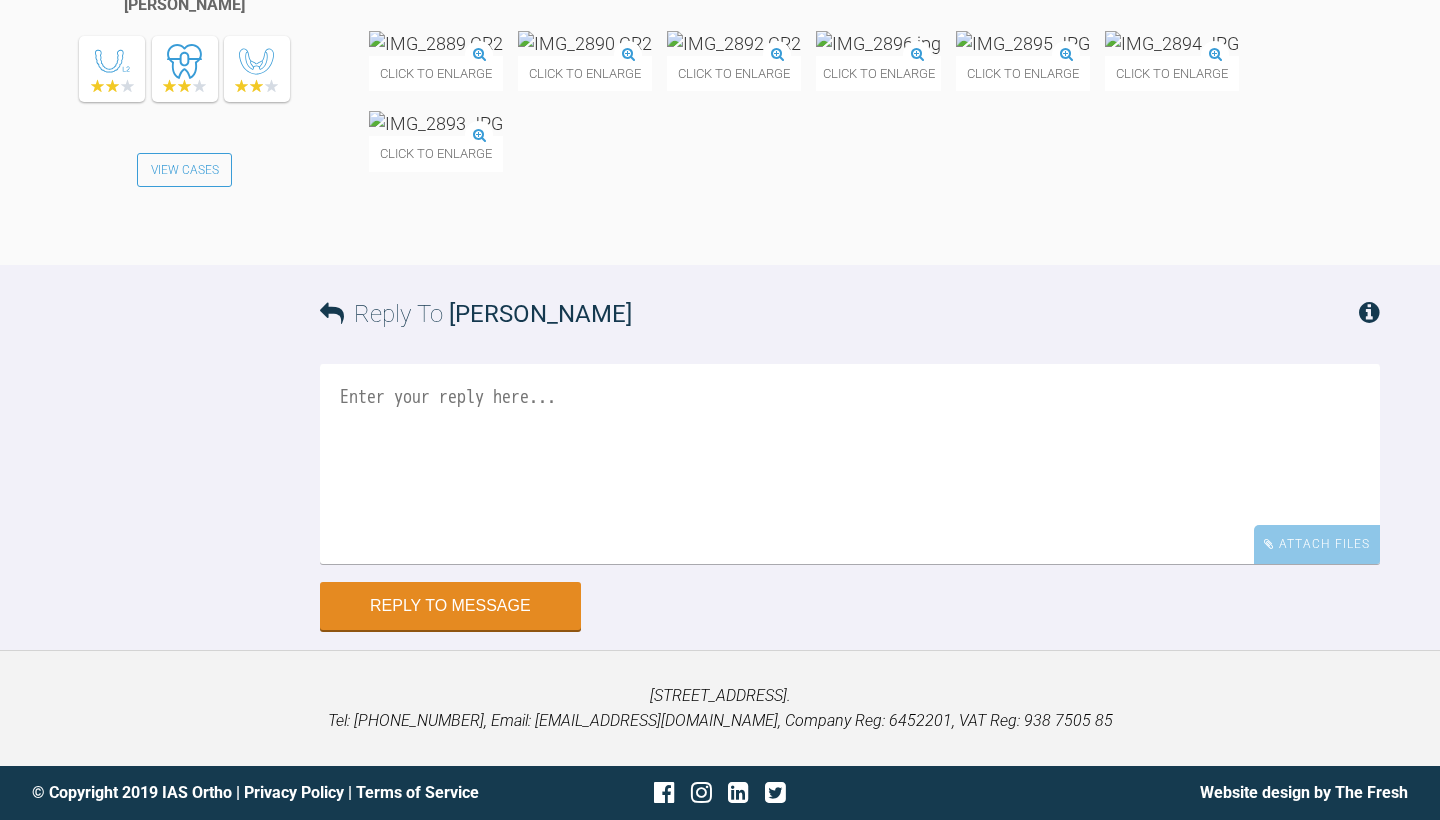 scroll, scrollTop: 8736, scrollLeft: 0, axis: vertical 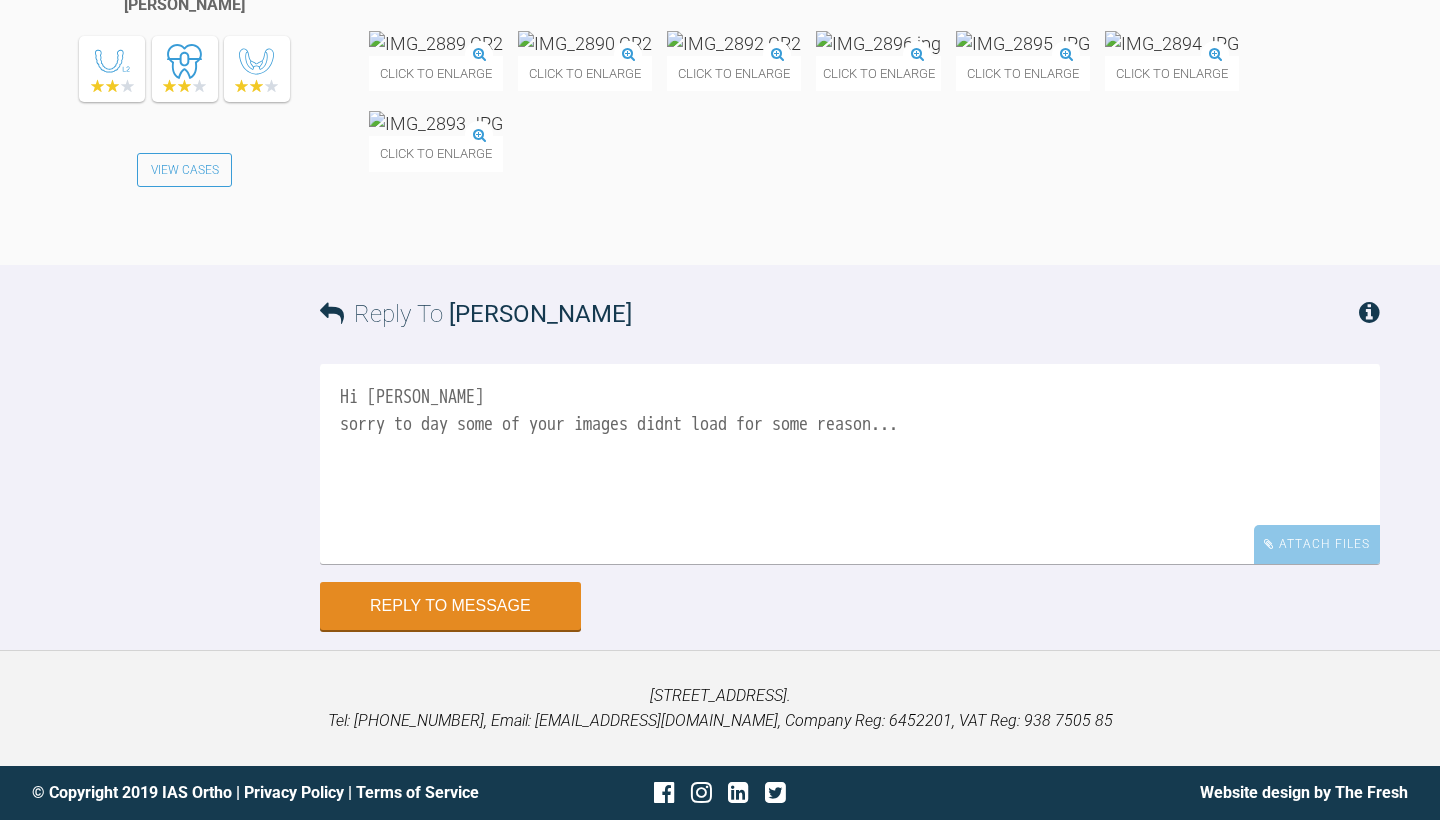 click on "Hi [PERSON_NAME]
sorry to day some of your images didnt load for some reason..." at bounding box center (850, 464) 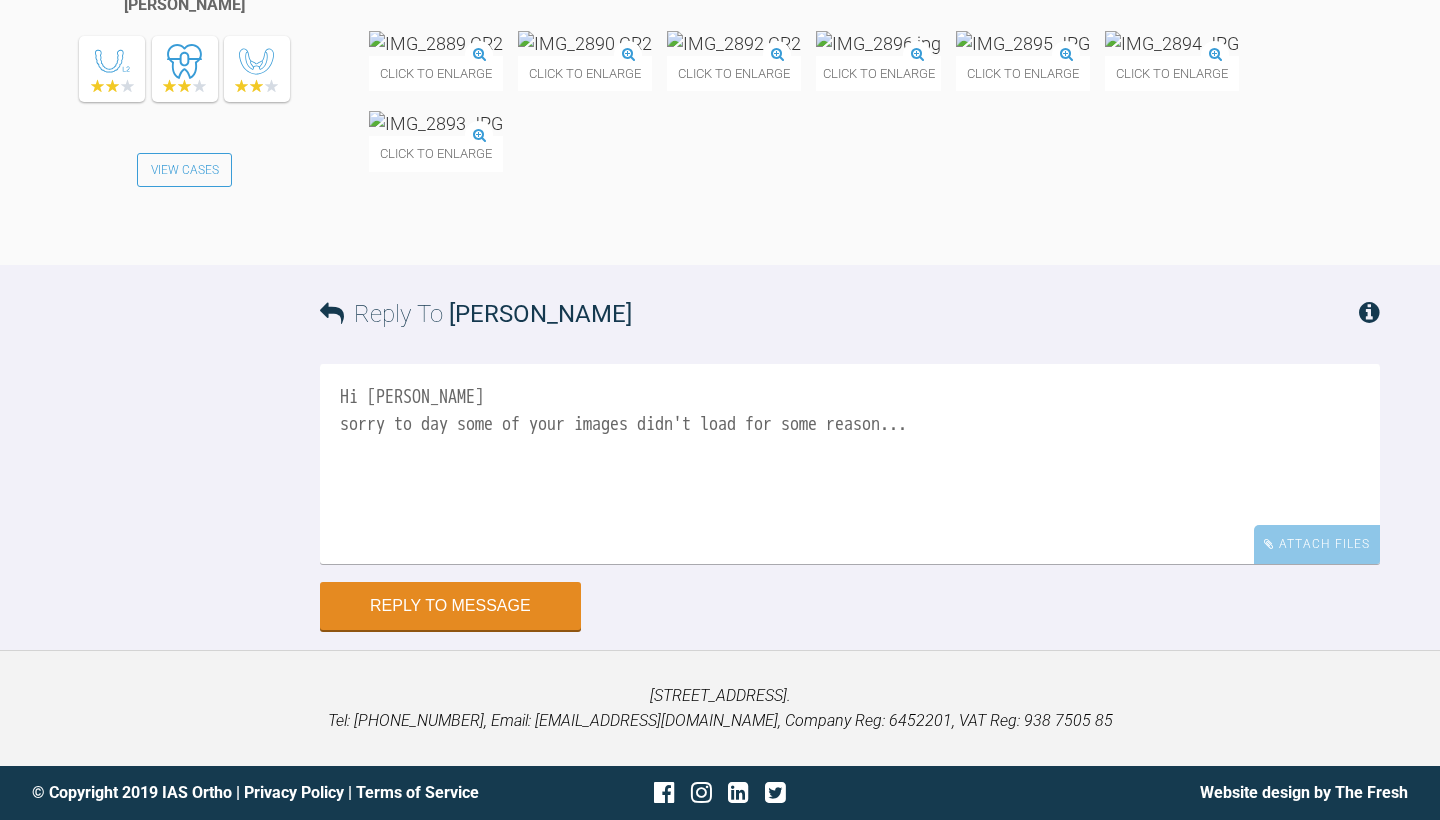 click on "Hi [PERSON_NAME]
sorry to day some of your images didn't load for some reason..." at bounding box center (850, 464) 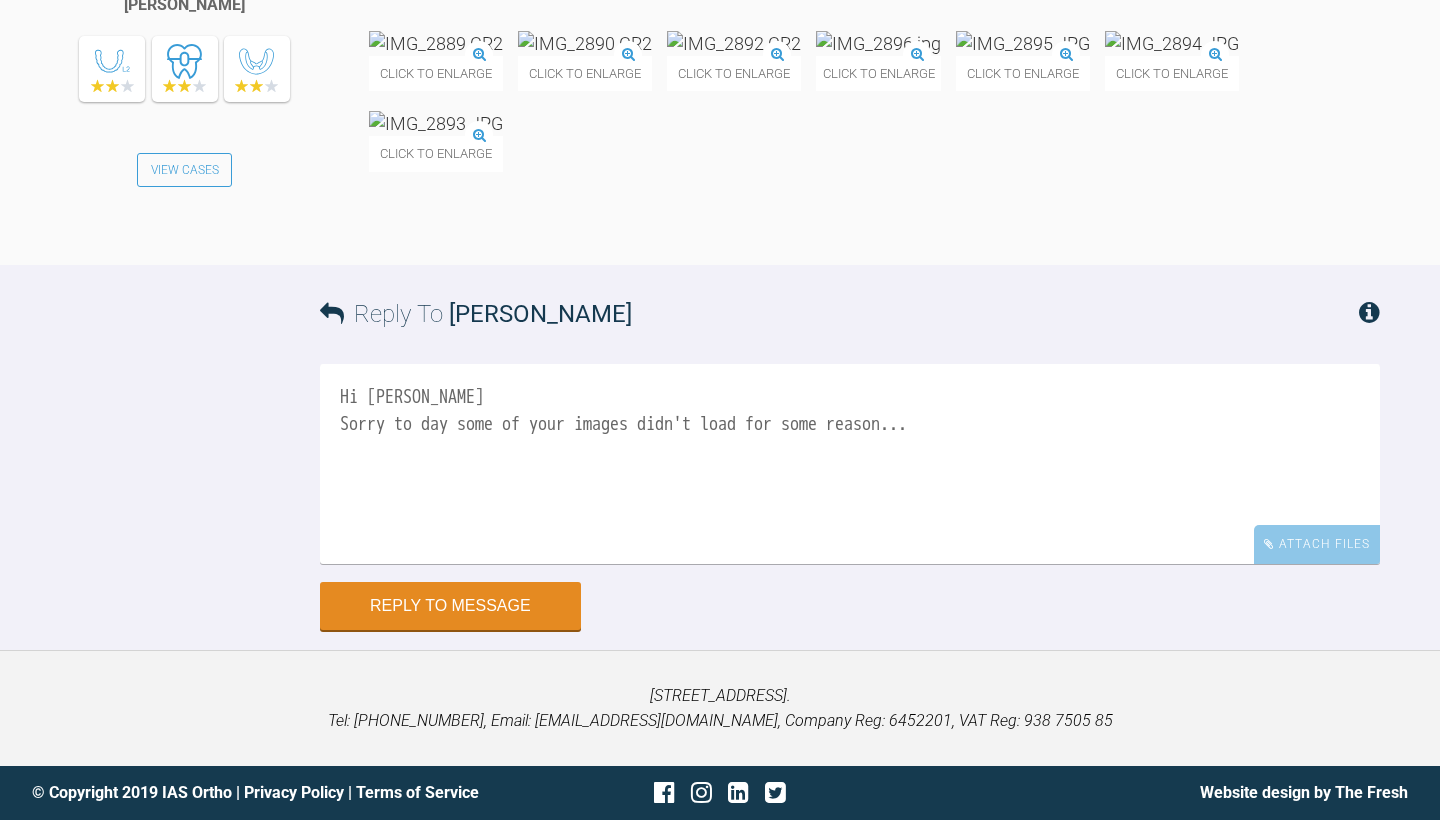 click on "Hi [PERSON_NAME]
Sorry to day some of your images didn't load for some reason..." at bounding box center [850, 464] 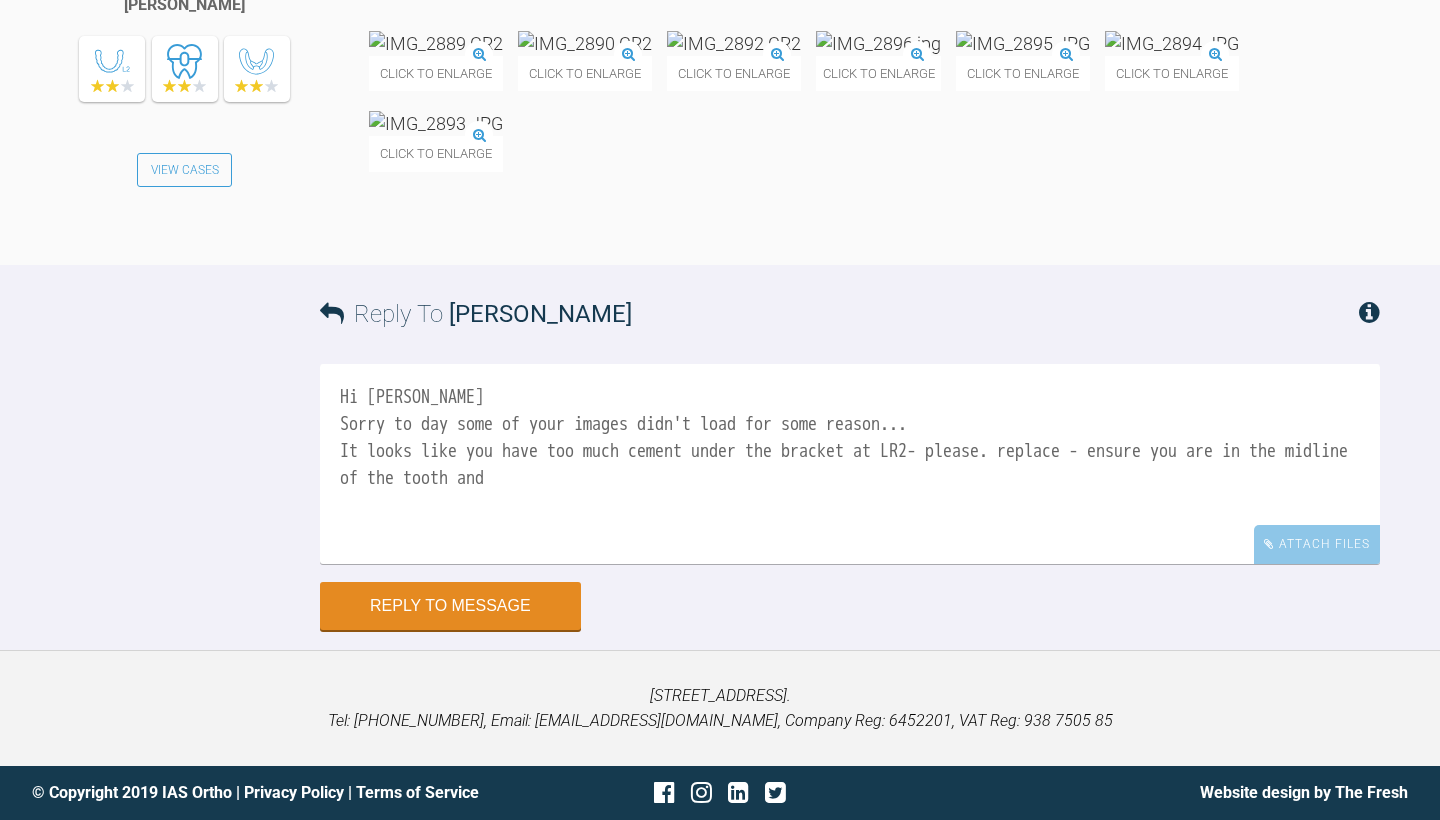 click on "Hi [PERSON_NAME]
Sorry to day some of your images didn't load for some reason...
It looks like you have too much cement under the bracket at LR2- please. replace - ensure you are in the midline of the tooth and" at bounding box center (850, 464) 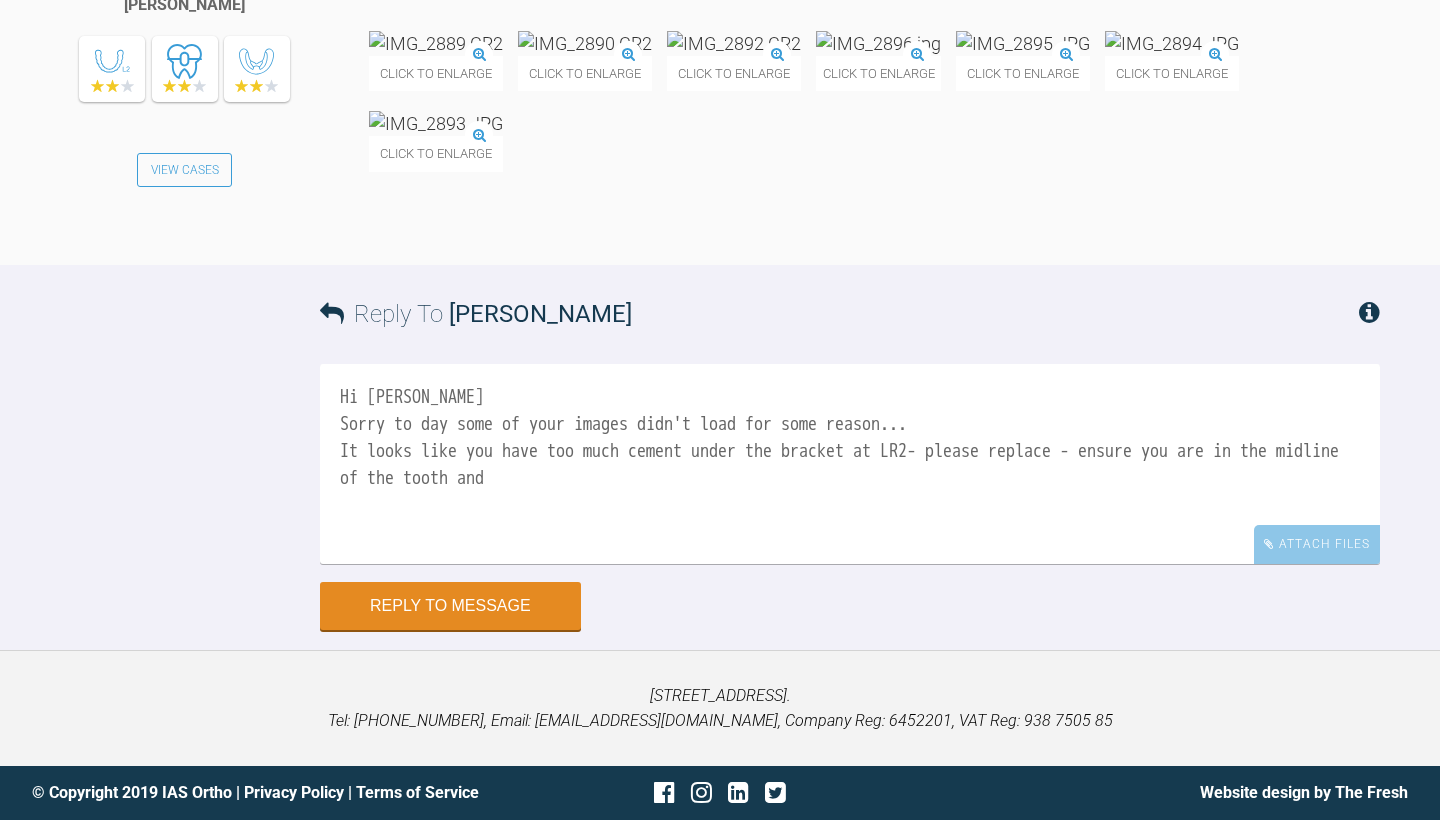 click on "Hi [PERSON_NAME]
Sorry to day some of your images didn't load for some reason...
It looks like you have too much cement under the bracket at LR2- please replace - ensure you are in the midline of the tooth and" at bounding box center (850, 464) 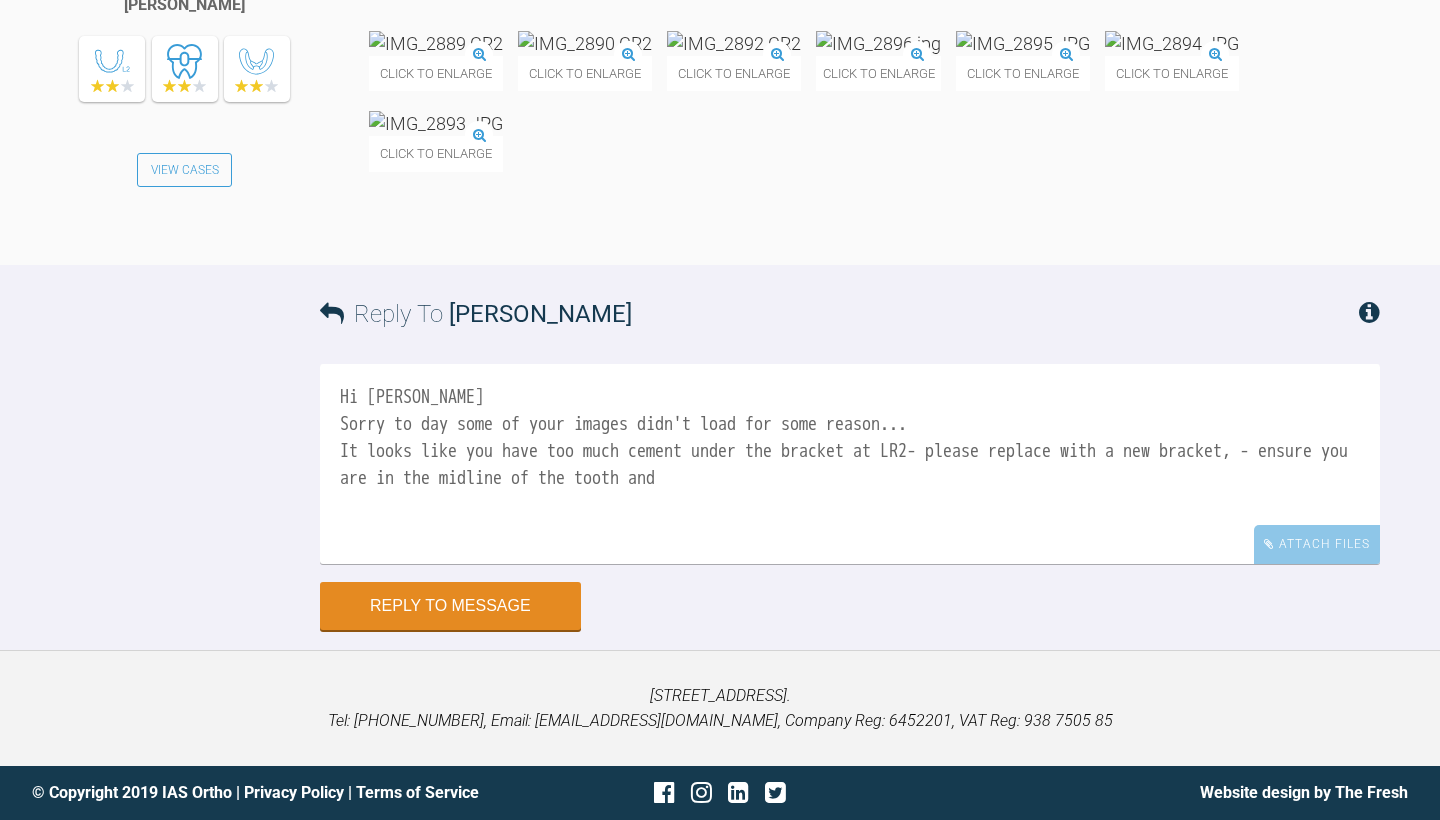 click on "Hi [PERSON_NAME]
Sorry to day some of your images didn't load for some reason...
It looks like you have too much cement under the bracket at LR2- please replace with a new bracket, - ensure you are in the midline of the tooth and" at bounding box center (850, 464) 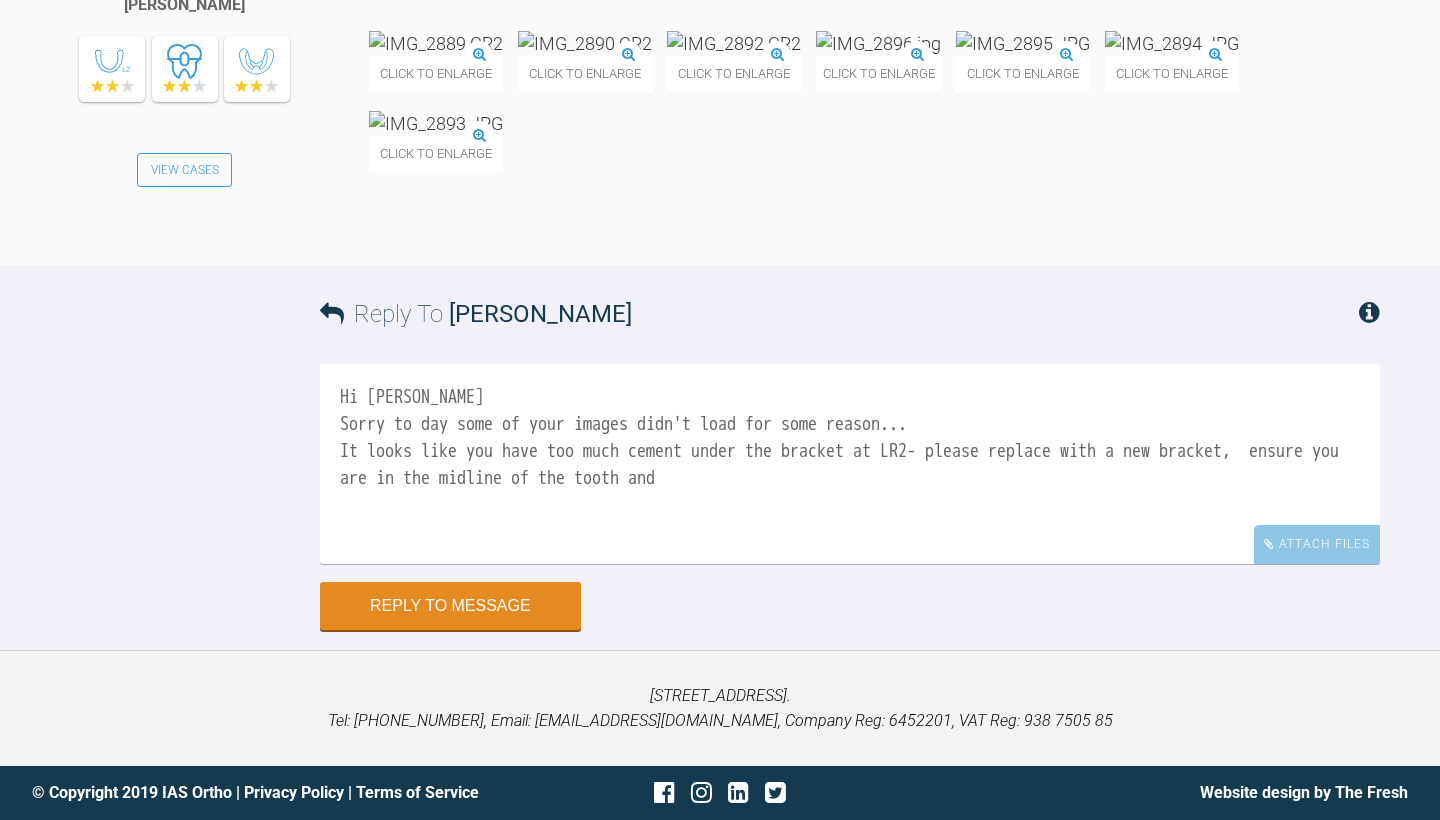 click on "Hi [PERSON_NAME]
Sorry to day some of your images didn't load for some reason...
It looks like you have too much cement under the bracket at LR2- please replace with a new bracket,  ensure you are in the midline of the tooth and" at bounding box center (850, 464) 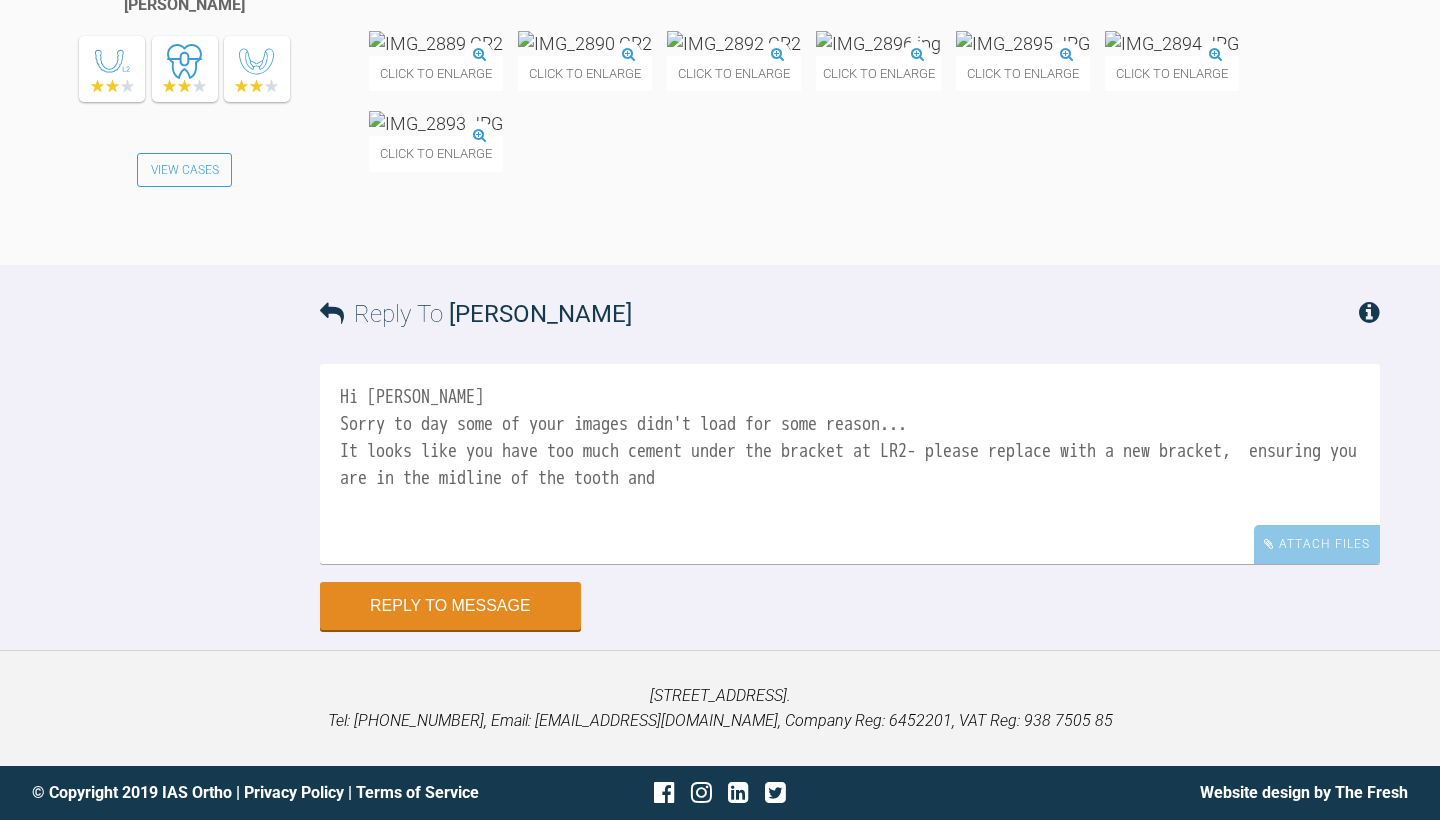 click on "Hi [PERSON_NAME]
Sorry to day some of your images didn't load for some reason...
It looks like you have too much cement under the bracket at LR2- please replace with a new bracket,  ensuring you are in the midline of the tooth and" at bounding box center [850, 464] 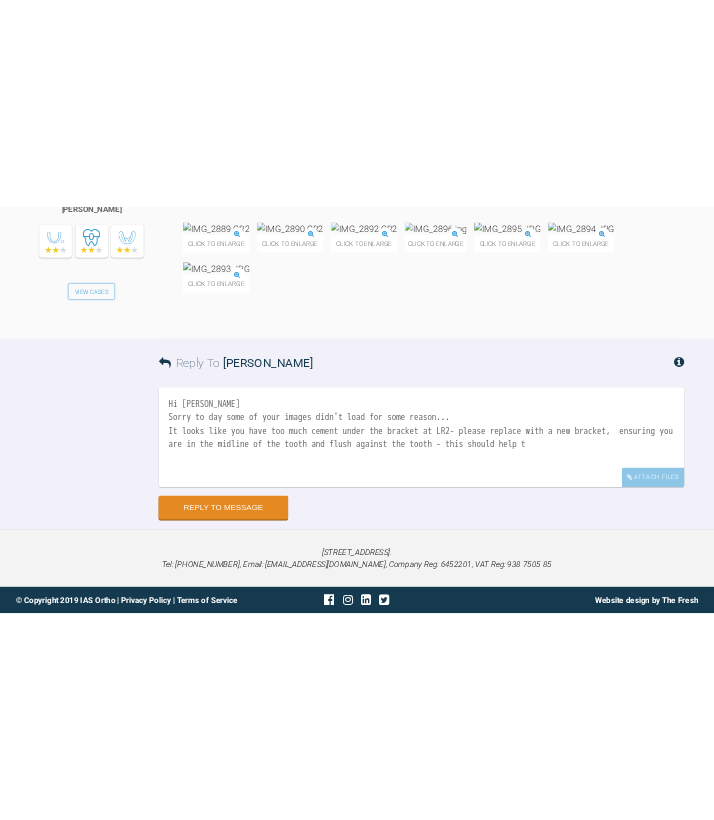 scroll, scrollTop: 12034, scrollLeft: 0, axis: vertical 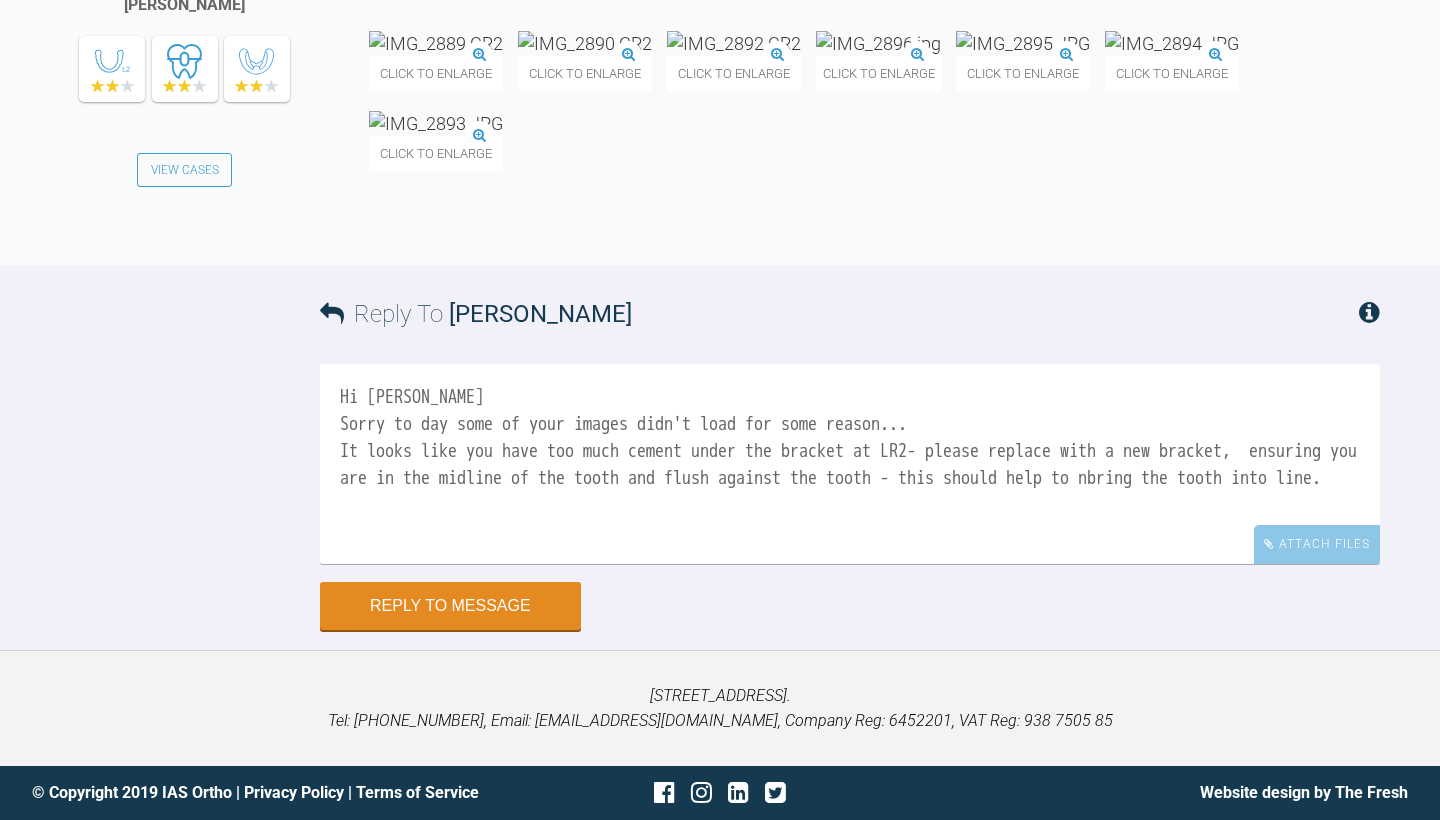 click on "Hi [PERSON_NAME]
Sorry to day some of your images didn't load for some reason...
It looks like you have too much cement under the bracket at LR2- please replace with a new bracket,  ensuring you are in the midline of the tooth and flush against the tooth - this should help to nbring the tooth into line." at bounding box center [850, 464] 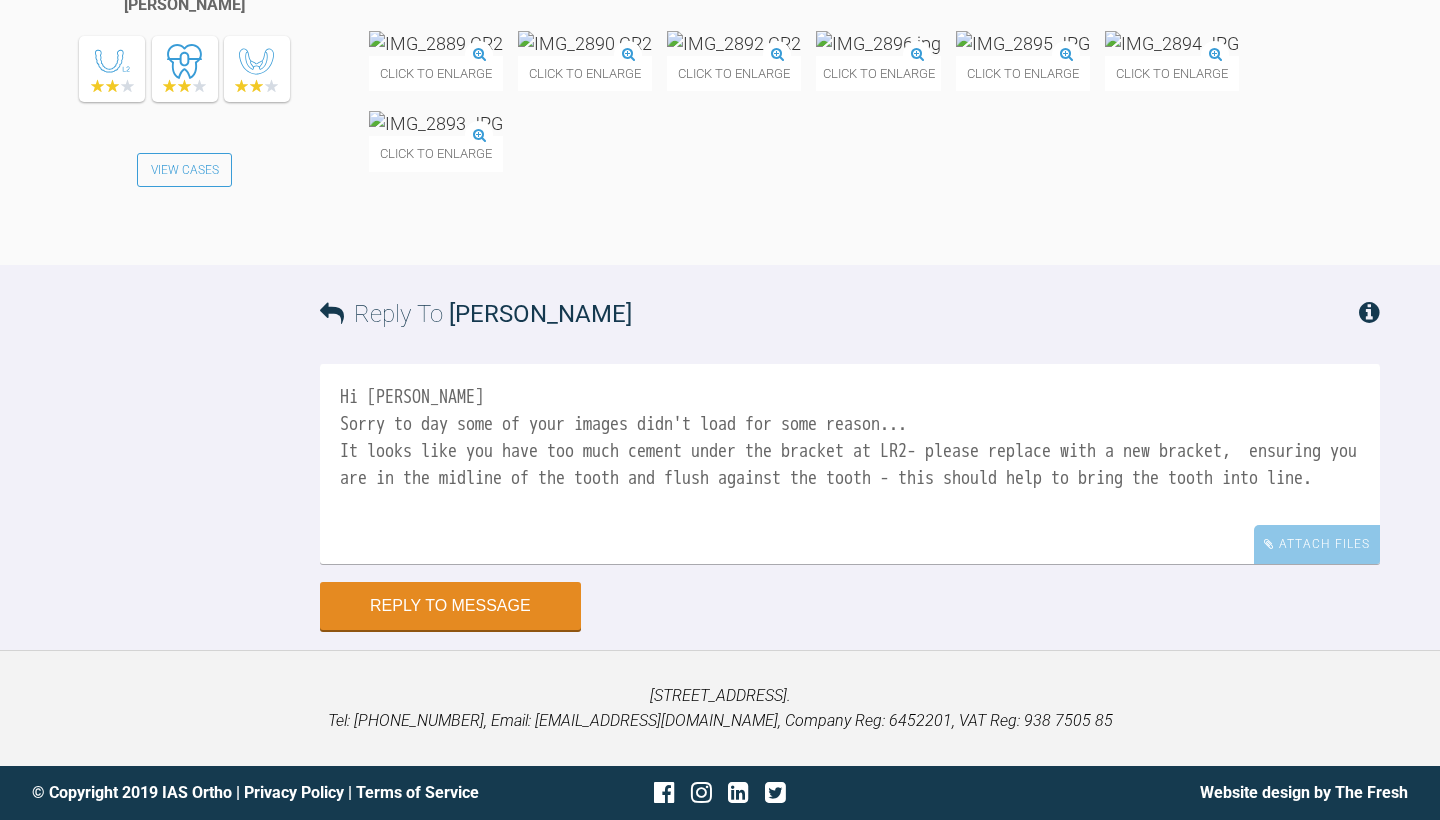 click on "Hi [PERSON_NAME]
Sorry to day some of your images didn't load for some reason...
It looks like you have too much cement under the bracket at LR2- please replace with a new bracket,  ensuring you are in the midline of the tooth and flush against the tooth - this should help to bring the tooth into line." at bounding box center (850, 464) 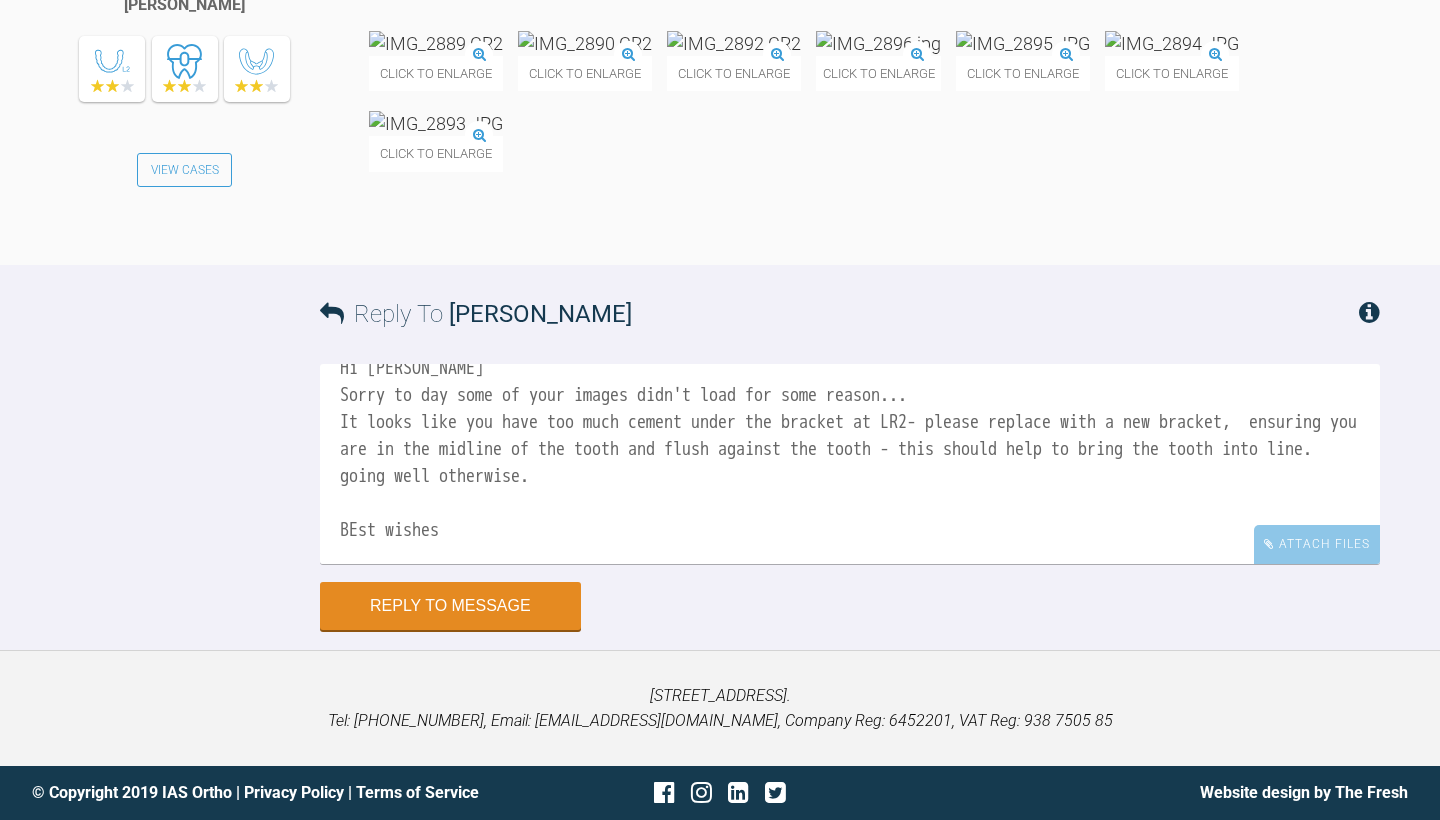 scroll, scrollTop: 60, scrollLeft: 0, axis: vertical 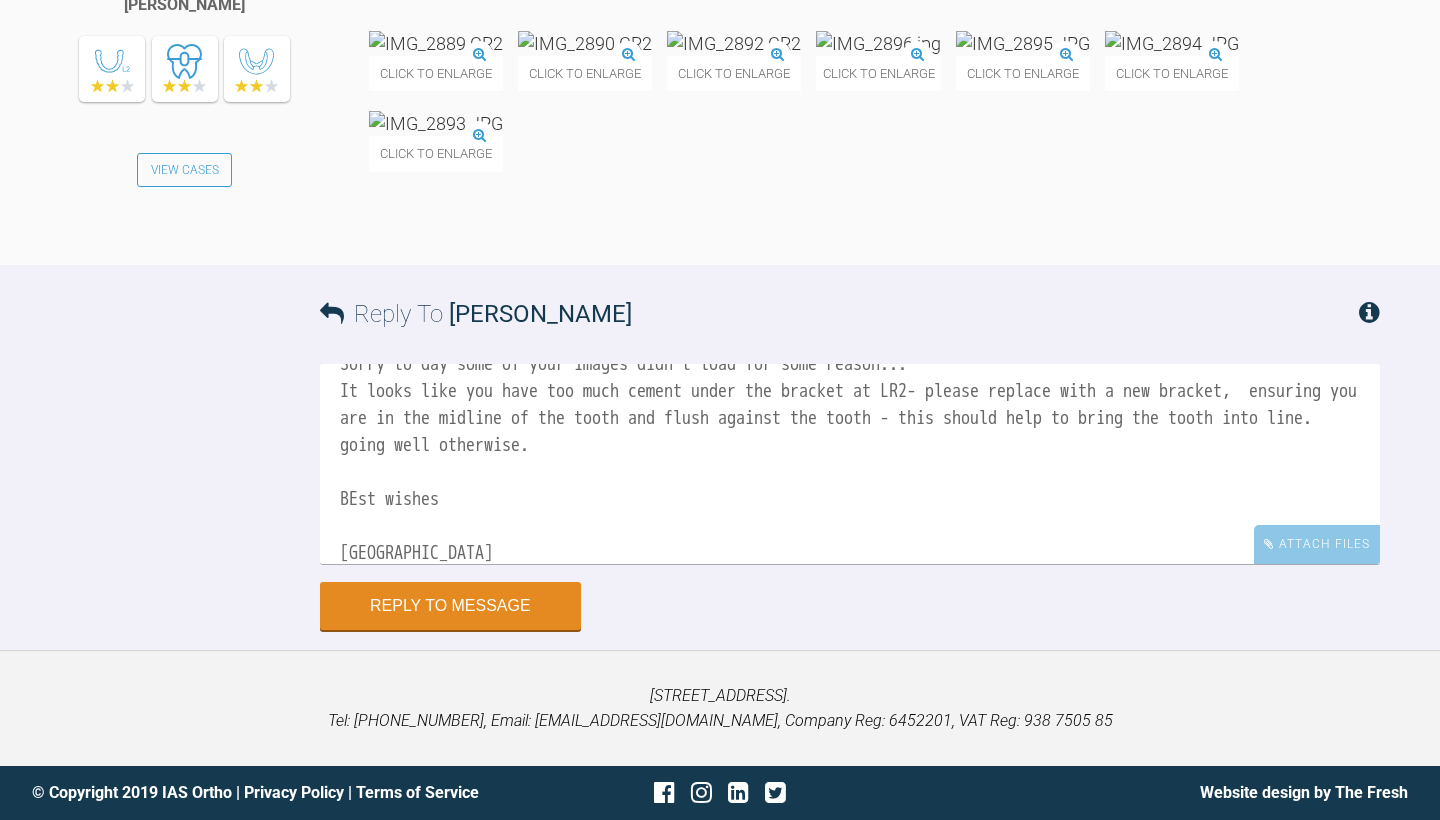 click on "Hi [PERSON_NAME]
Sorry to day some of your images didn't load for some reason...
It looks like you have too much cement under the bracket at LR2- please replace with a new bracket,  ensuring you are in the midline of the tooth and flush against the tooth - this should help to bring the tooth into line.
going well otherwise.
BEst wishes
[GEOGRAPHIC_DATA]" at bounding box center [850, 464] 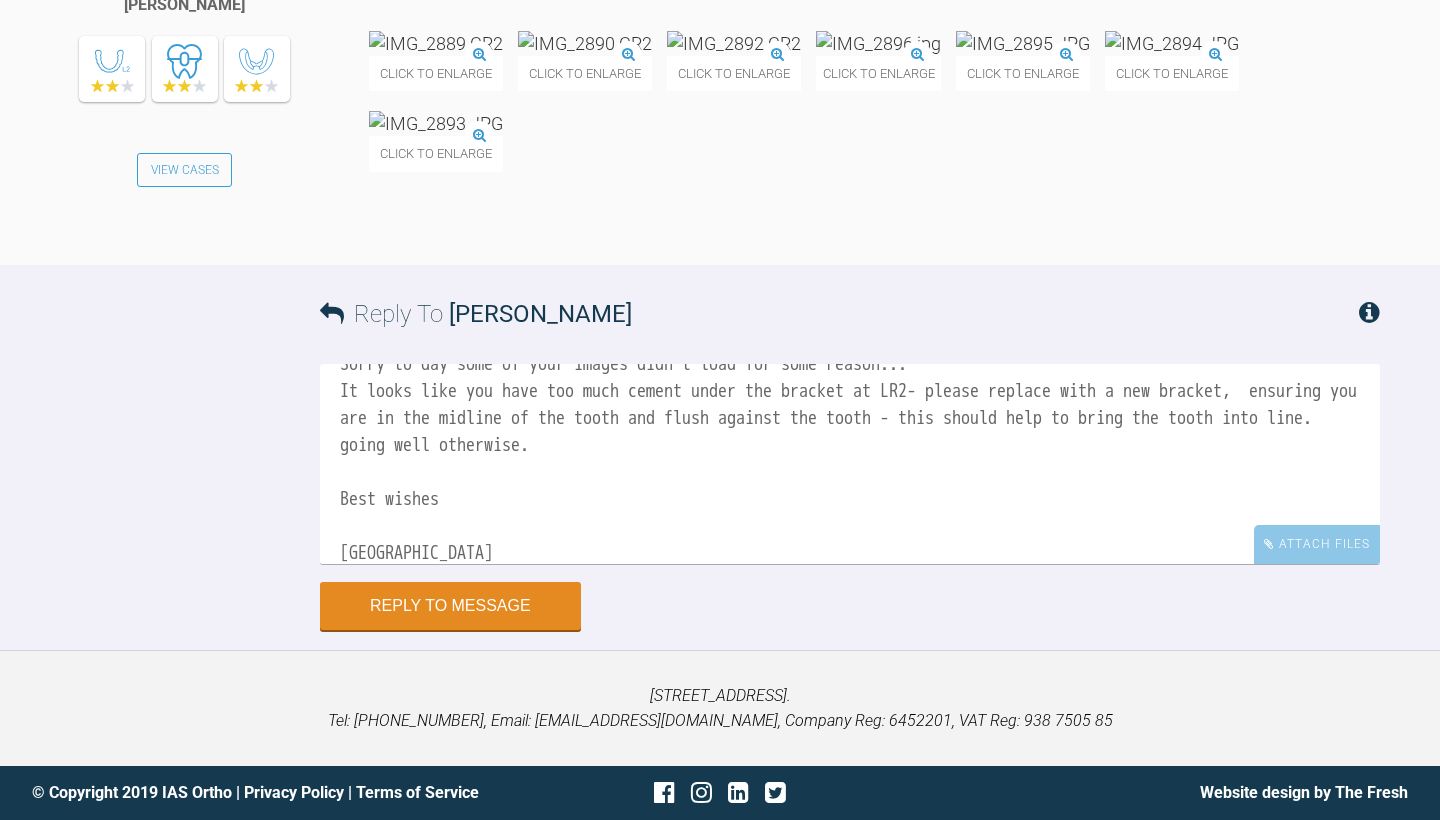 click on "Hi [PERSON_NAME]
Sorry to day some of your images didn't load for some reason...
It looks like you have too much cement under the bracket at LR2- please replace with a new bracket,  ensuring you are in the midline of the tooth and flush against the tooth - this should help to bring the tooth into line.
going well otherwise.
Best wishes
[GEOGRAPHIC_DATA]" at bounding box center (850, 464) 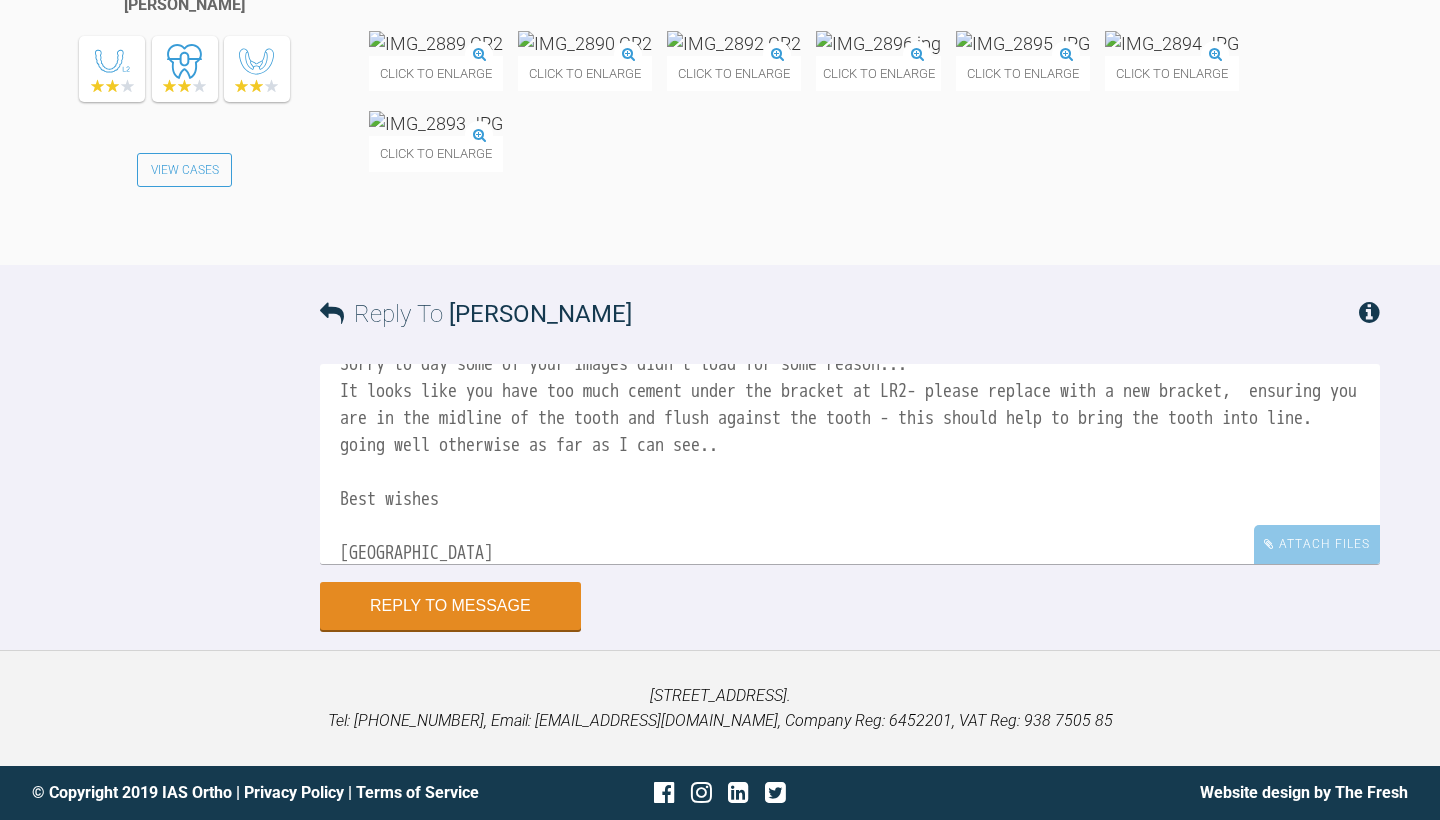 click on "Hi [PERSON_NAME]
Sorry to day some of your images didn't load for some reason...
It looks like you have too much cement under the bracket at LR2- please replace with a new bracket,  ensuring you are in the midline of the tooth and flush against the tooth - this should help to bring the tooth into line.
going well otherwise as far as I can see..
Best wishes
[GEOGRAPHIC_DATA]" at bounding box center (850, 464) 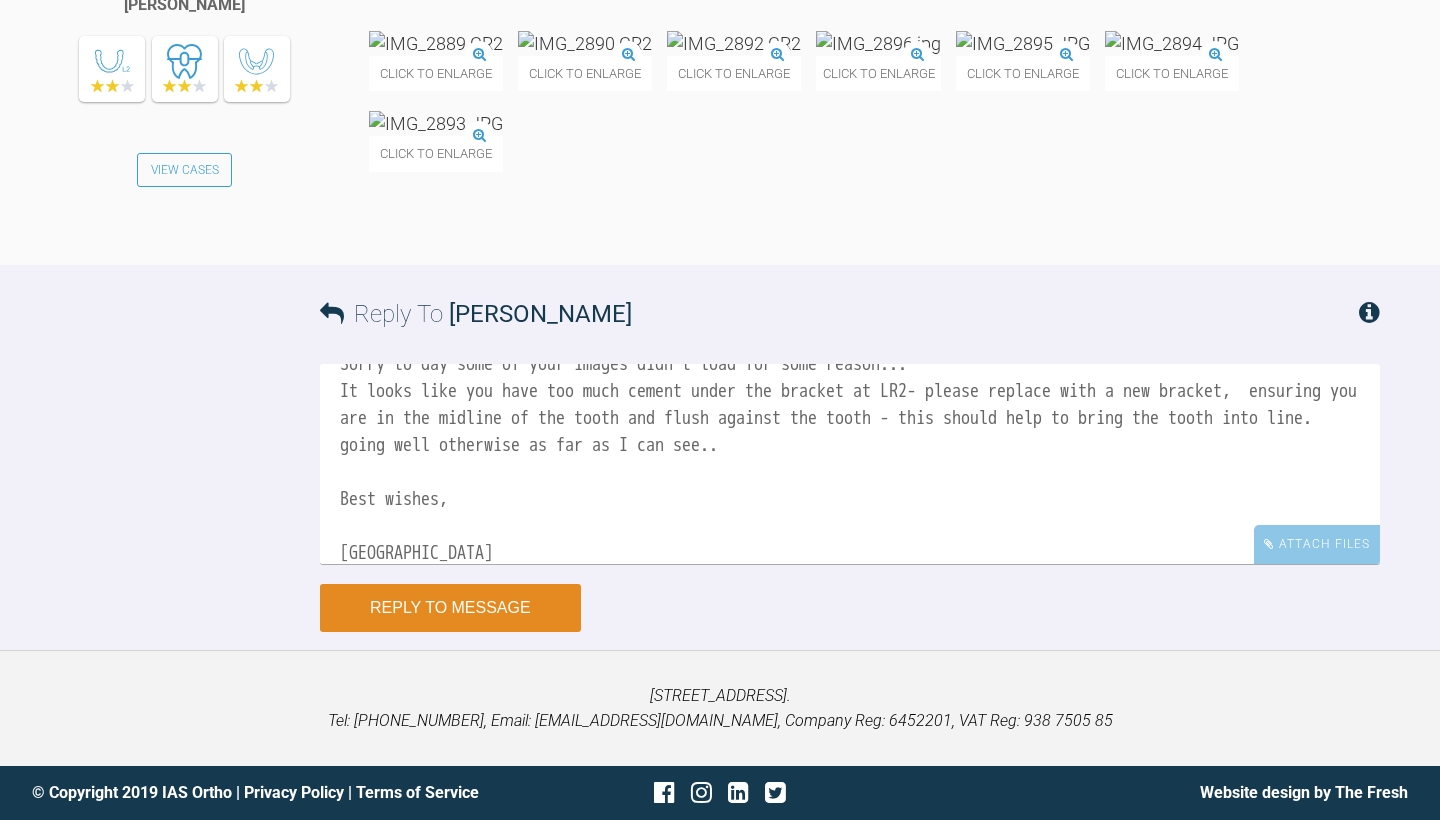 type on "Hi [PERSON_NAME]
Sorry to day some of your images didn't load for some reason...
It looks like you have too much cement under the bracket at LR2- please replace with a new bracket,  ensuring you are in the midline of the tooth and flush against the tooth - this should help to bring the tooth into line.
going well otherwise as far as I can see..
Best wishes,
[GEOGRAPHIC_DATA]" 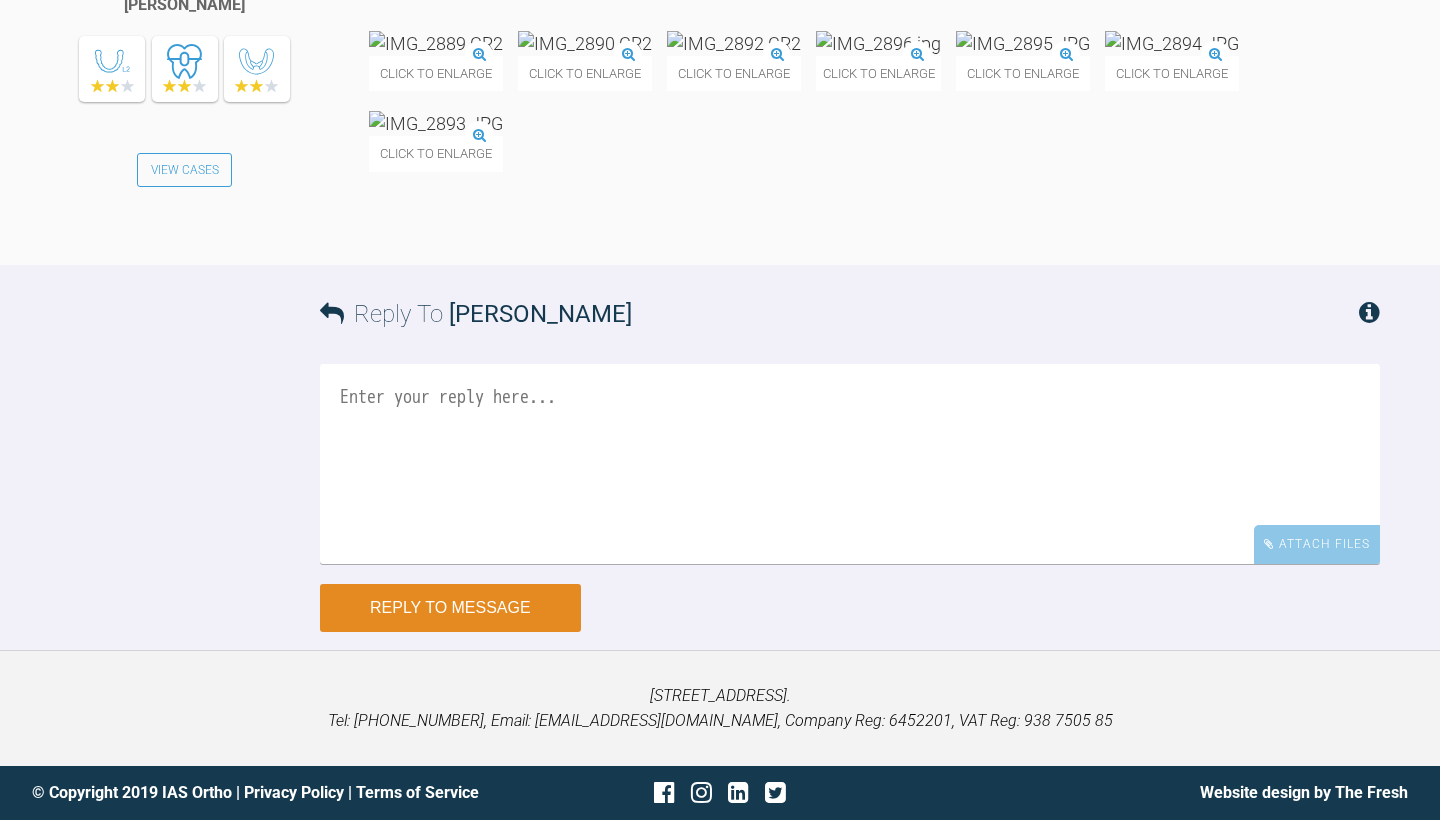 scroll, scrollTop: 0, scrollLeft: 0, axis: both 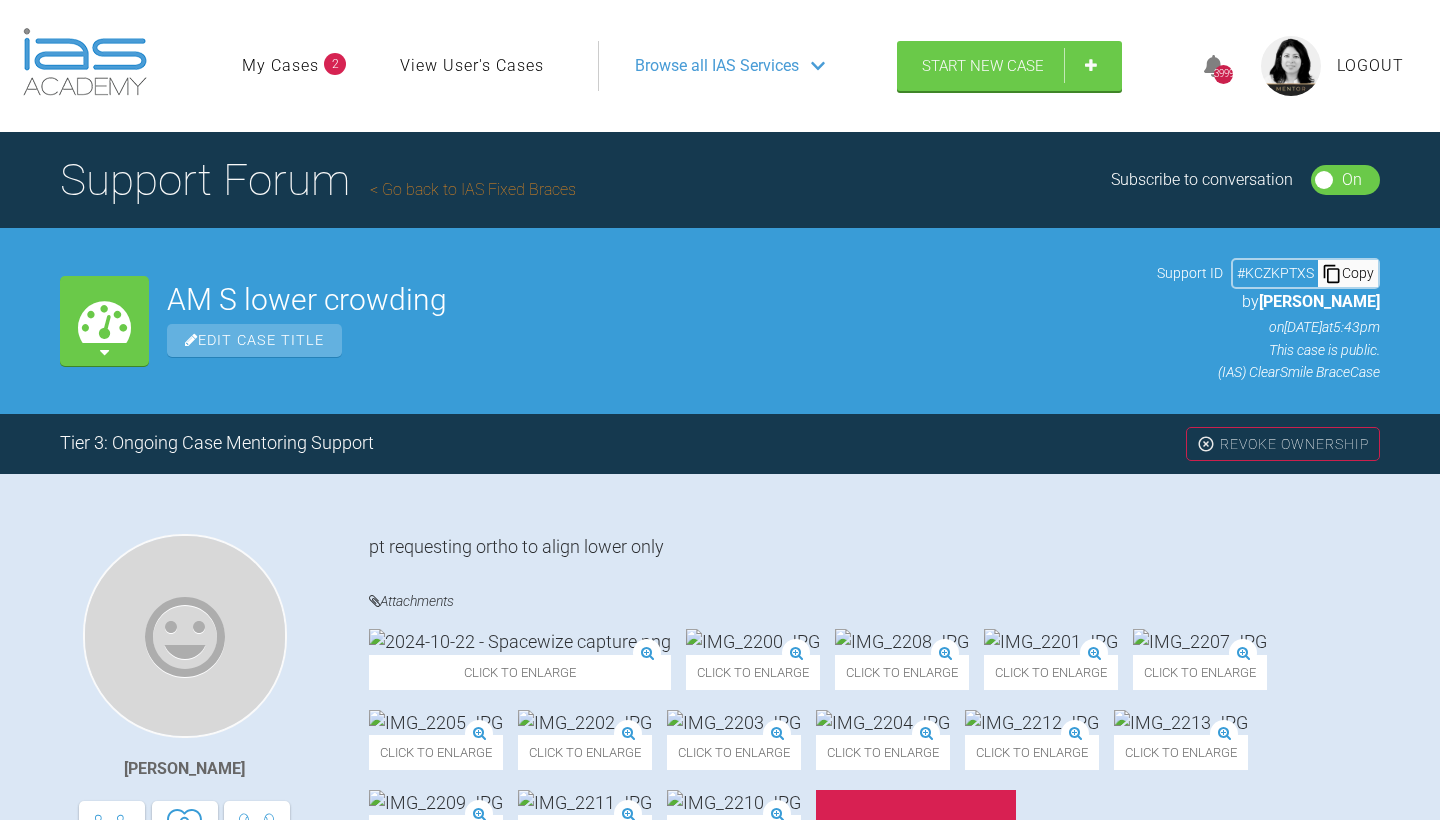 click on "Go back to IAS Fixed Braces" at bounding box center (473, 189) 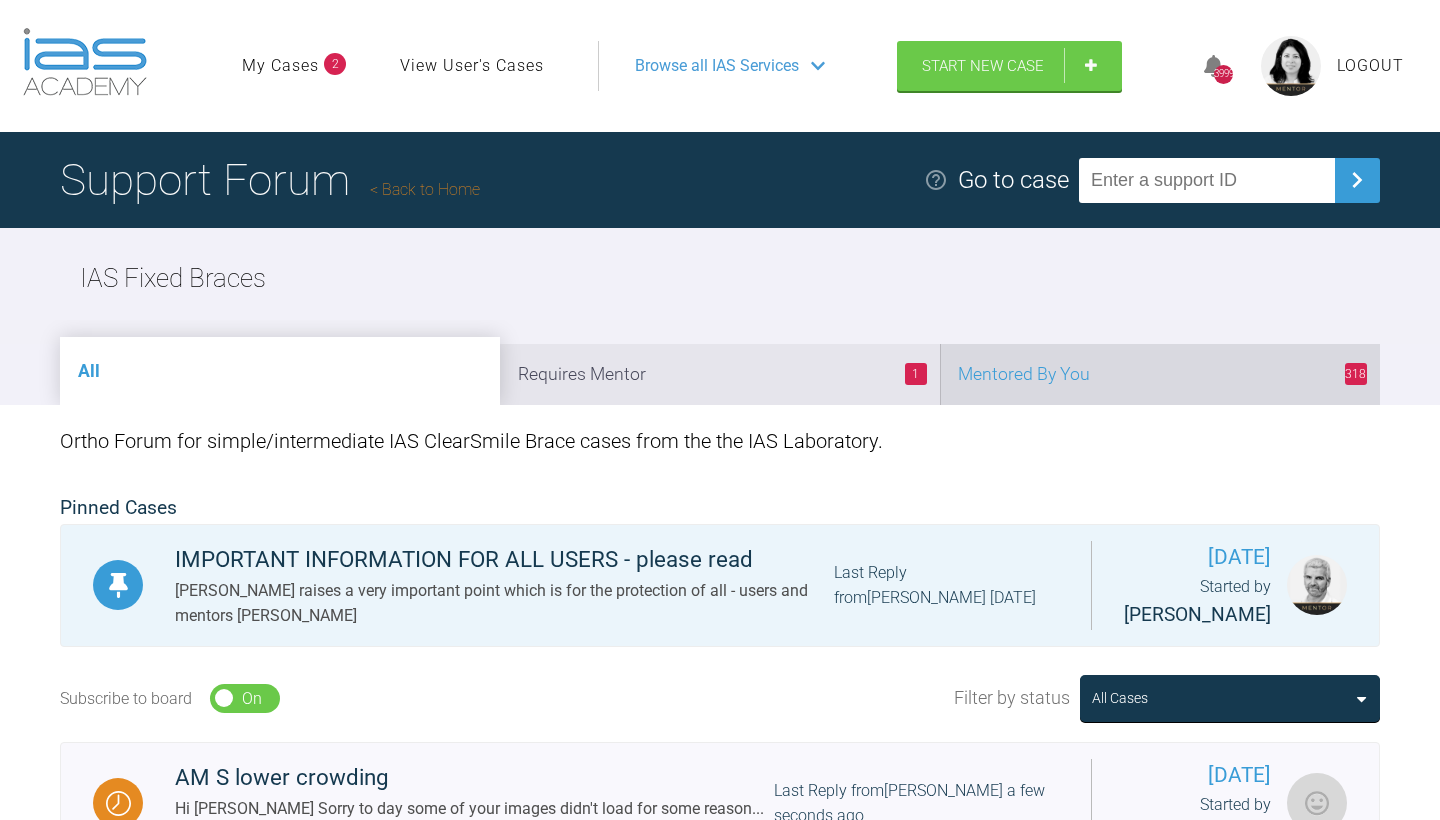 click on "318 Mentored By You" at bounding box center [1160, 374] 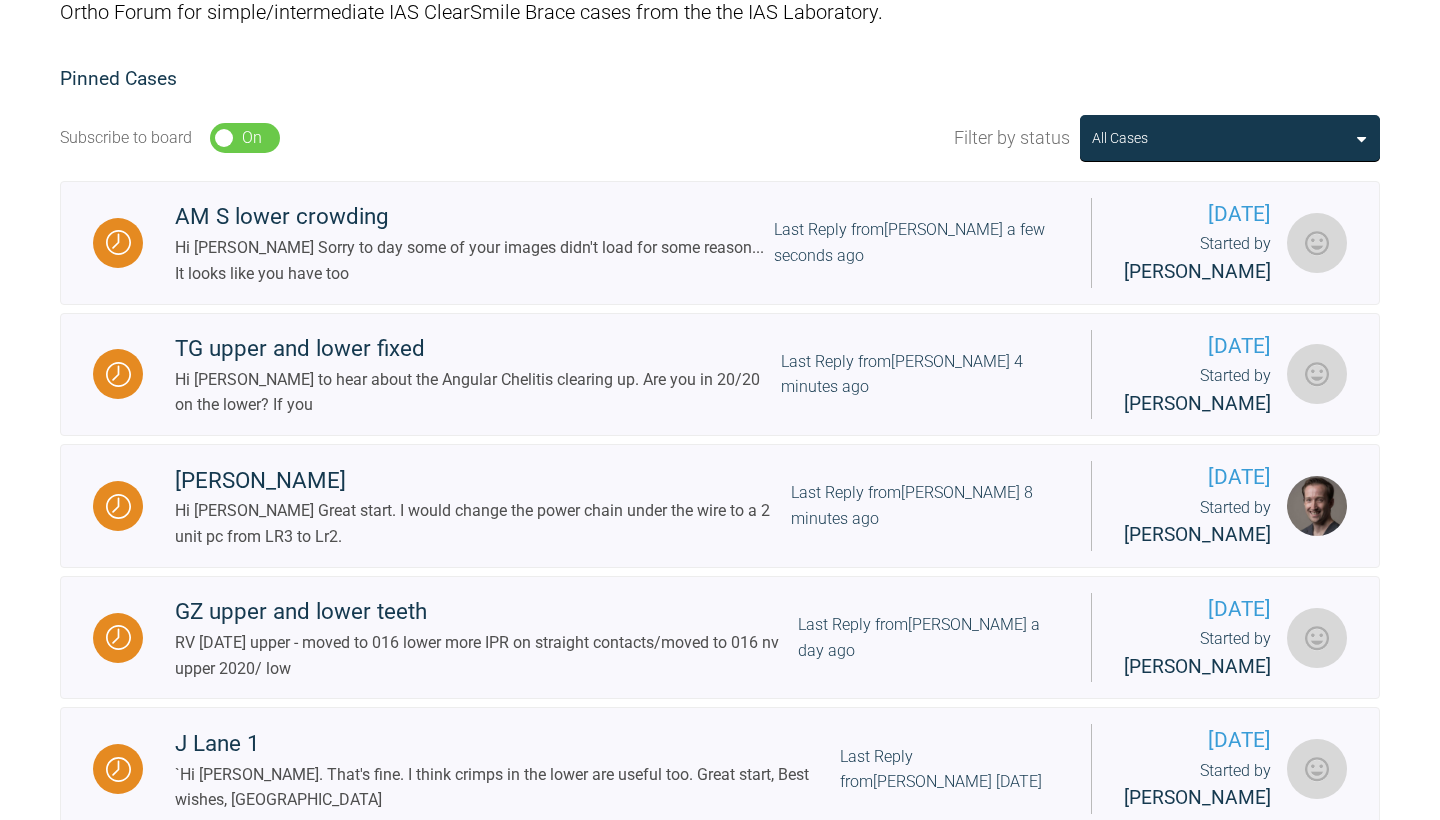 scroll, scrollTop: 656, scrollLeft: 0, axis: vertical 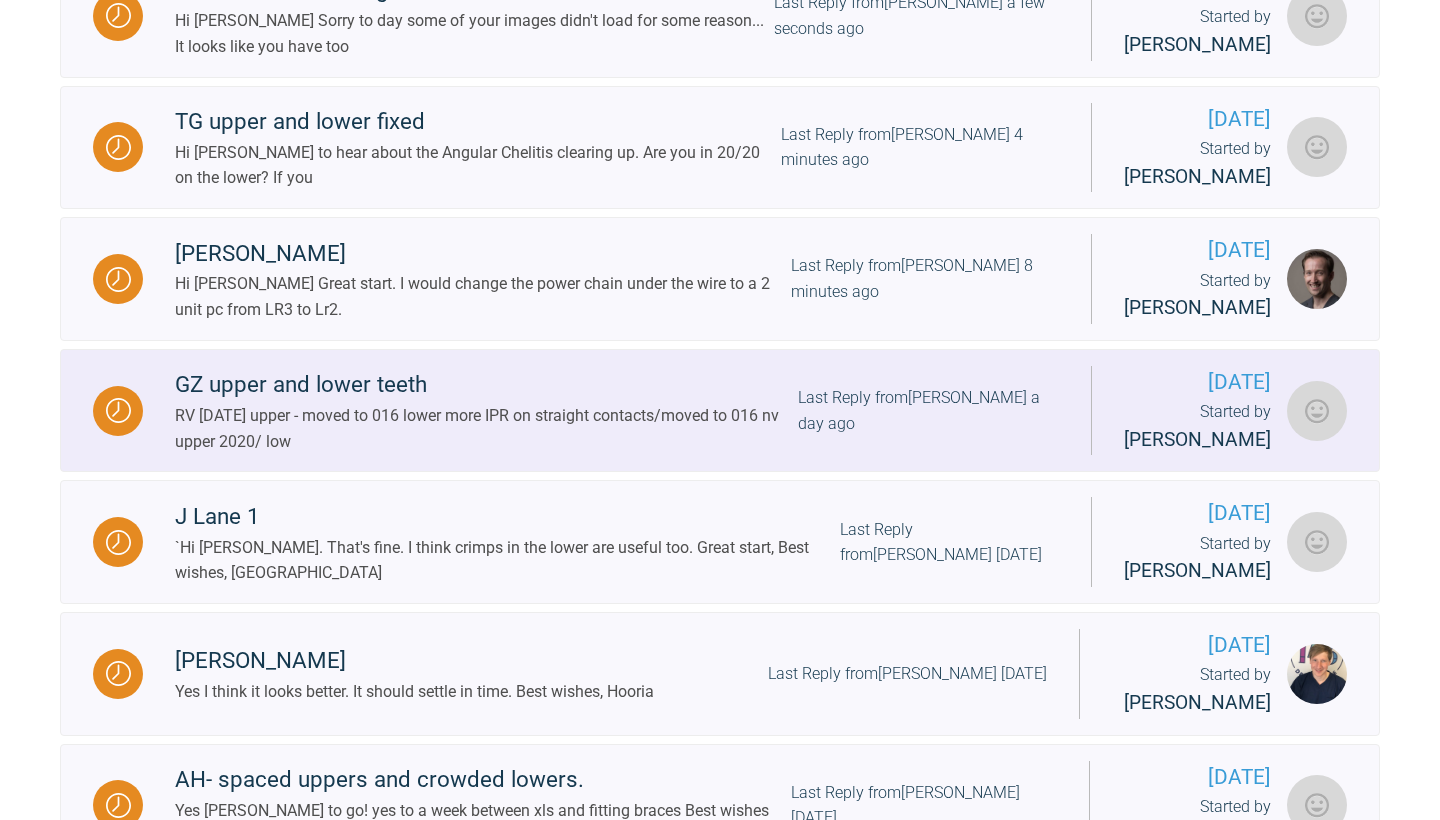 click on "Last Reply from  [PERSON_NAME]   a day ago" at bounding box center [928, 410] 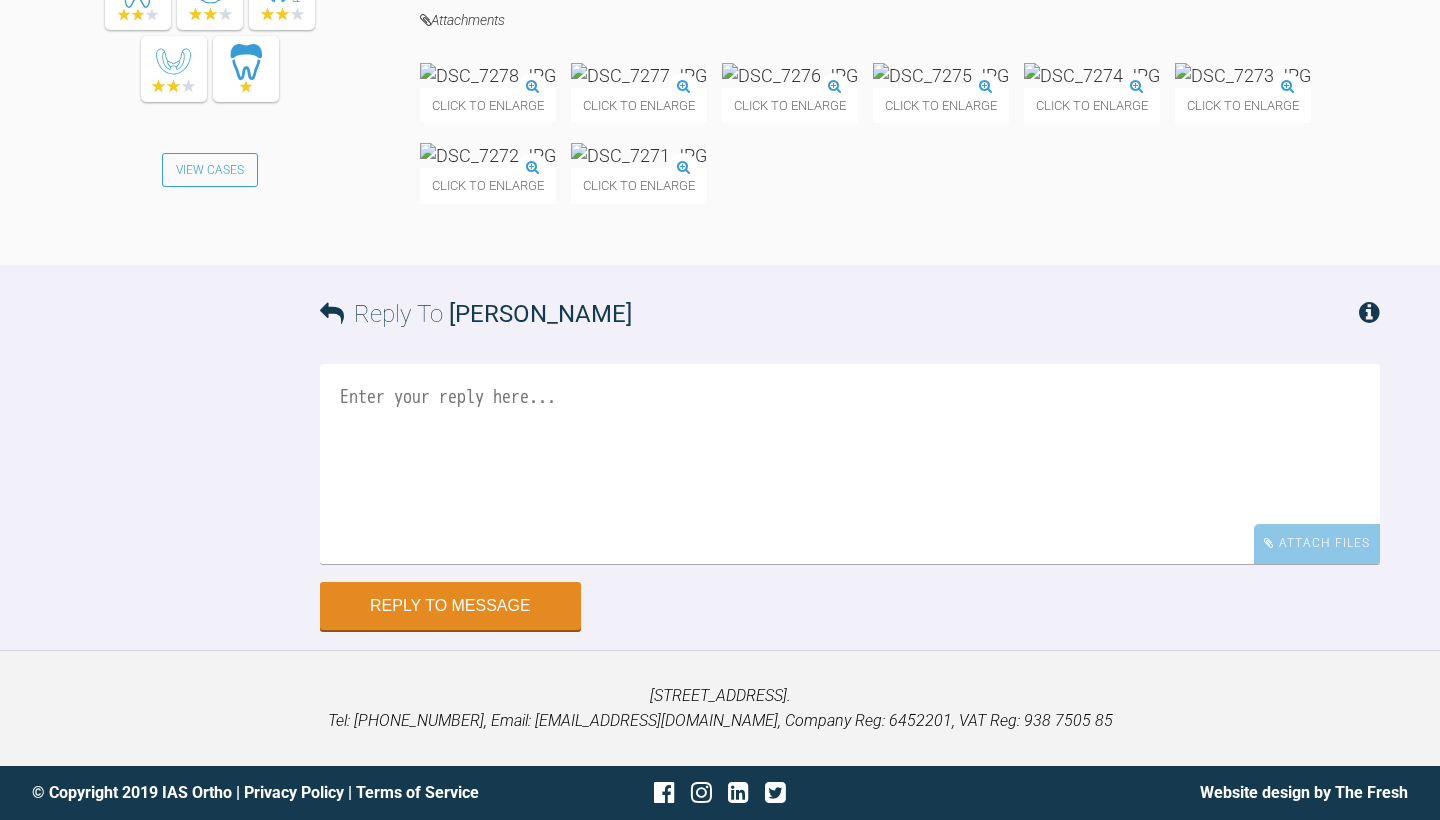 scroll, scrollTop: 8028, scrollLeft: 0, axis: vertical 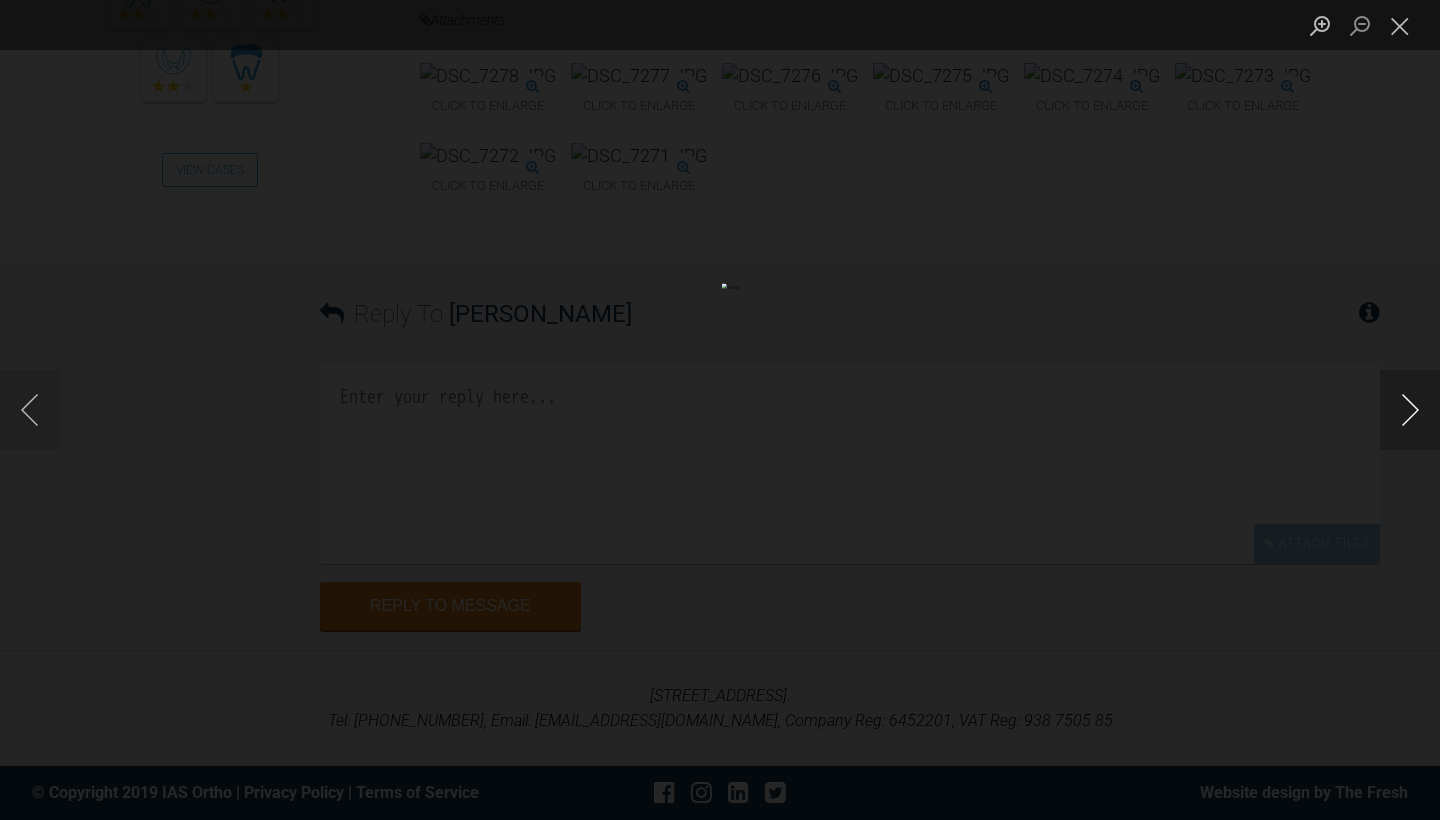 click at bounding box center (1410, 410) 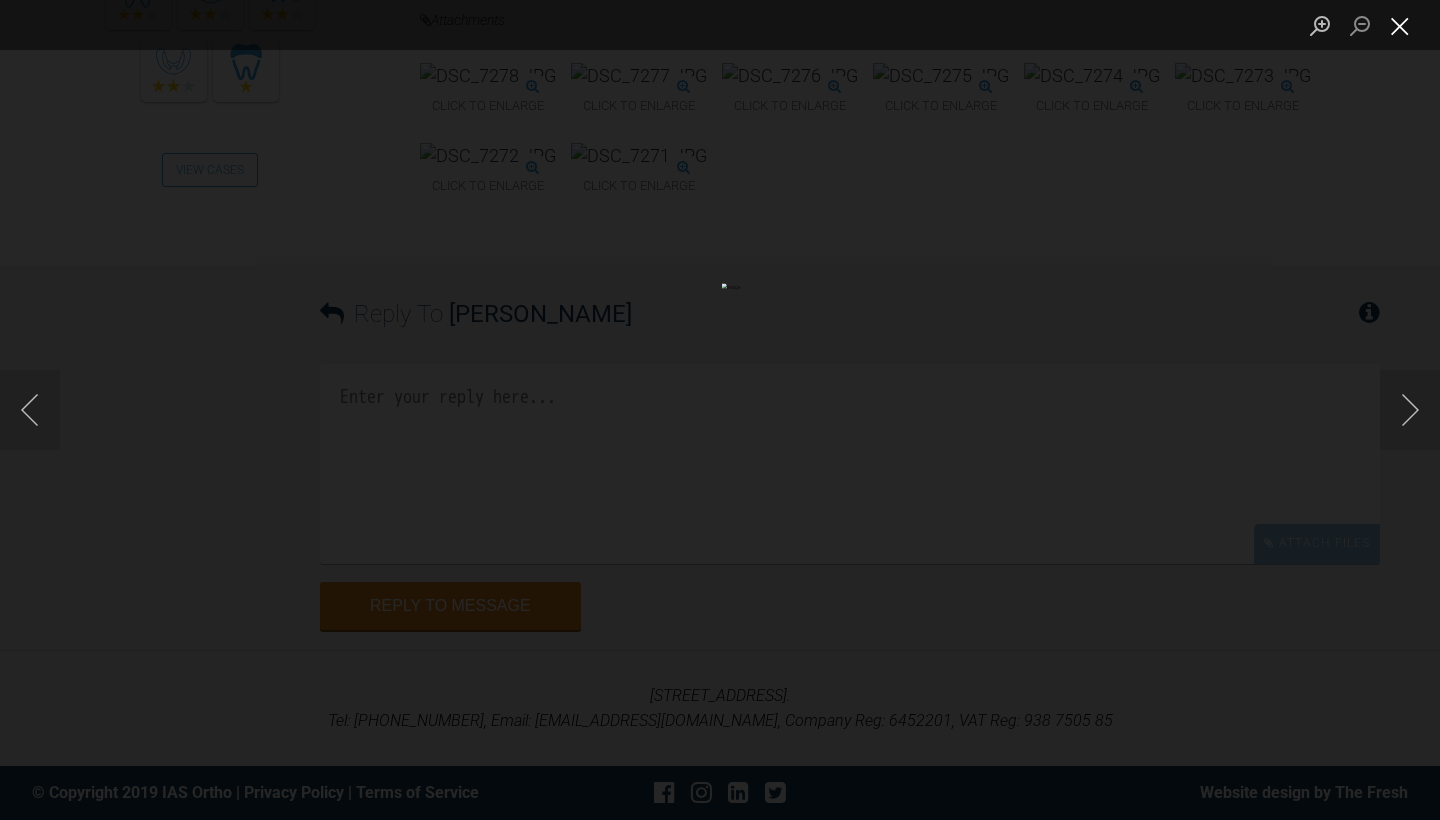 click at bounding box center [1400, 25] 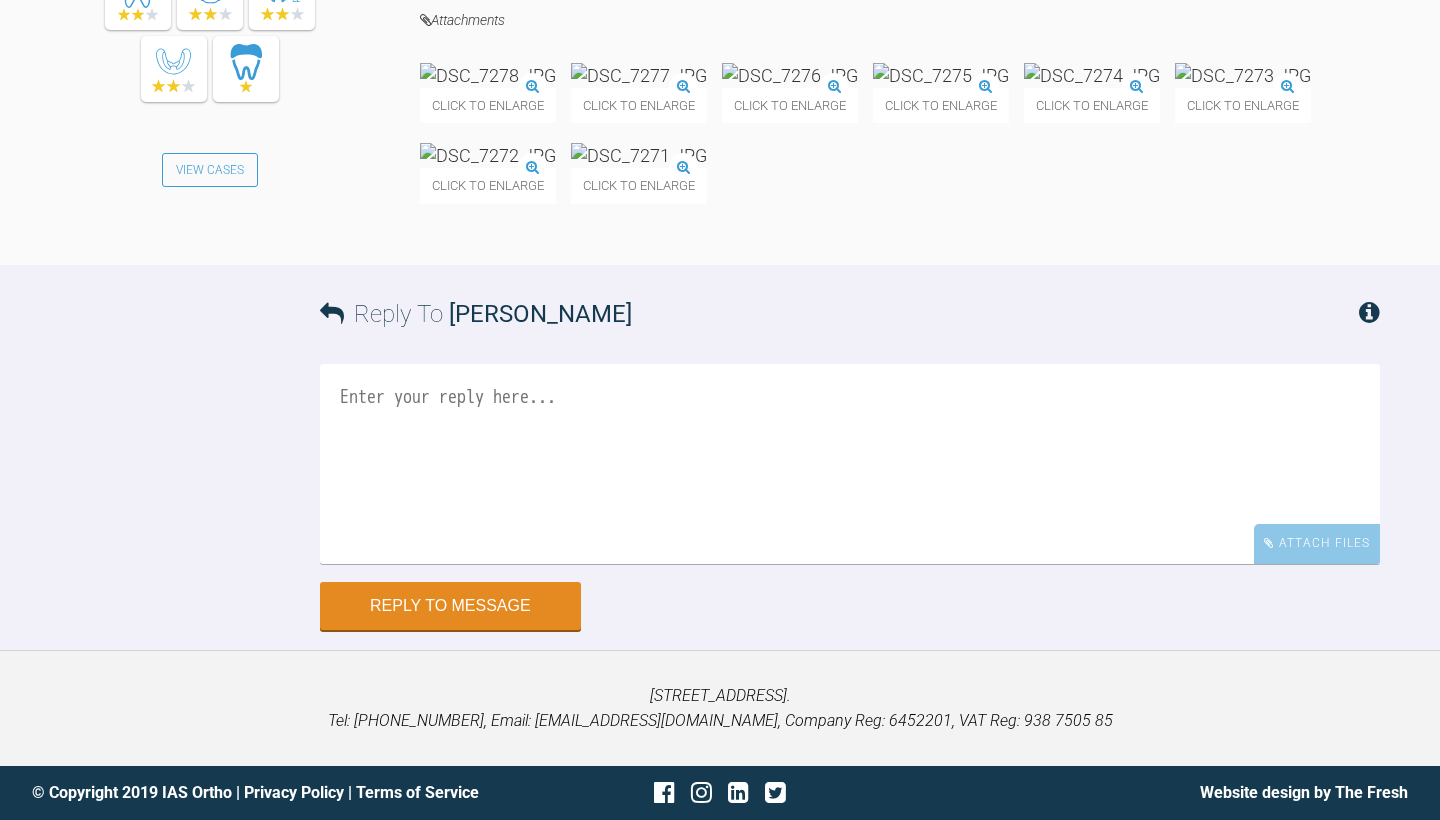 scroll, scrollTop: 8538, scrollLeft: 0, axis: vertical 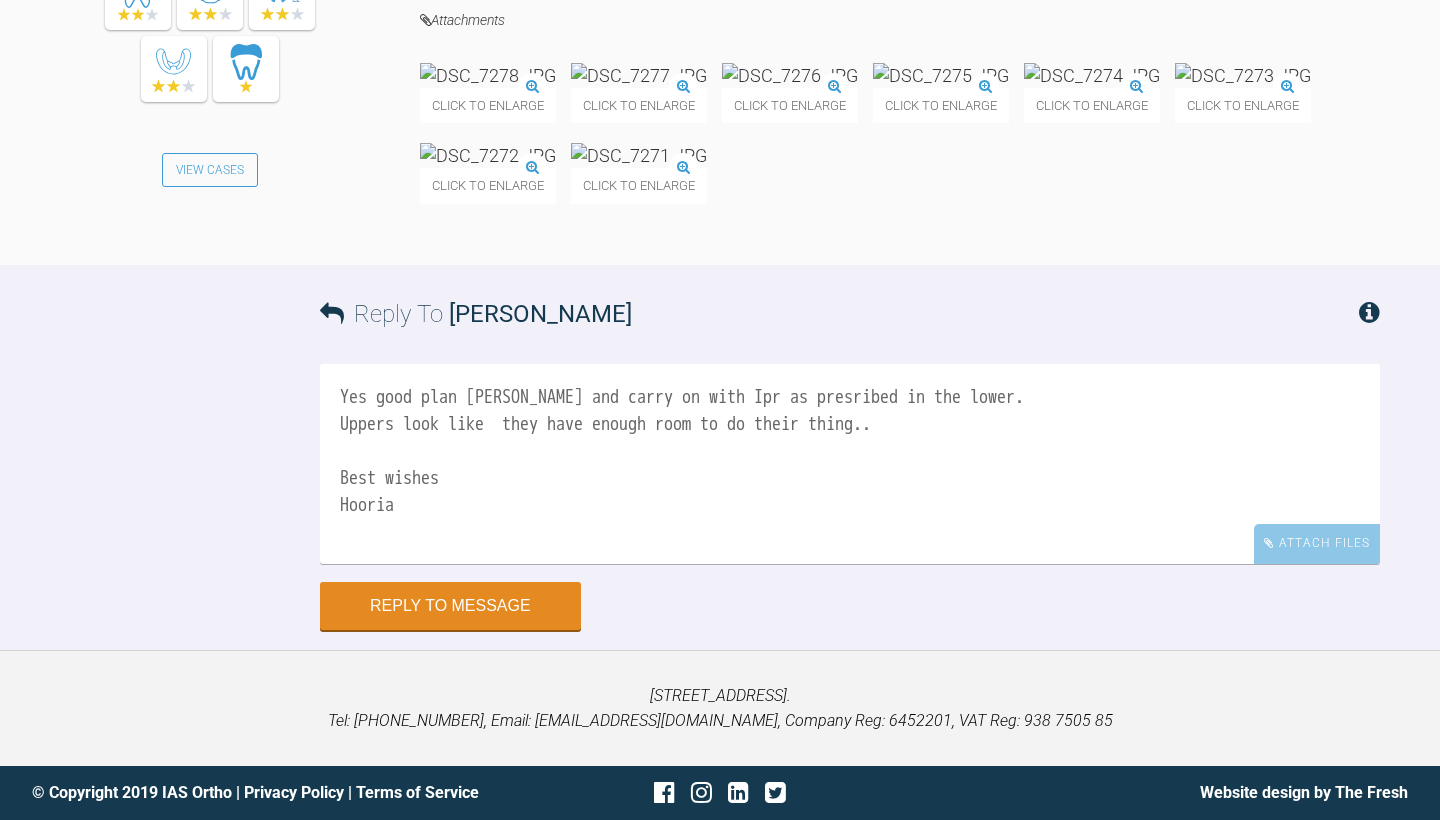 click on "Yes good plan [PERSON_NAME] and carry on with Ipr as presribed in the lower.
Uppers look like  they have enough room to do their thing..
Best wishes
Hooria" at bounding box center (850, 464) 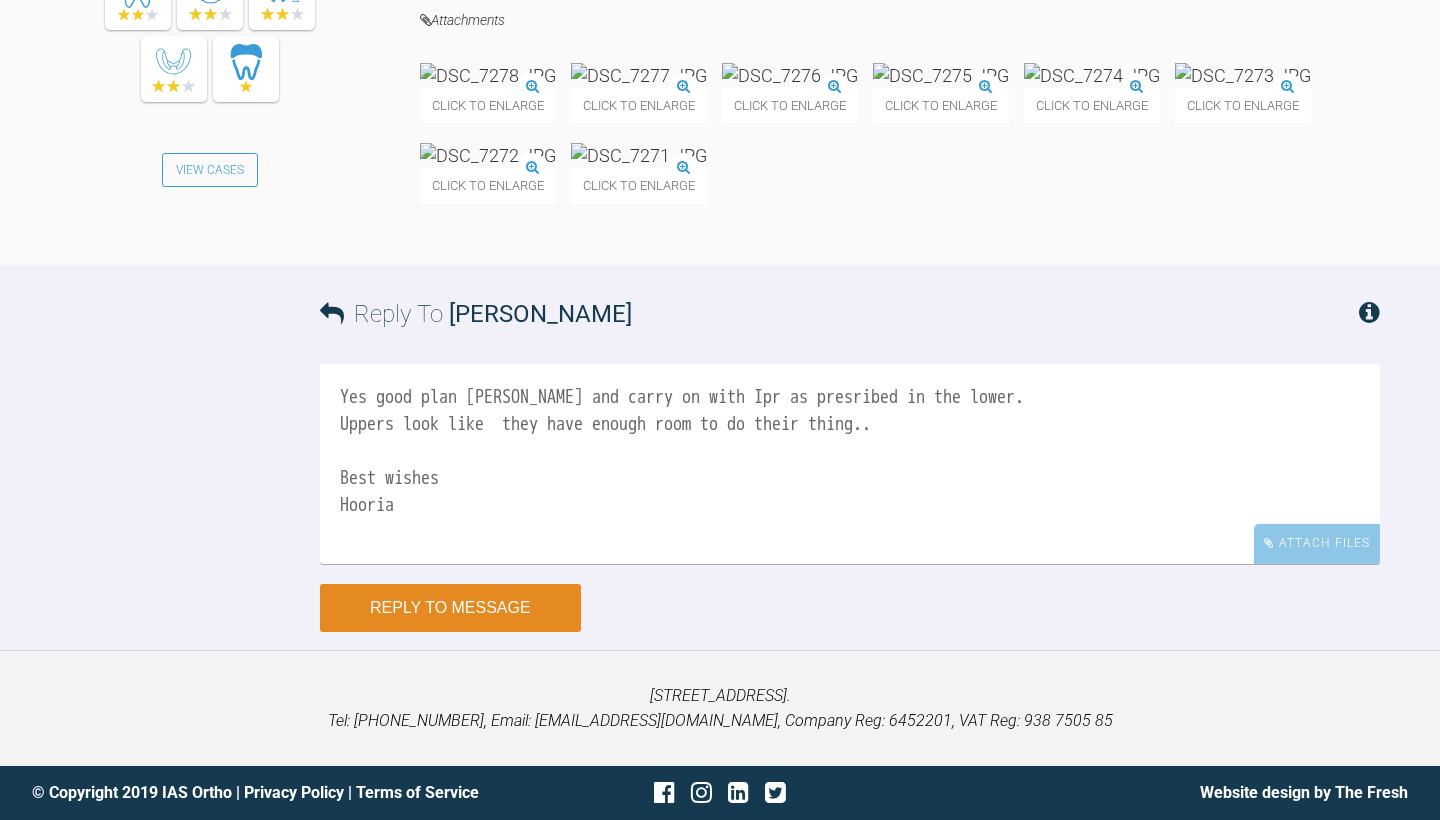 type on "Yes good plan [PERSON_NAME] and carry on with Ipr as presribed in the lower.
Uppers look like  they have enough room to do their thing..
Best wishes
Hooria" 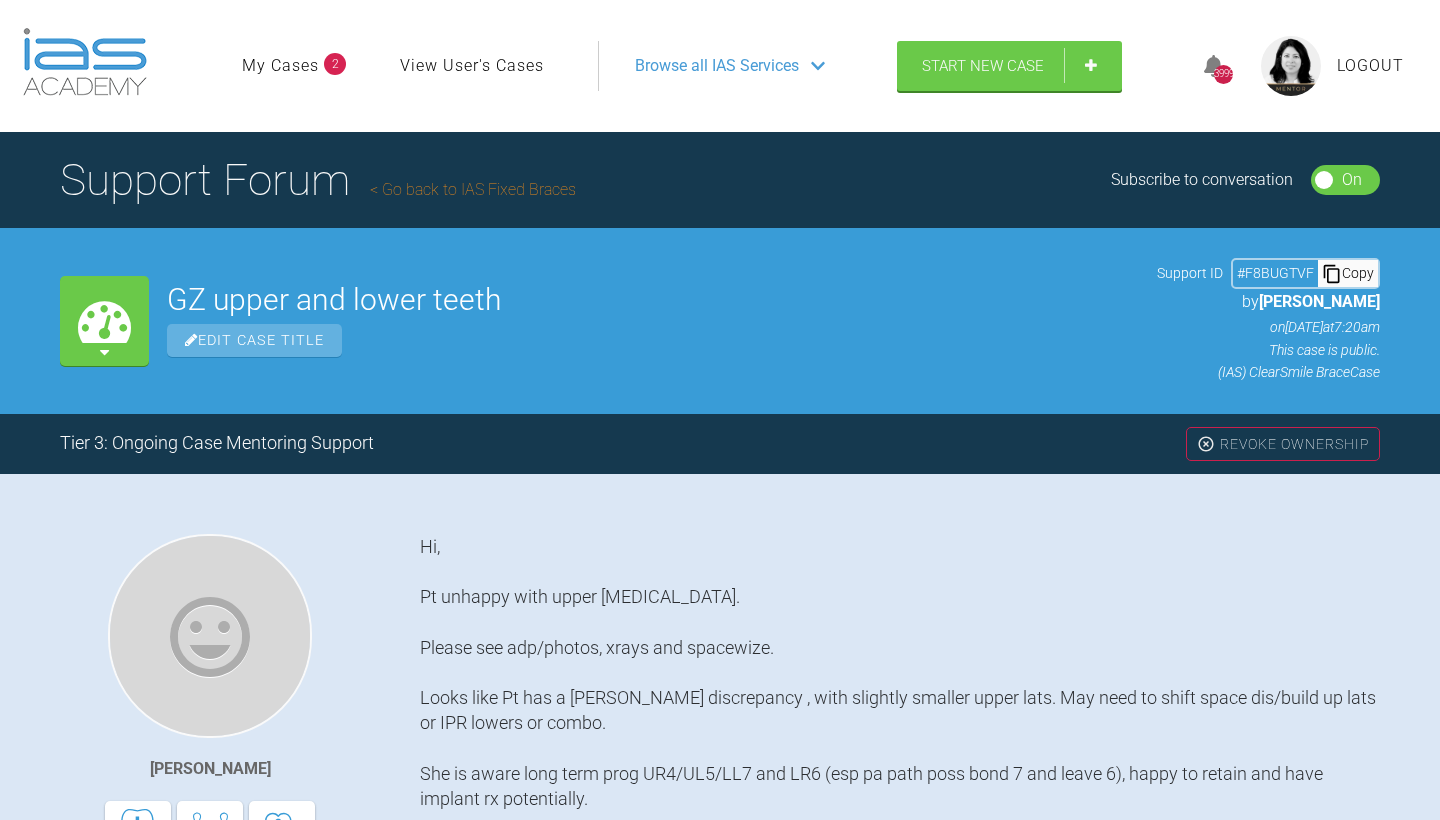 scroll, scrollTop: 0, scrollLeft: 0, axis: both 